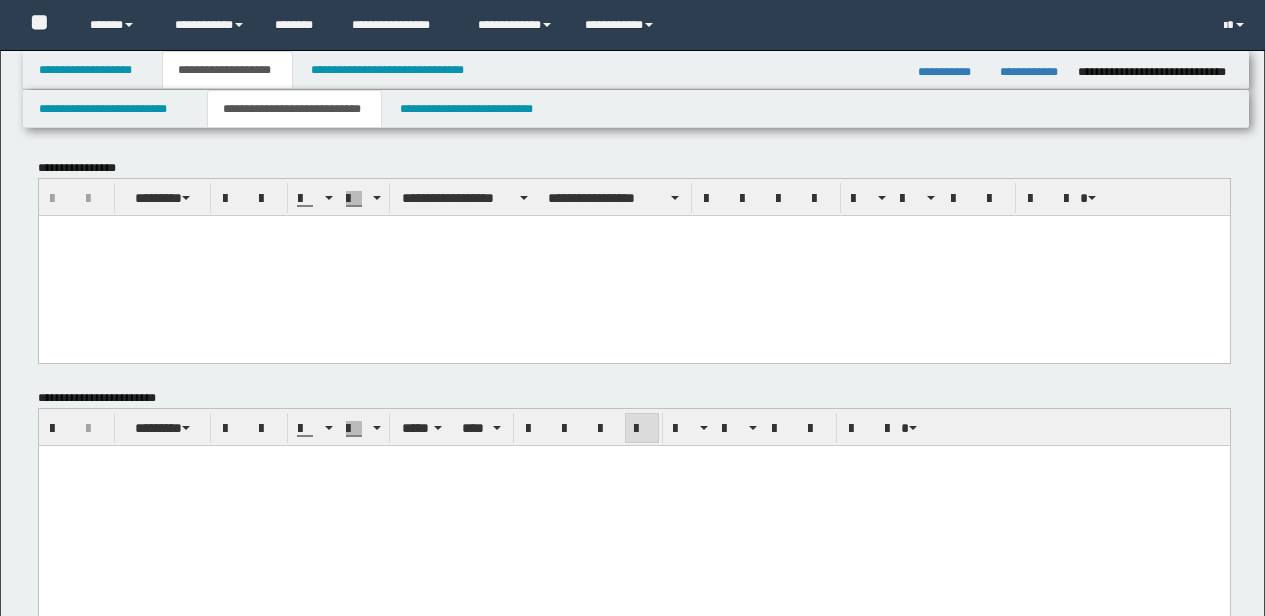 scroll, scrollTop: 313, scrollLeft: 0, axis: vertical 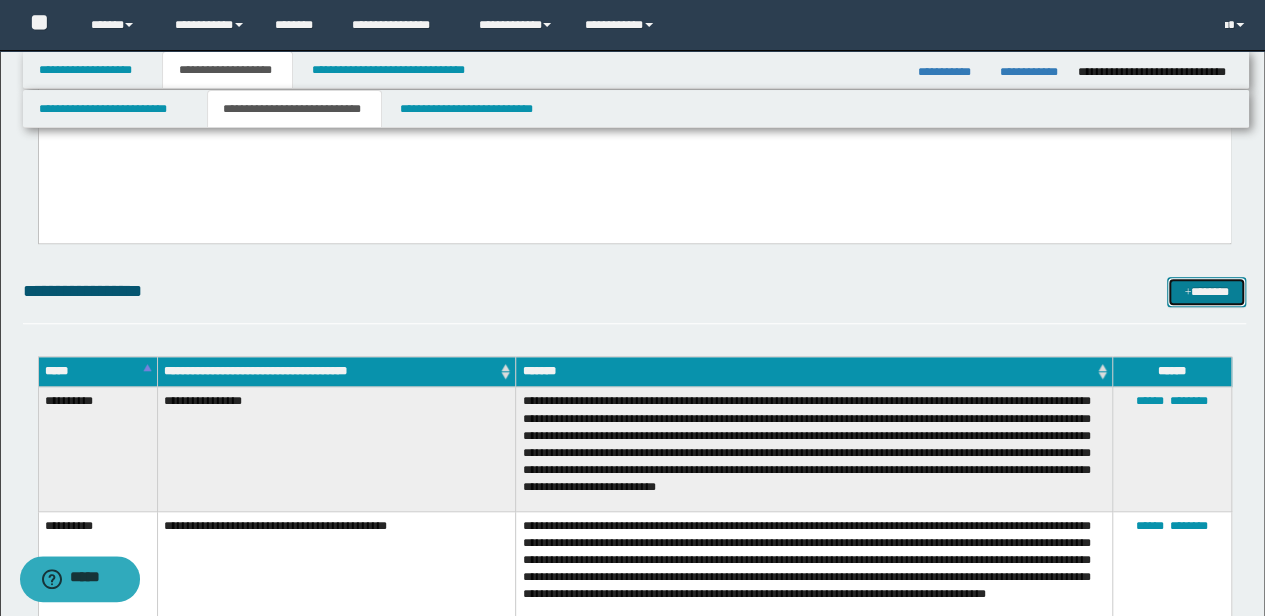 click on "*******" at bounding box center (1206, 291) 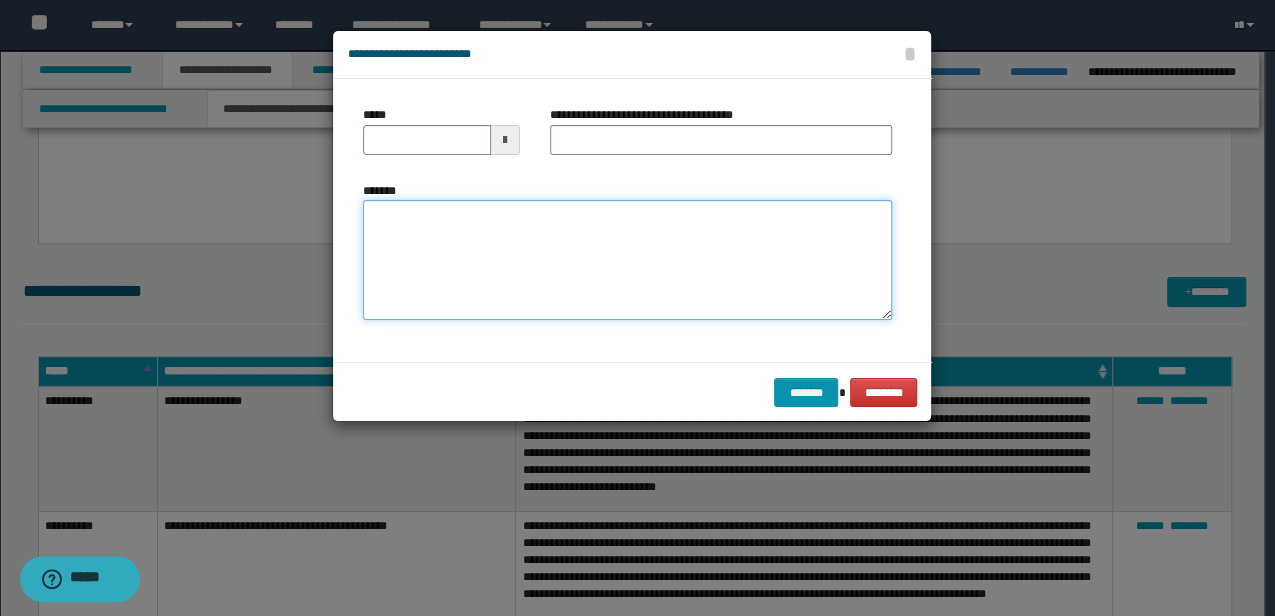 click on "*******" at bounding box center [627, 260] 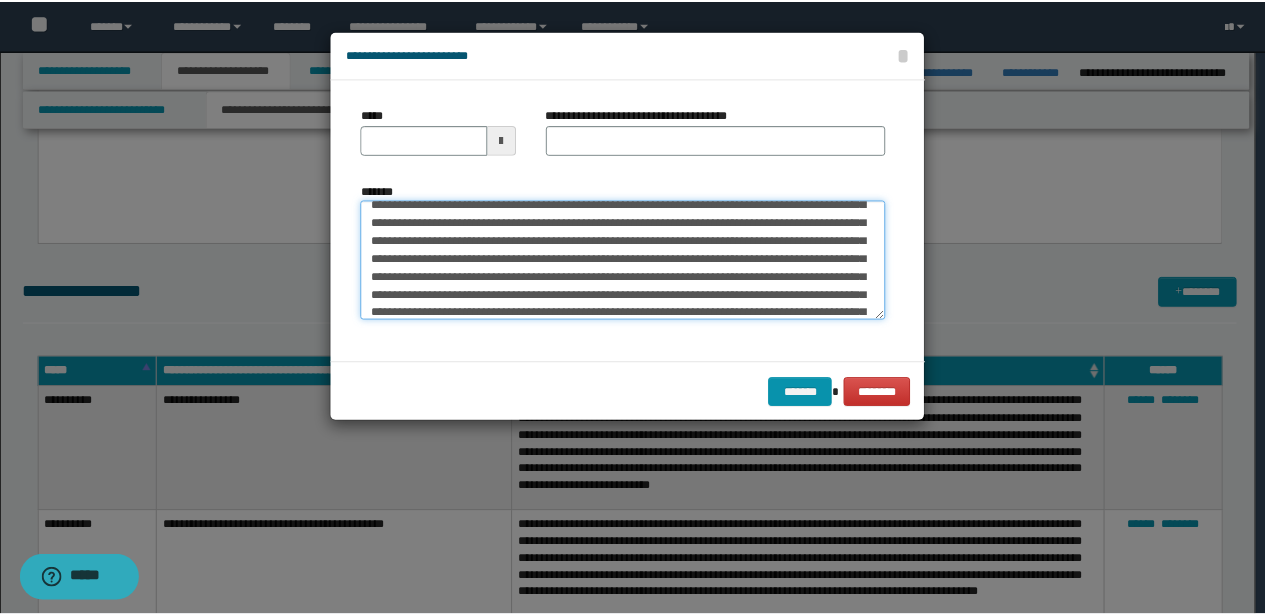 scroll, scrollTop: 0, scrollLeft: 0, axis: both 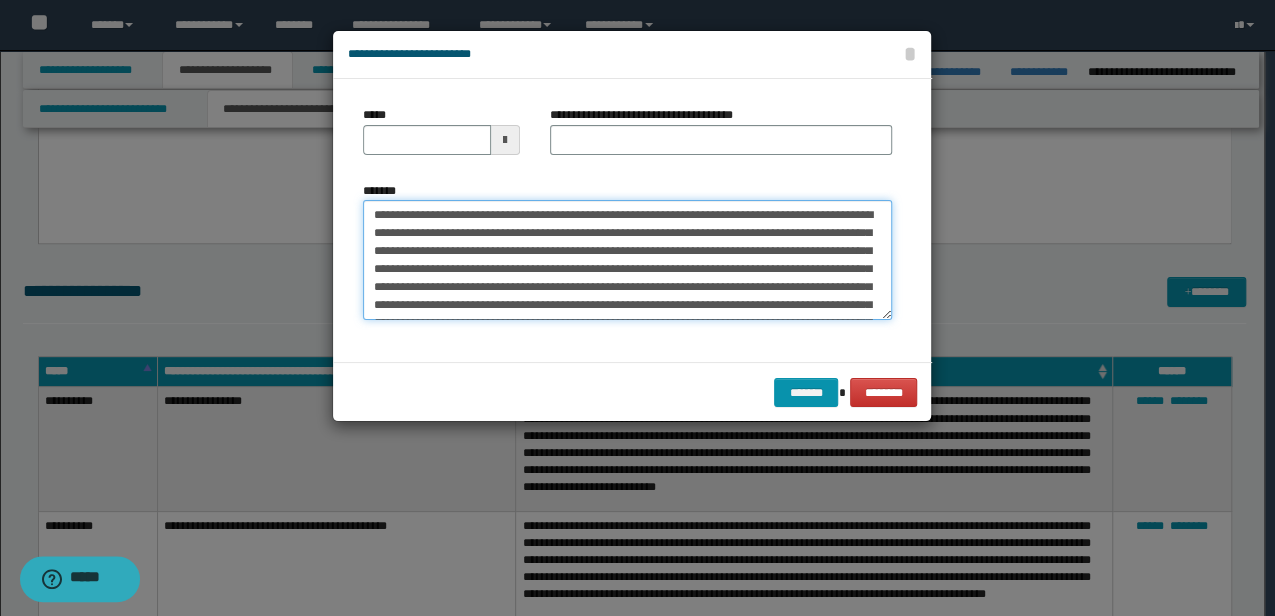 type on "**********" 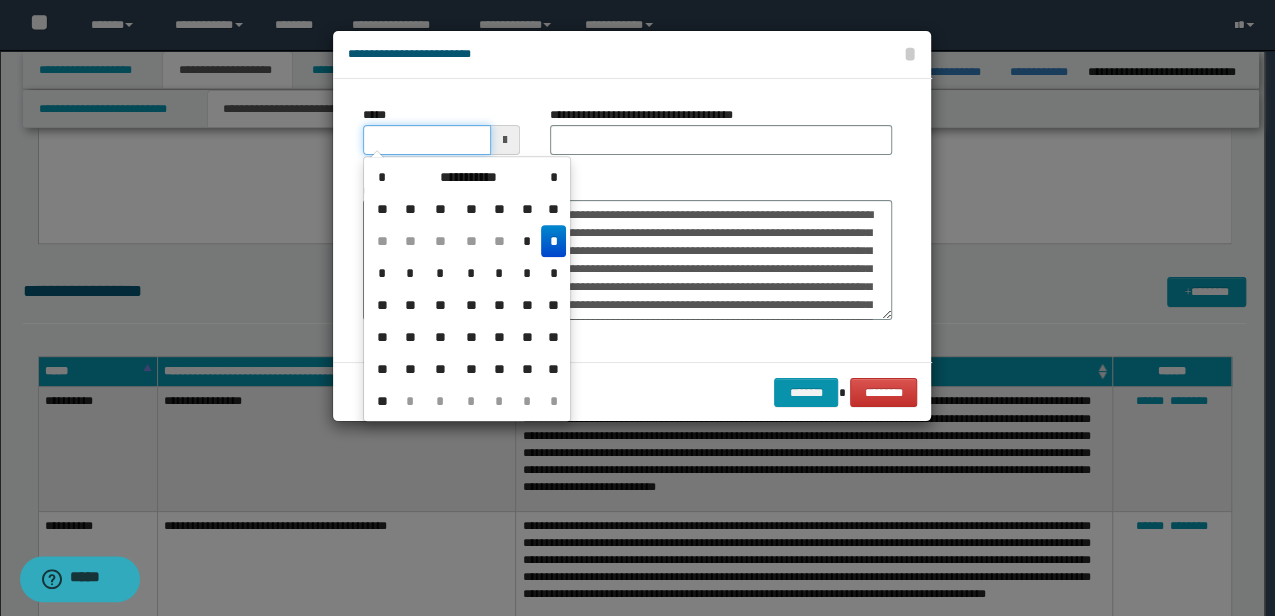 drag, startPoint x: 449, startPoint y: 148, endPoint x: 184, endPoint y: 149, distance: 265.0019 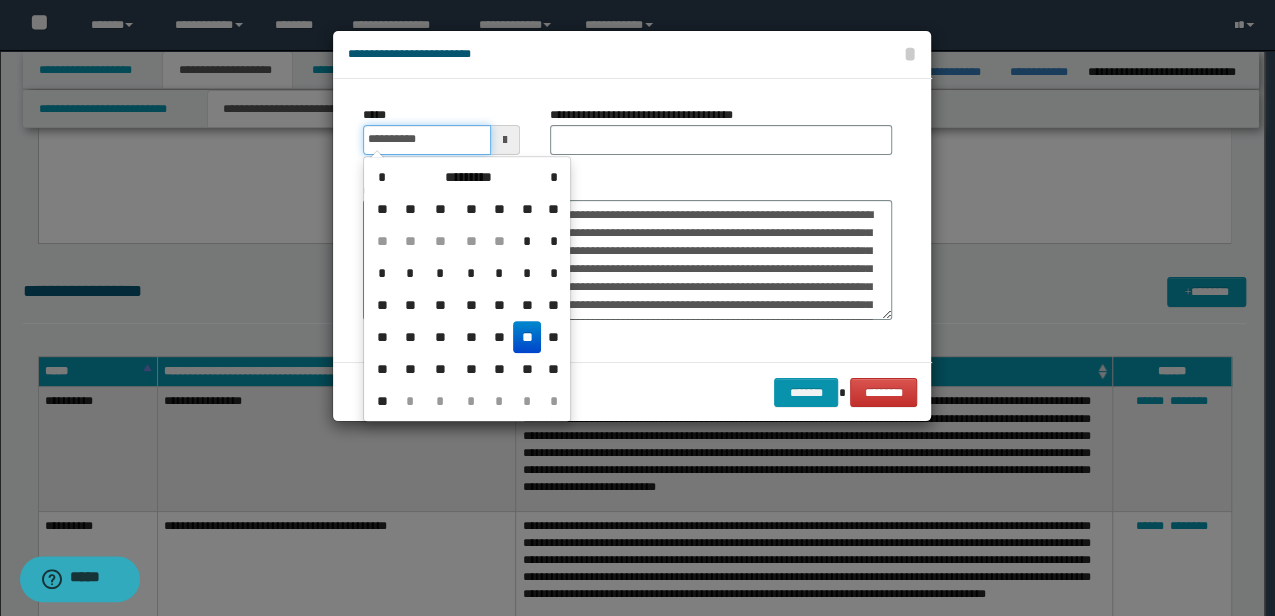 type on "**********" 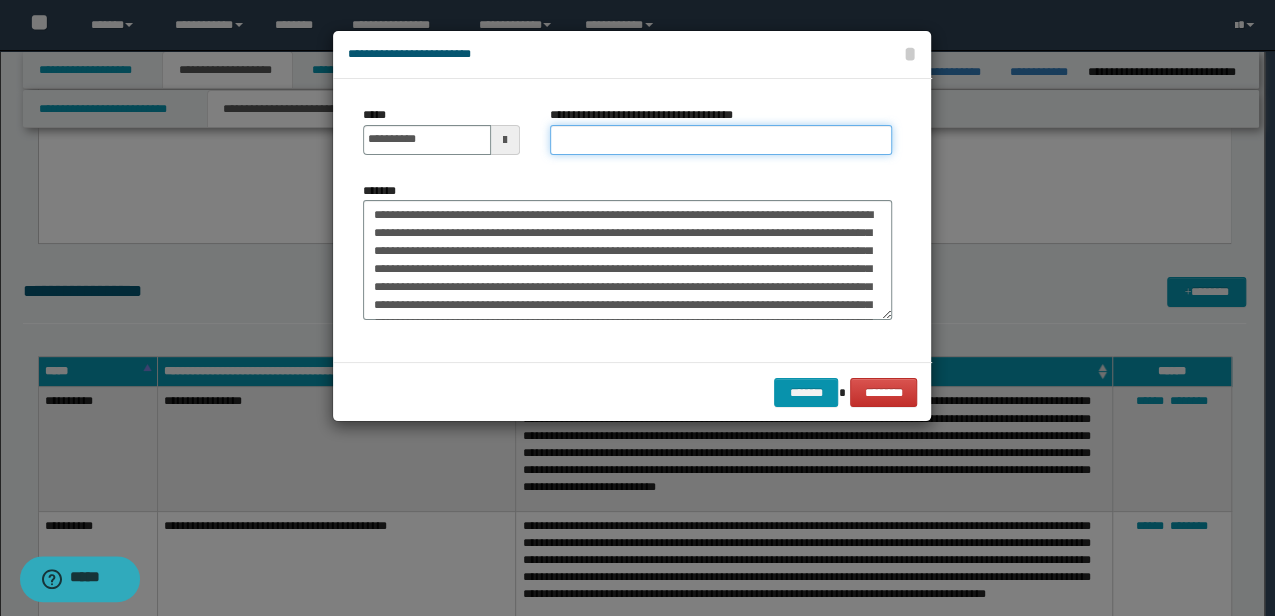 click on "**********" at bounding box center [721, 140] 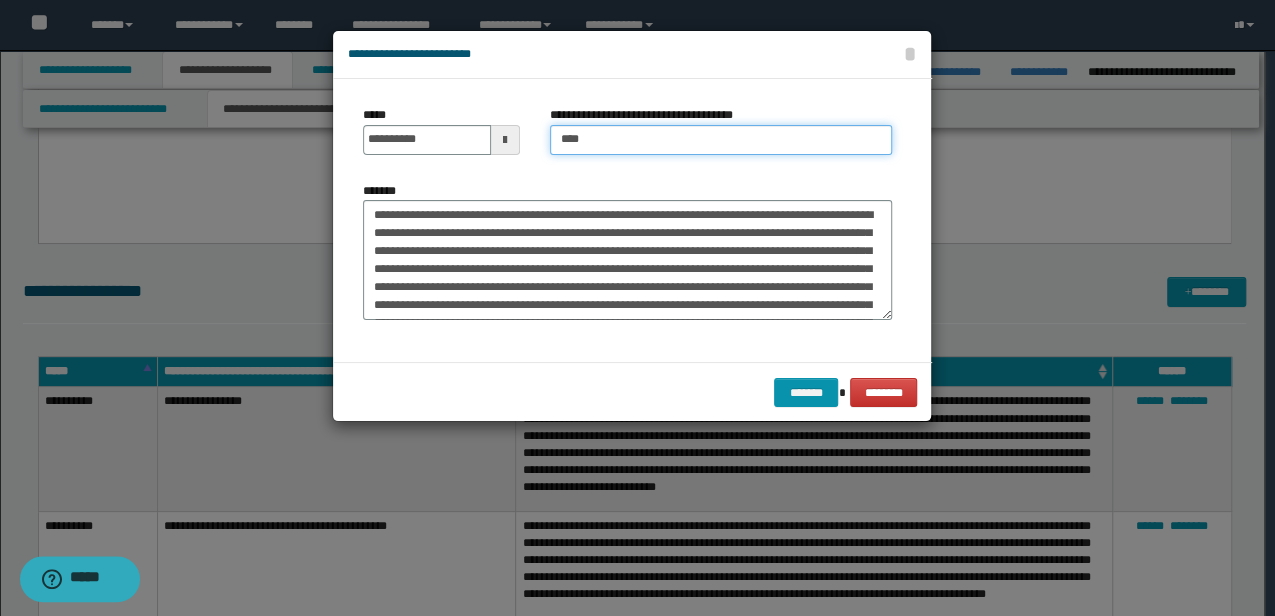 type on "**********" 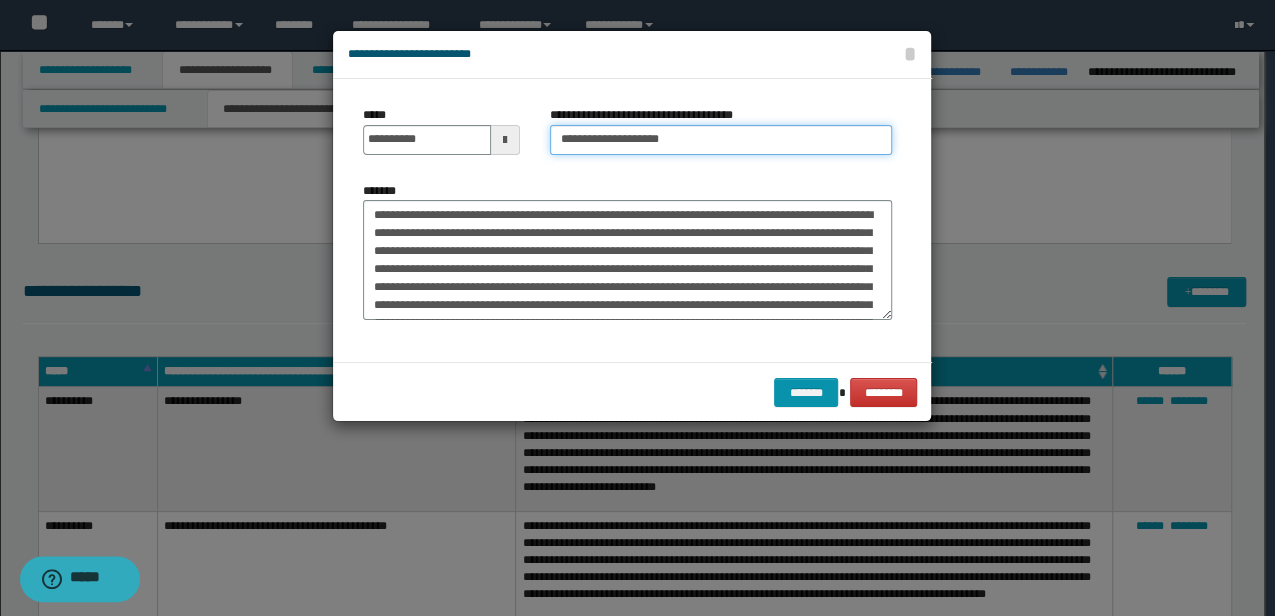 click on "*******" at bounding box center [806, 392] 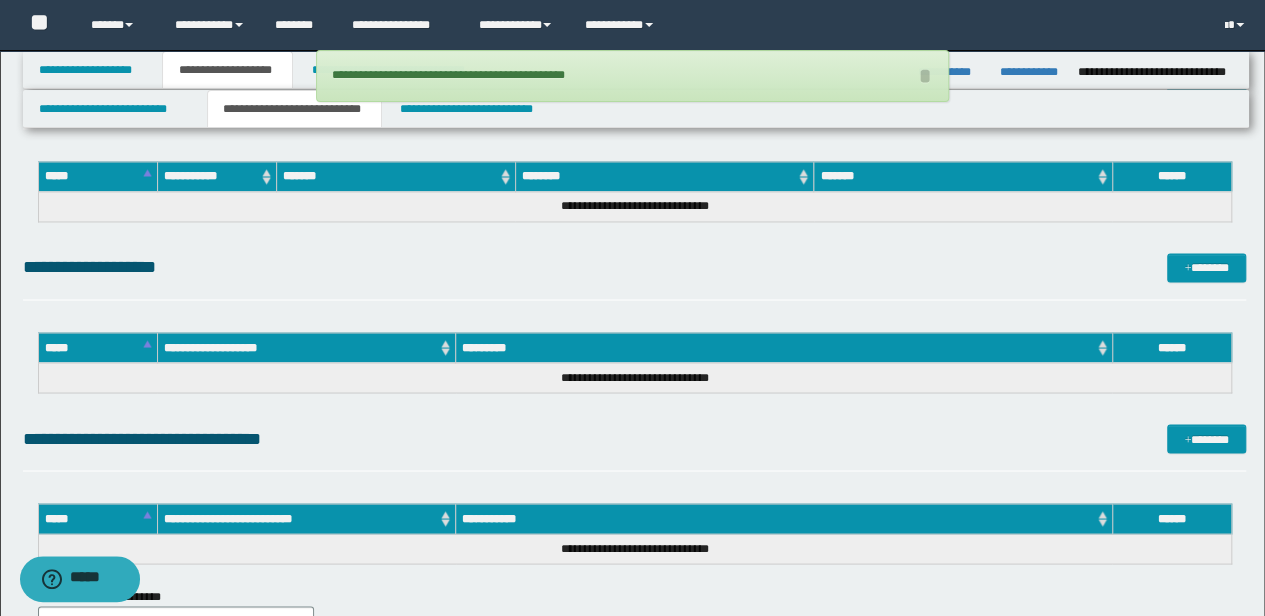 scroll, scrollTop: 1580, scrollLeft: 0, axis: vertical 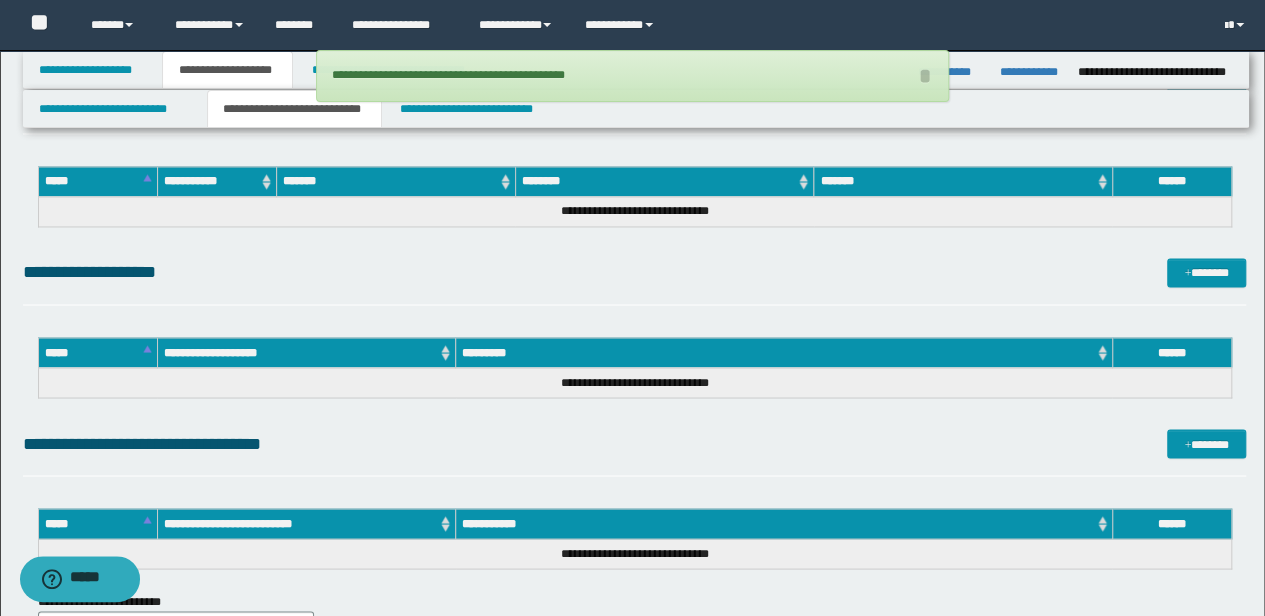 click on "**********" at bounding box center (635, 196) 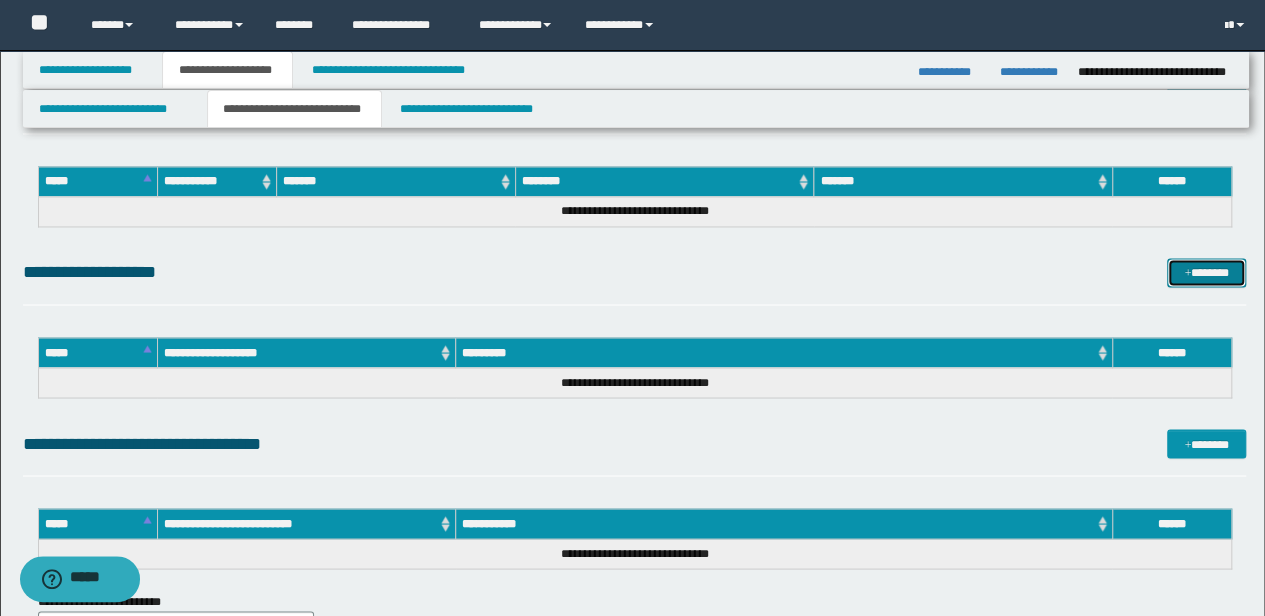 click on "*******" at bounding box center (1206, 272) 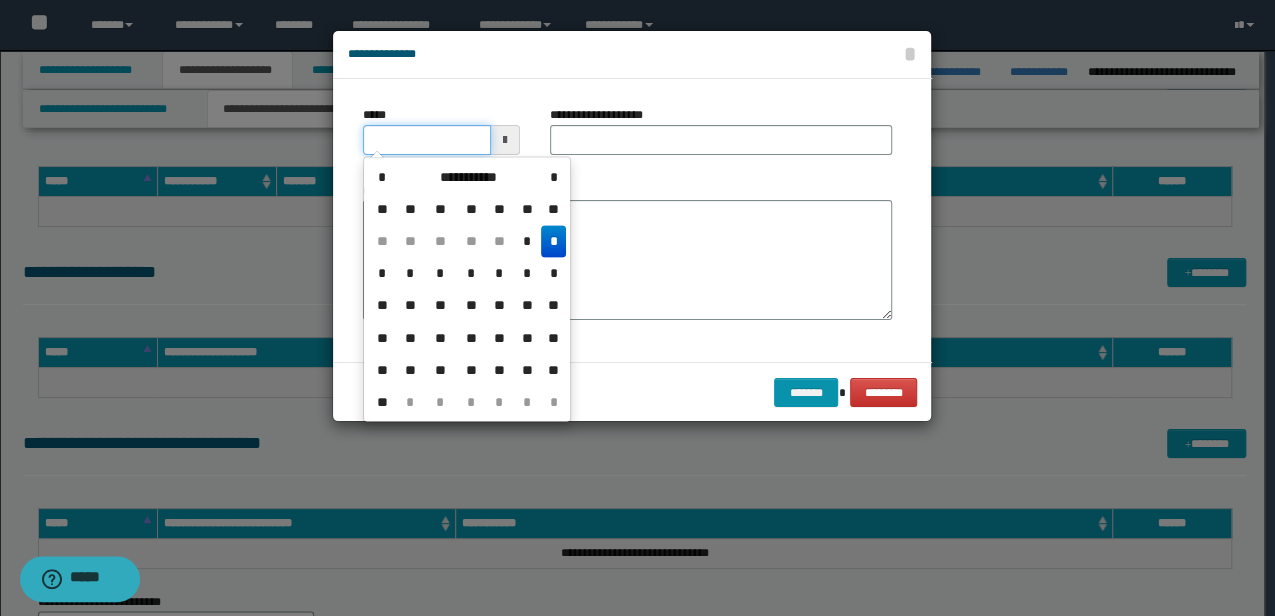 click on "**********" at bounding box center [637, 308] 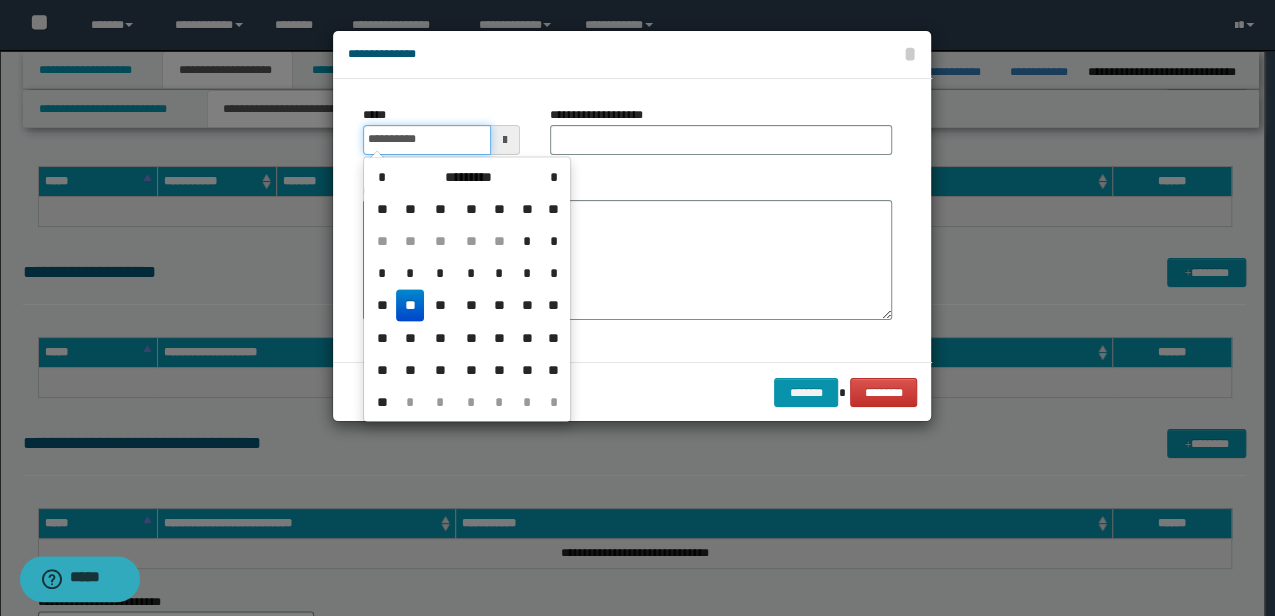 type on "**********" 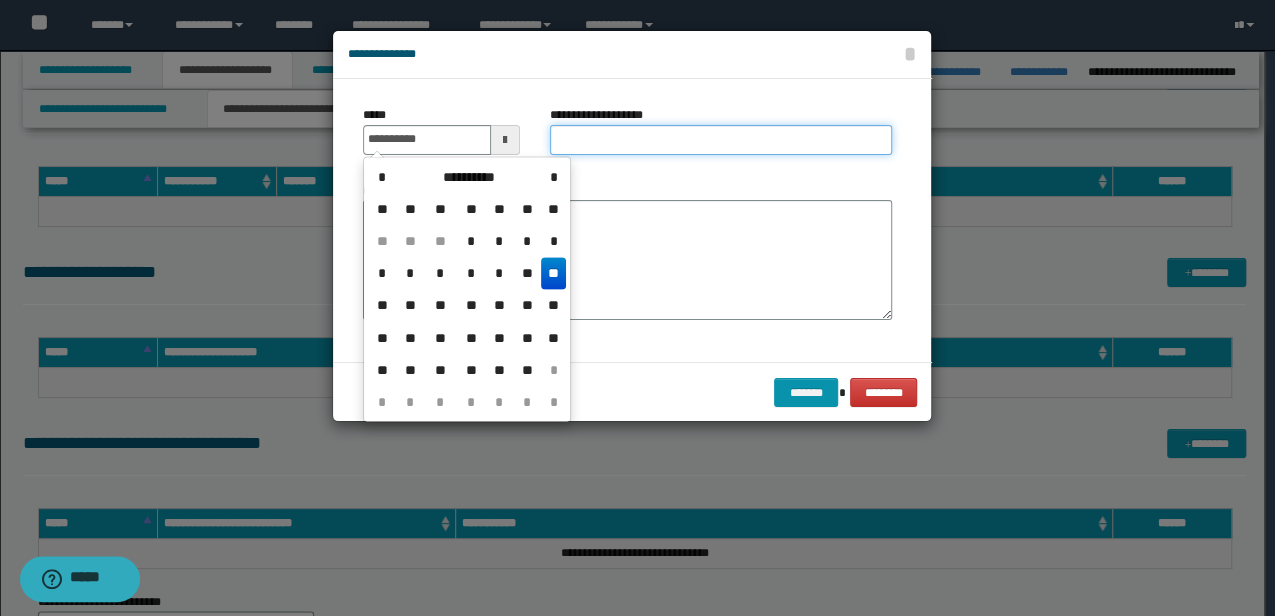 click on "**********" at bounding box center (721, 140) 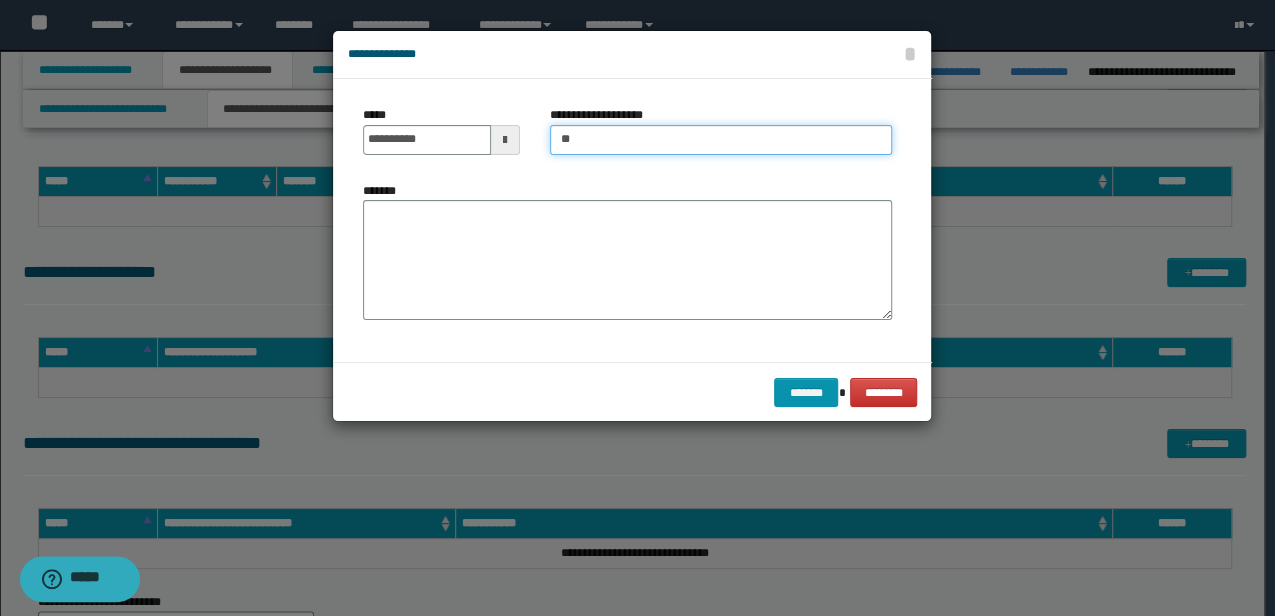 type on "*" 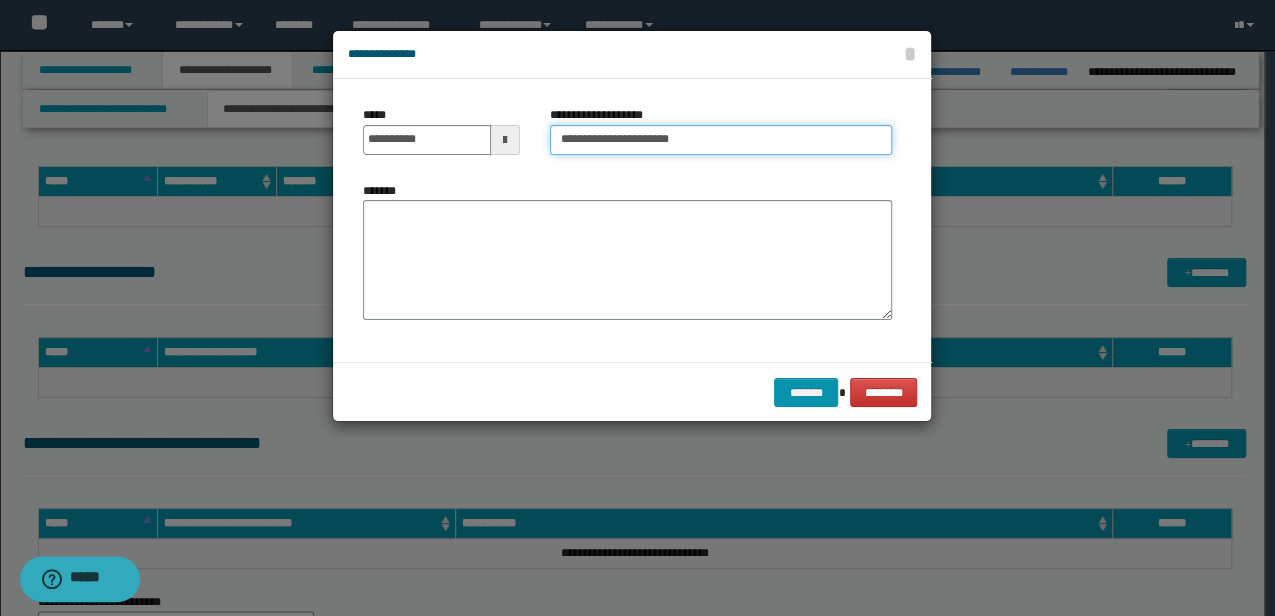 type on "**********" 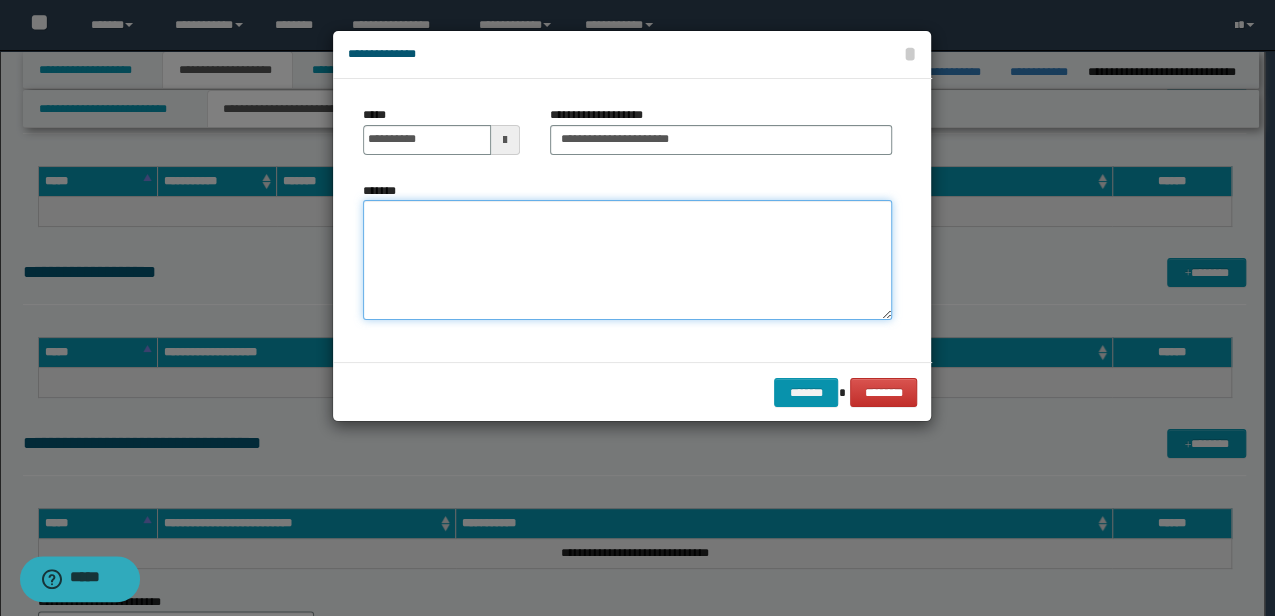 click on "*******" at bounding box center (627, 260) 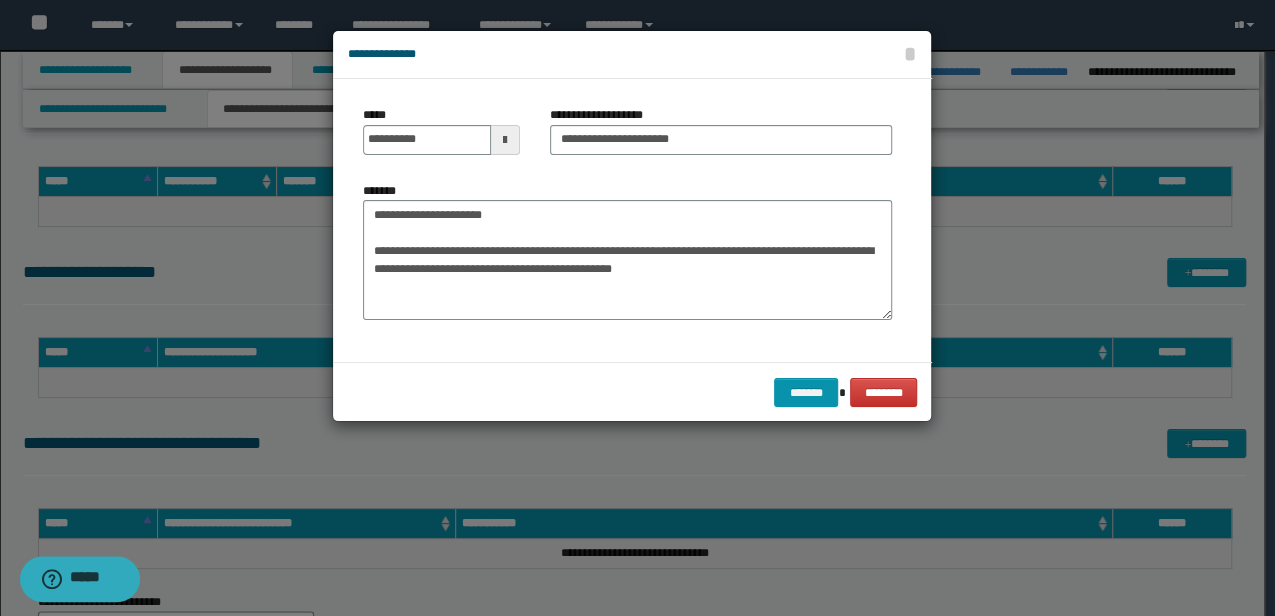 drag, startPoint x: 542, startPoint y: 182, endPoint x: 540, endPoint y: 215, distance: 33.06055 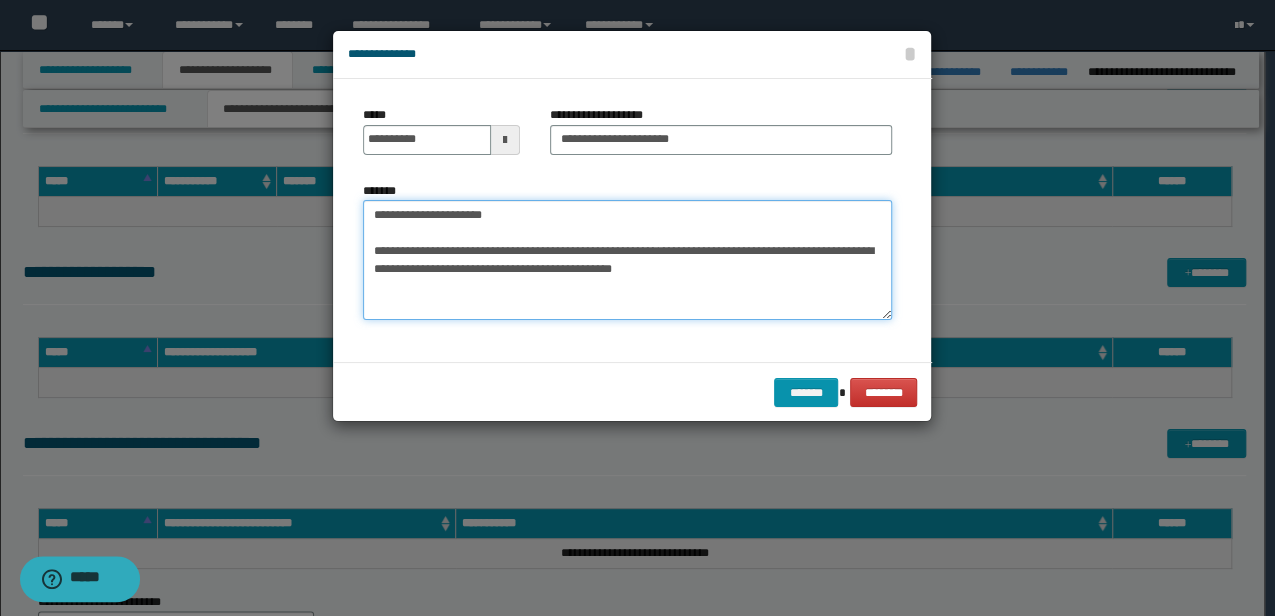 click on "**********" at bounding box center [627, 260] 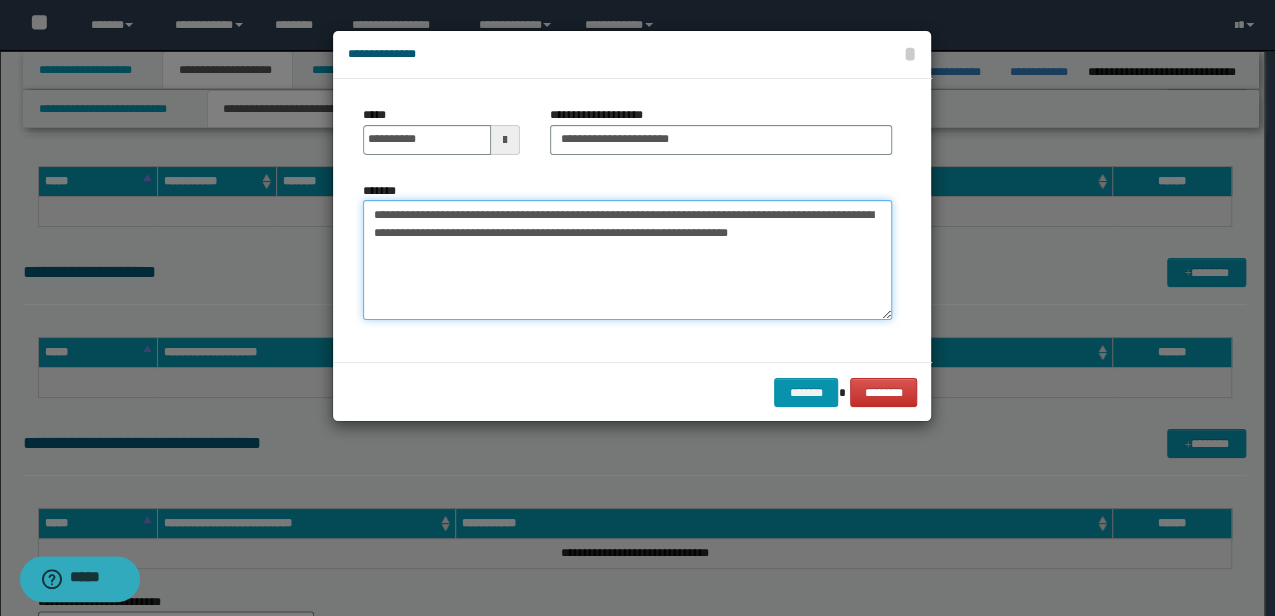 drag, startPoint x: 817, startPoint y: 252, endPoint x: 840, endPoint y: 244, distance: 24.351591 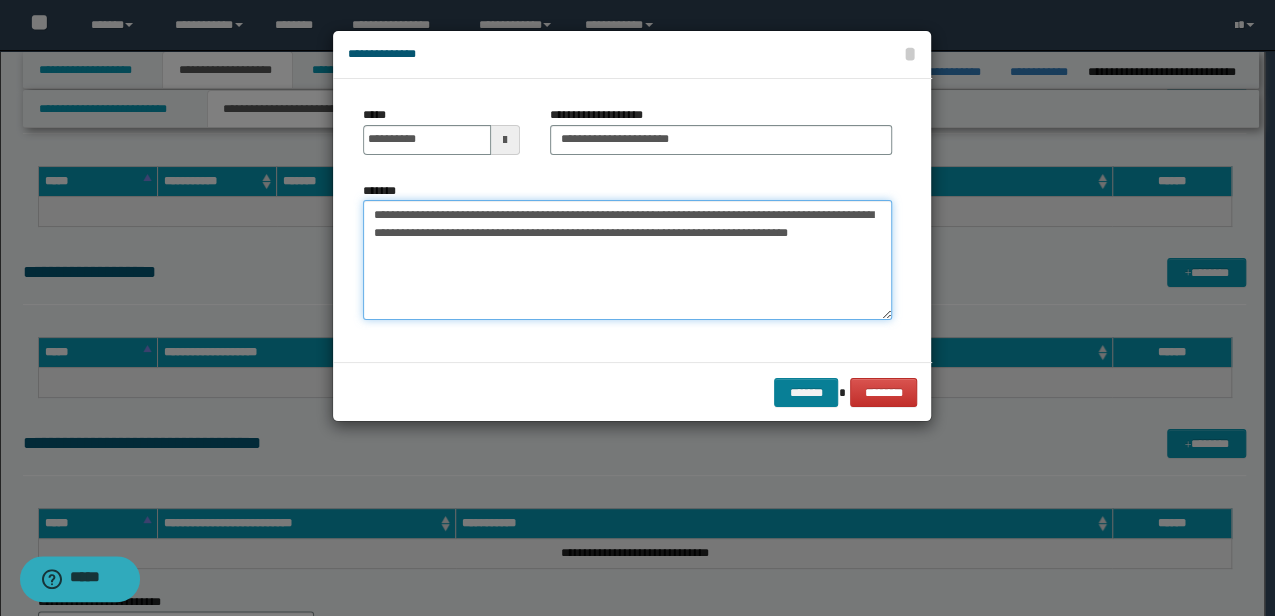 type on "**********" 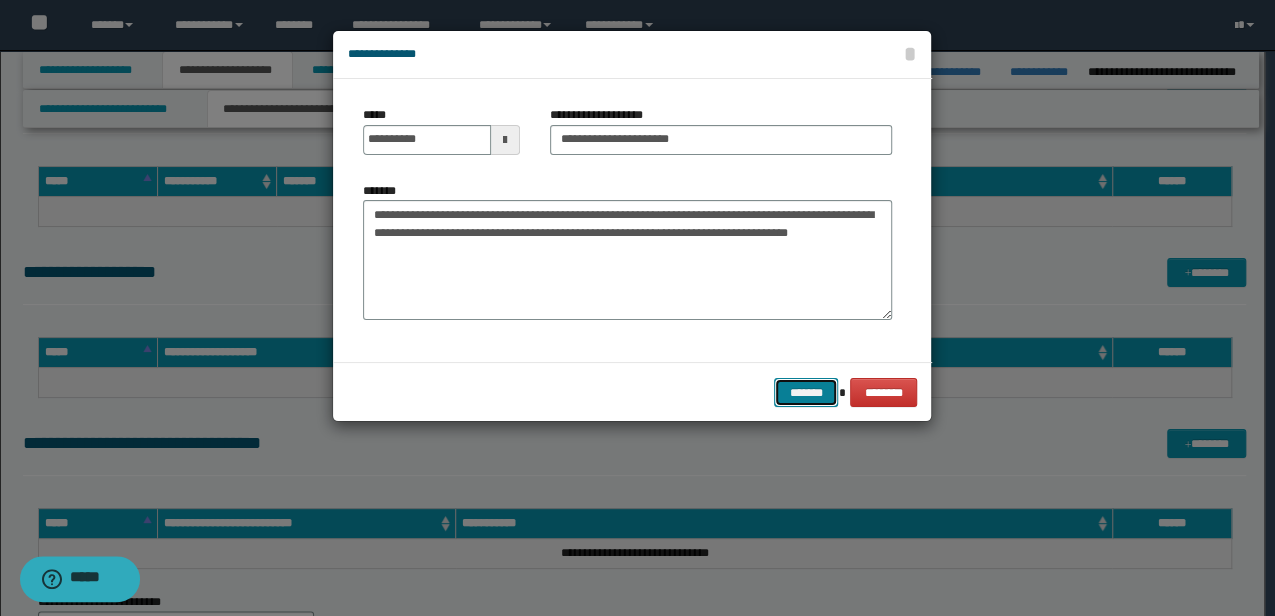 click on "*******" at bounding box center (806, 392) 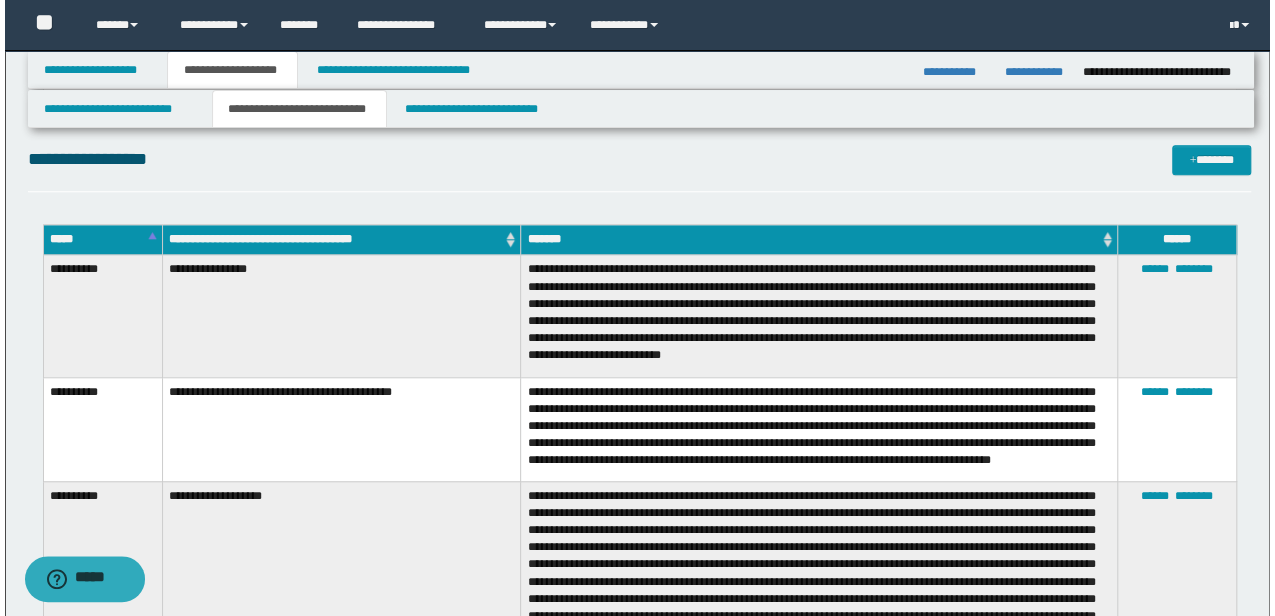 scroll, scrollTop: 646, scrollLeft: 0, axis: vertical 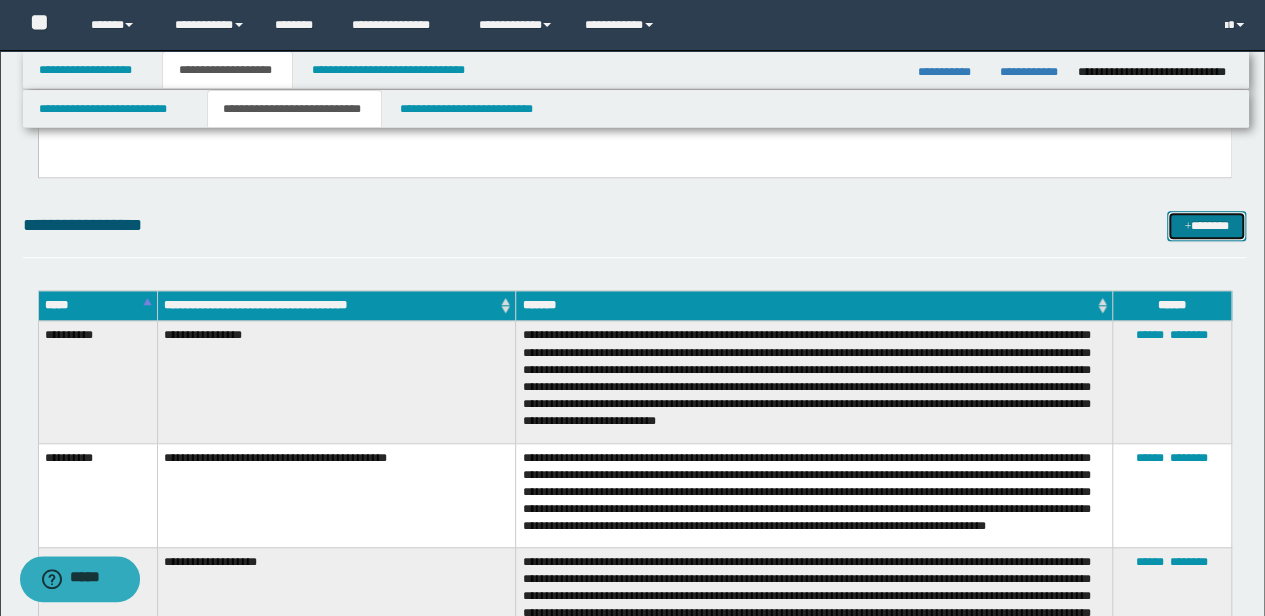 click on "*******" at bounding box center (1206, 225) 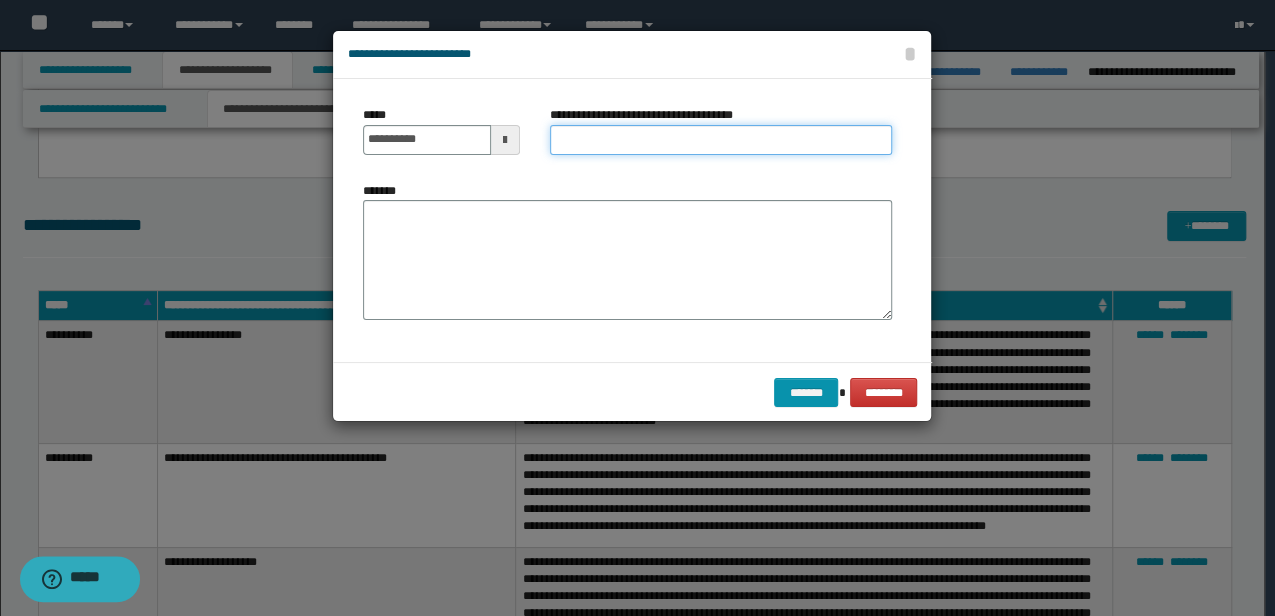 drag, startPoint x: 597, startPoint y: 148, endPoint x: 606, endPoint y: 142, distance: 10.816654 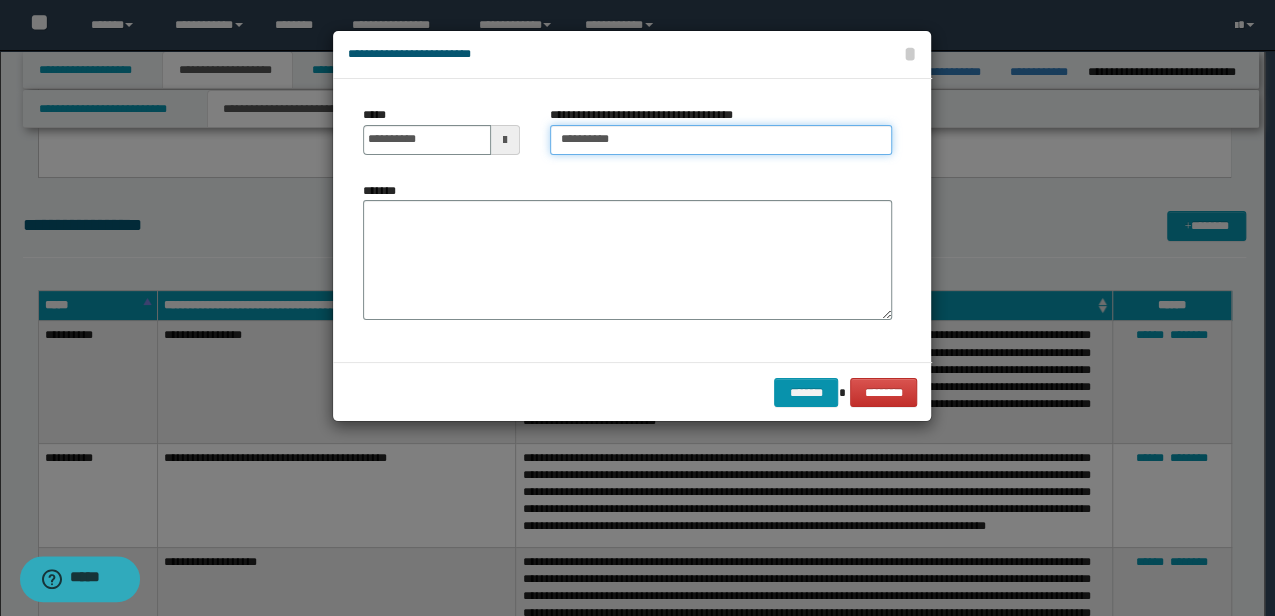 type on "**********" 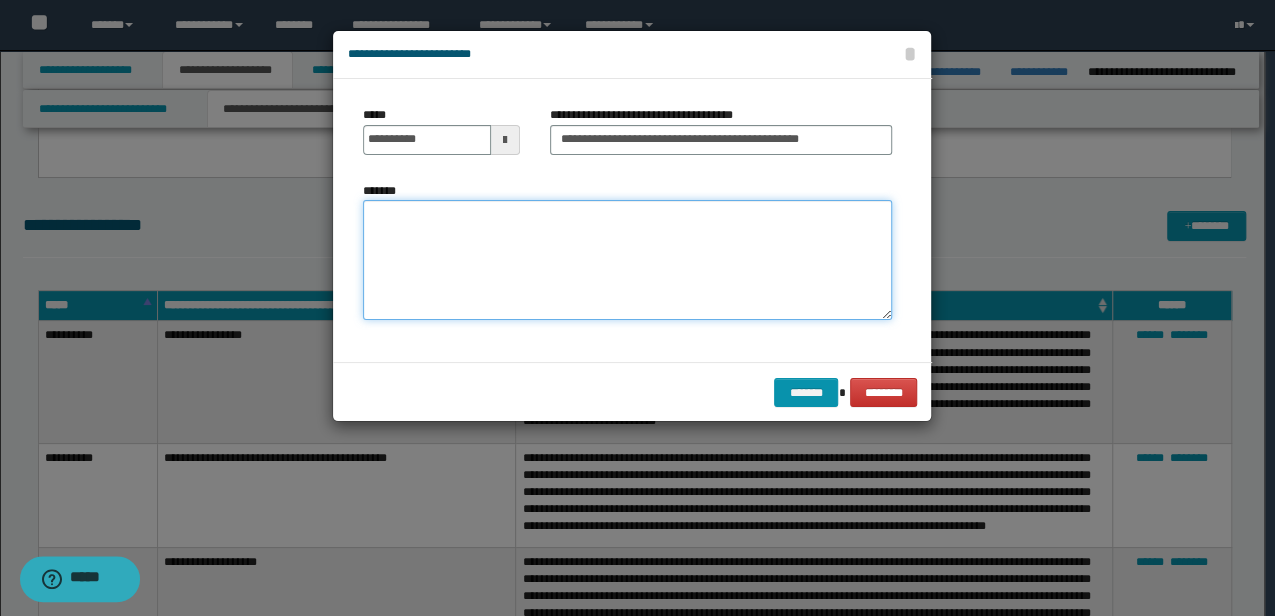click on "*******" at bounding box center [627, 259] 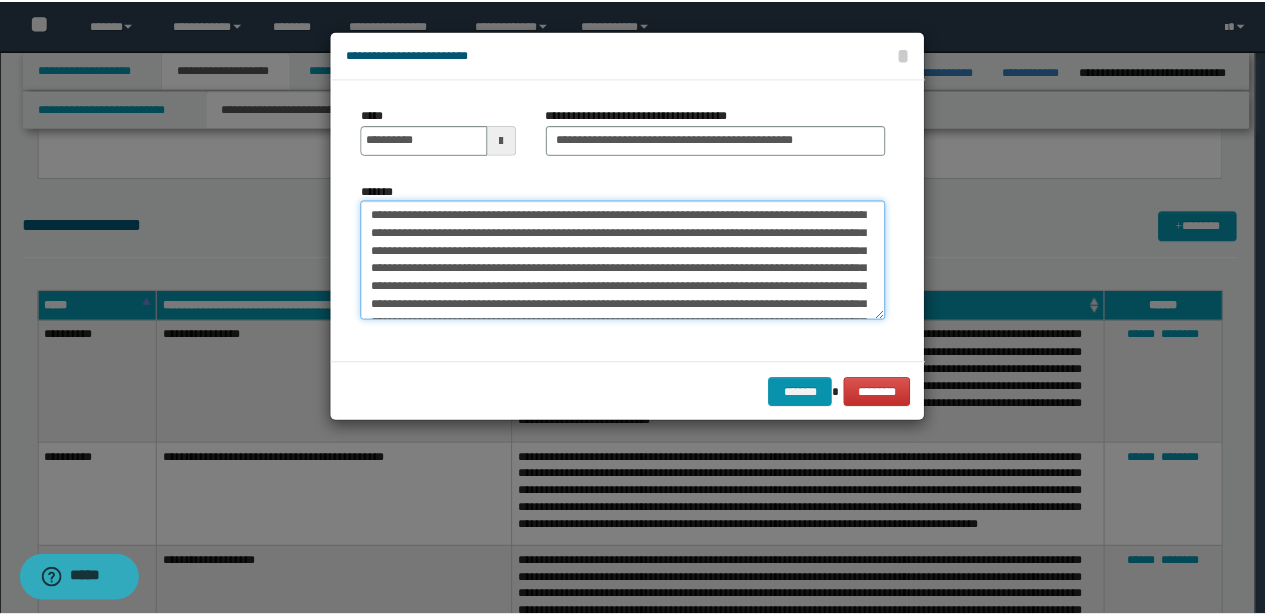 scroll, scrollTop: 192, scrollLeft: 0, axis: vertical 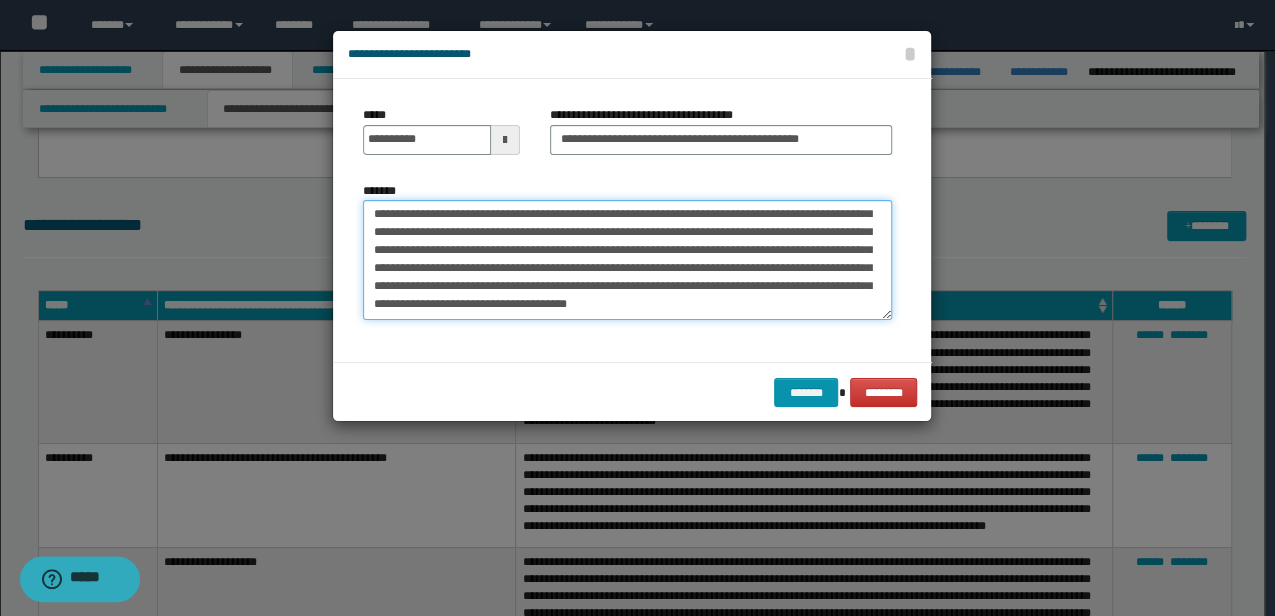 type on "**********" 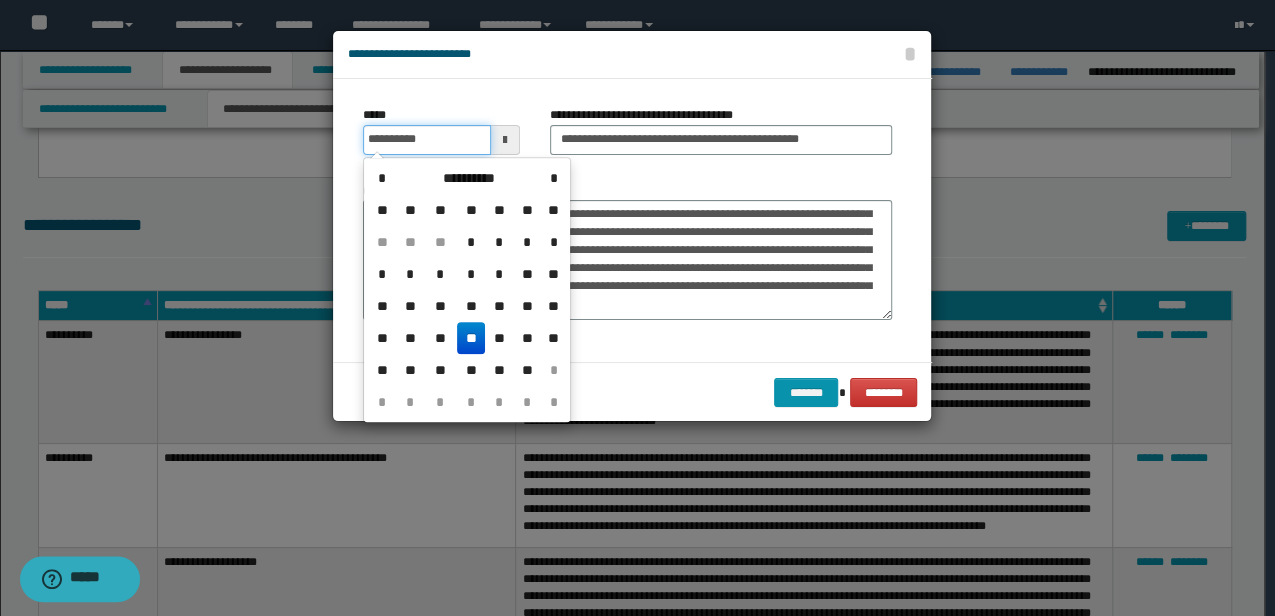 drag, startPoint x: 457, startPoint y: 140, endPoint x: -3, endPoint y: 140, distance: 460 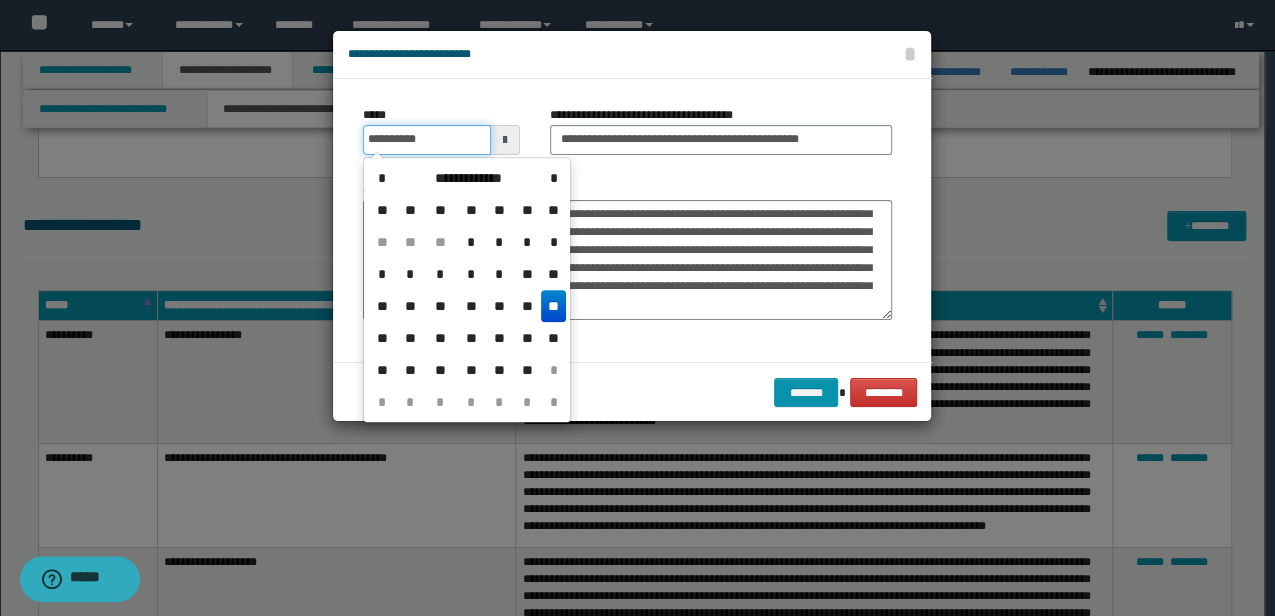 type on "**********" 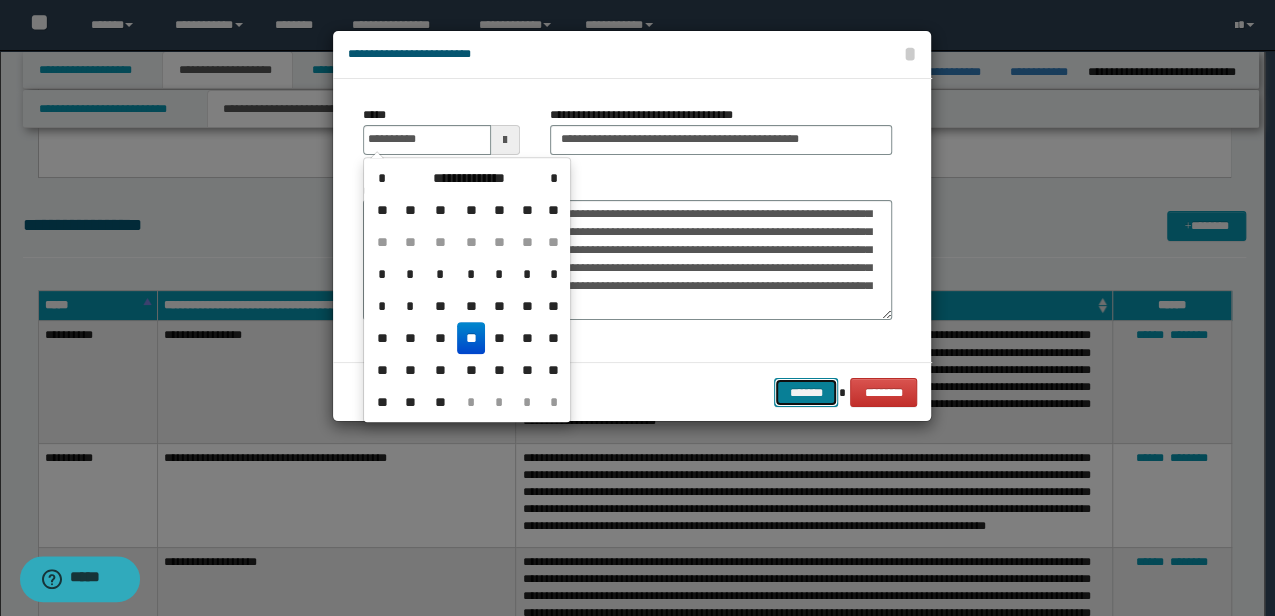 click on "*******" at bounding box center [806, 392] 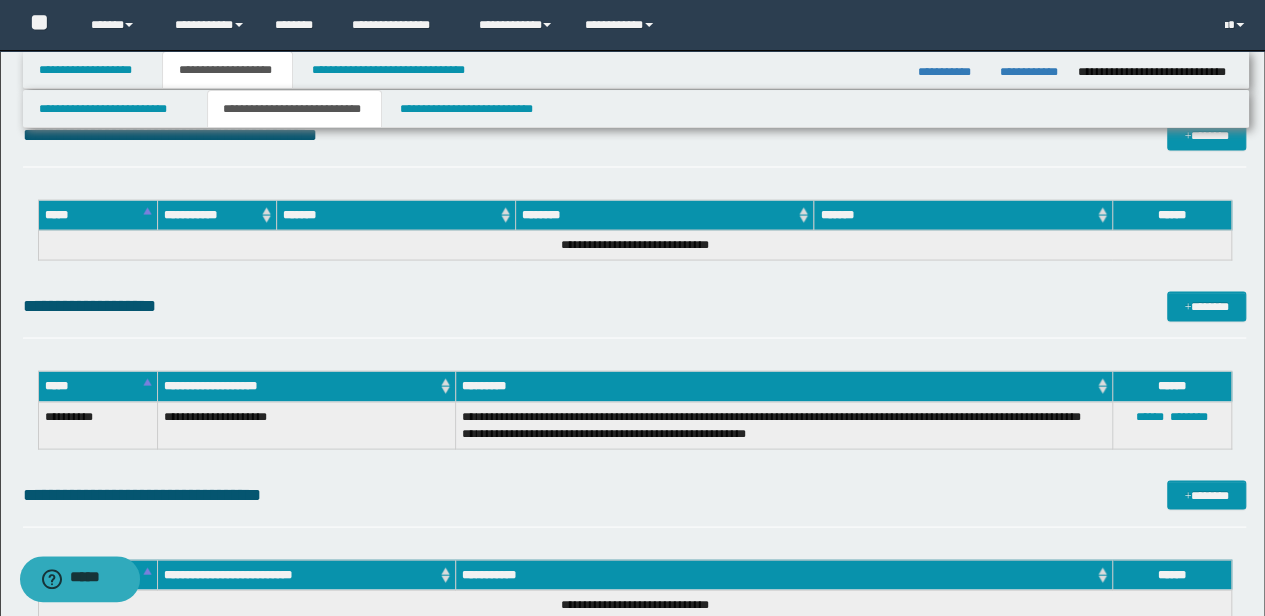 scroll, scrollTop: 1913, scrollLeft: 0, axis: vertical 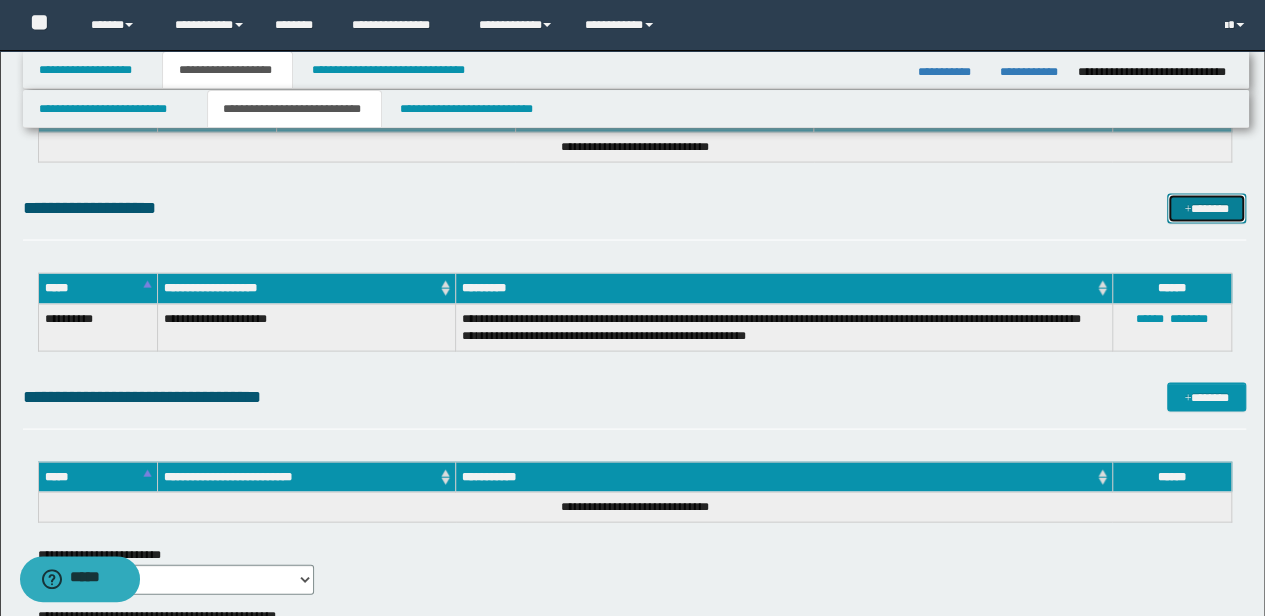 click on "*******" at bounding box center [1206, 208] 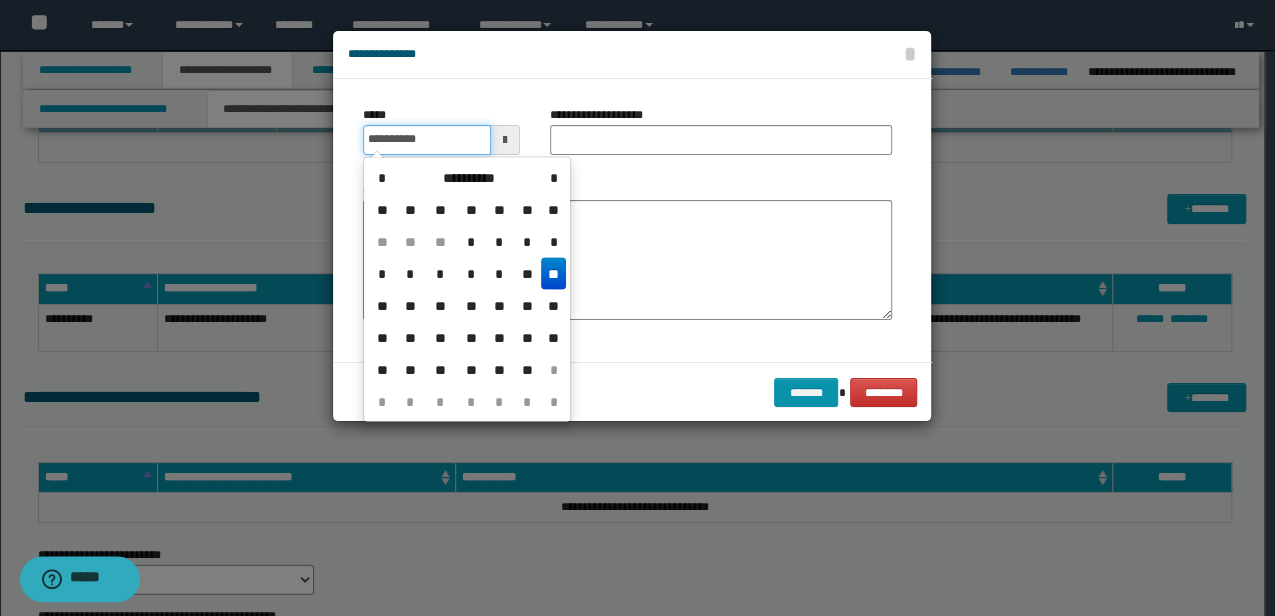 drag, startPoint x: 464, startPoint y: 137, endPoint x: 91, endPoint y: 132, distance: 373.0335 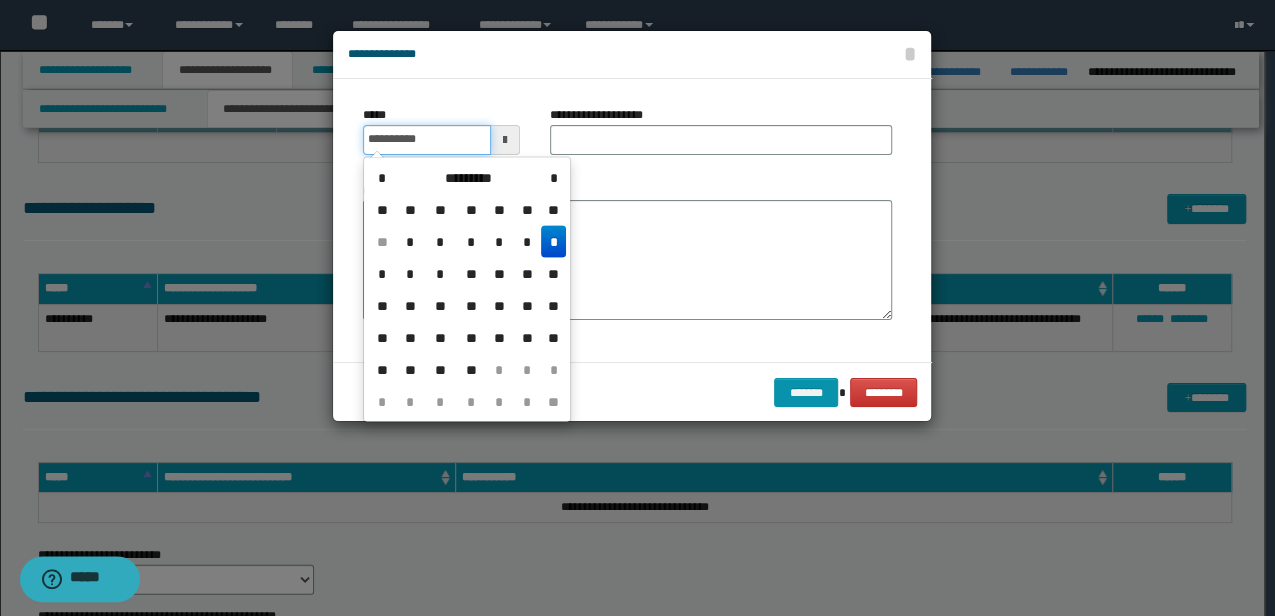 type on "**********" 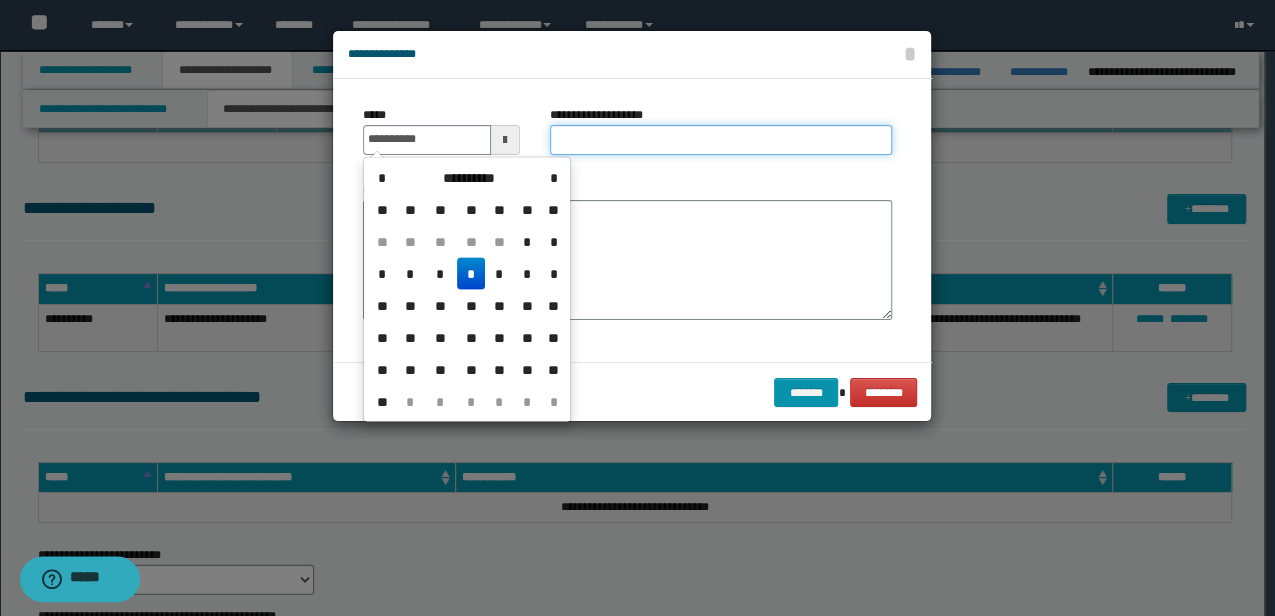 click on "**********" at bounding box center (721, 140) 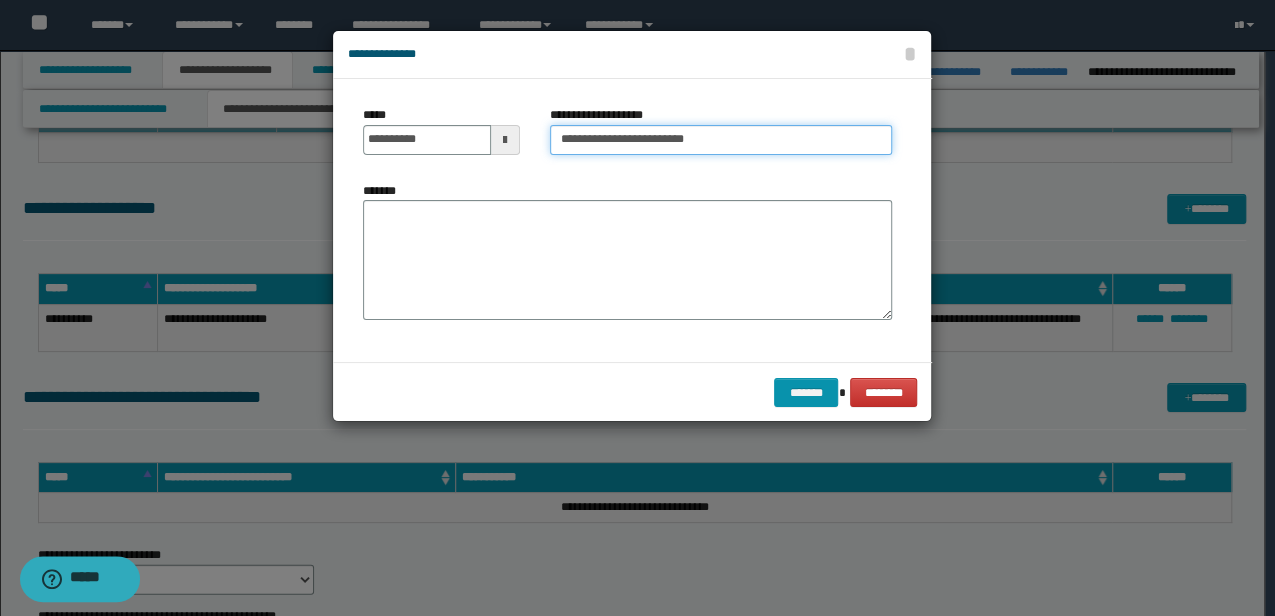 type on "**********" 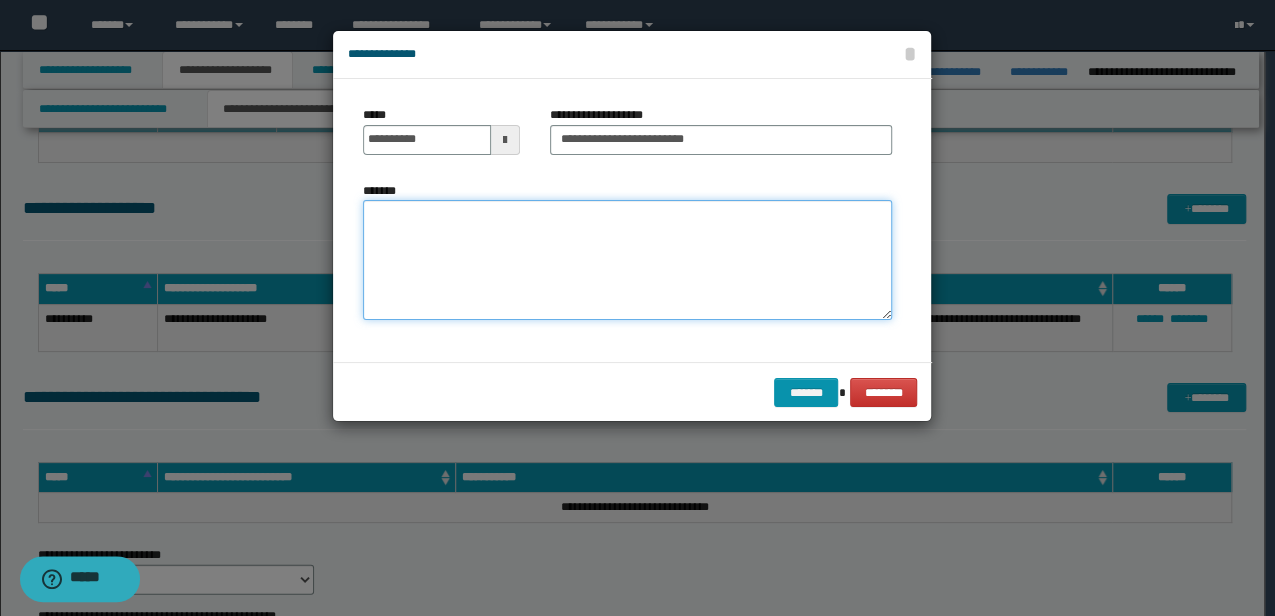 click on "*******" at bounding box center (627, 260) 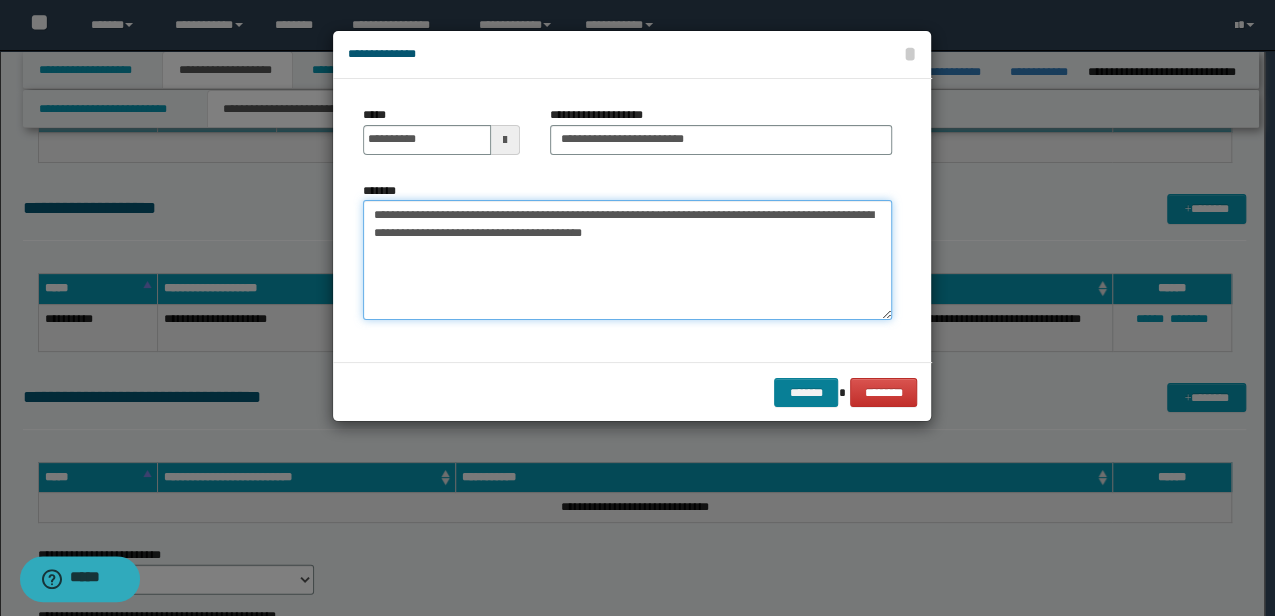 type on "**********" 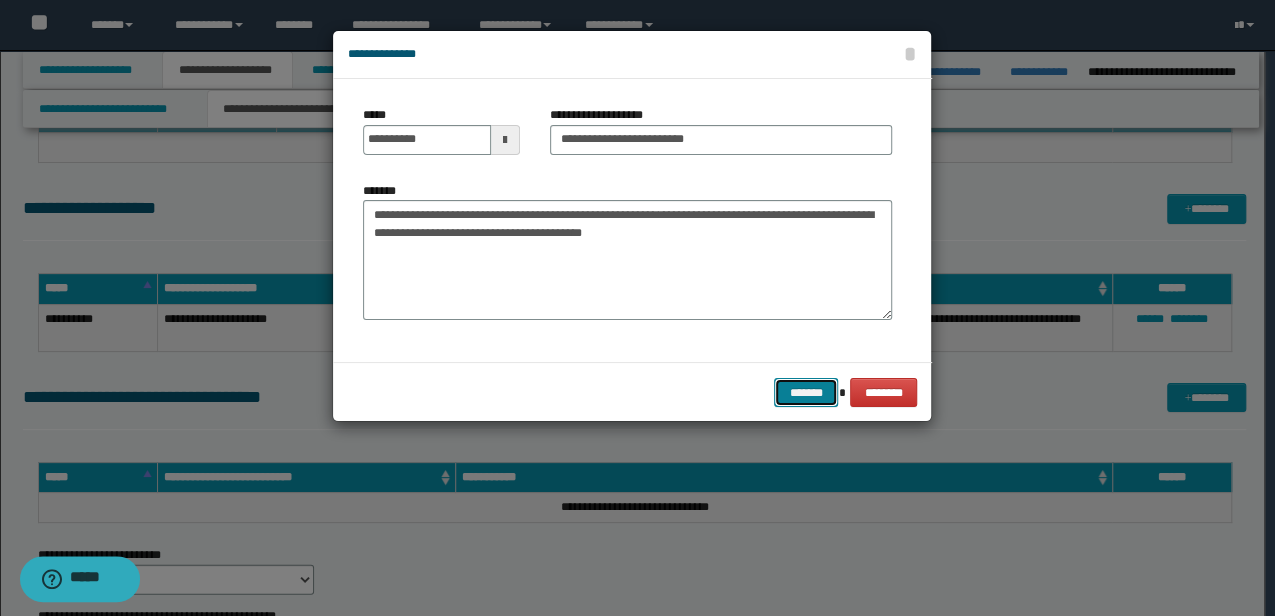 drag, startPoint x: 784, startPoint y: 382, endPoint x: 789, endPoint y: 360, distance: 22.561028 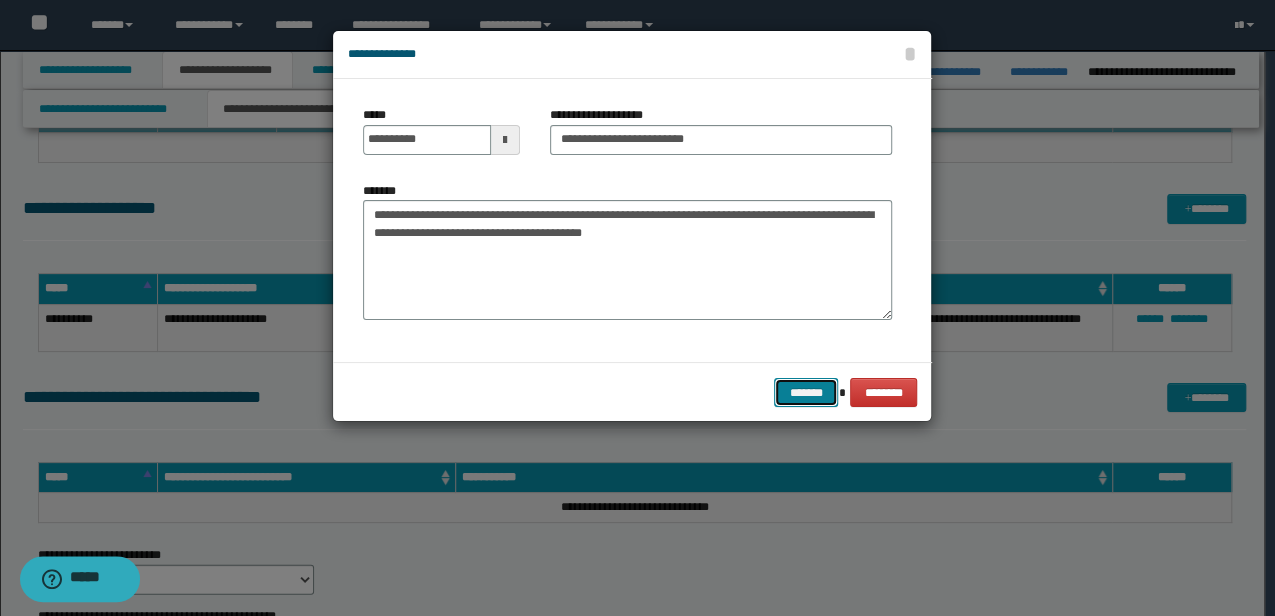 click on "*******" at bounding box center (806, 392) 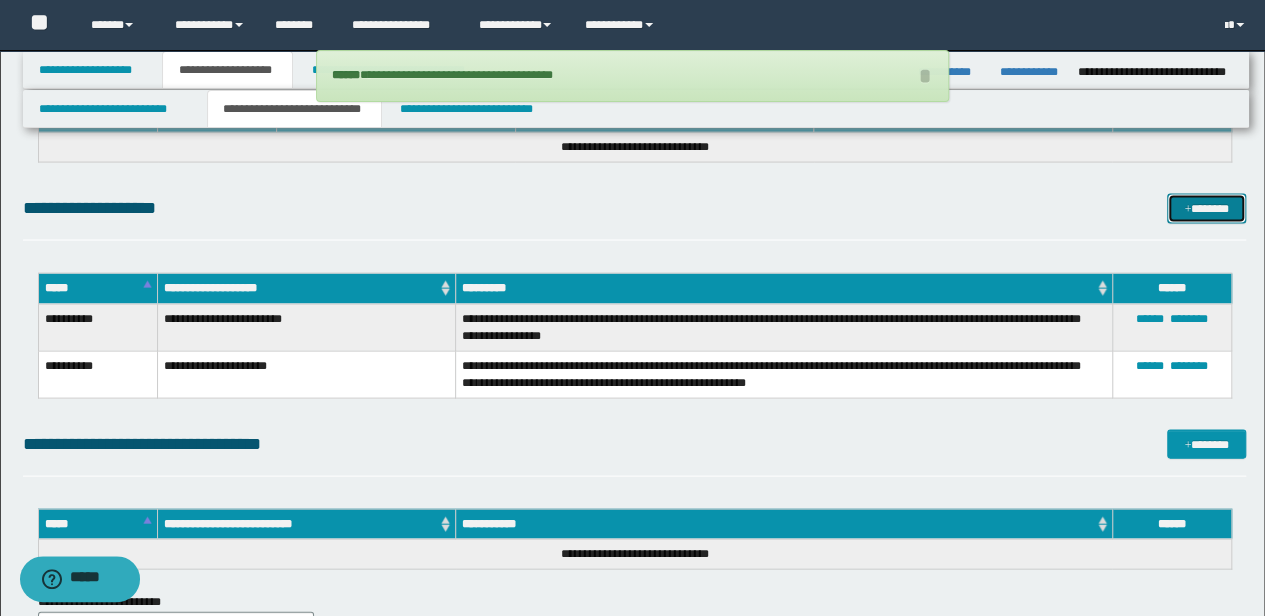 click on "*******" at bounding box center (1206, 208) 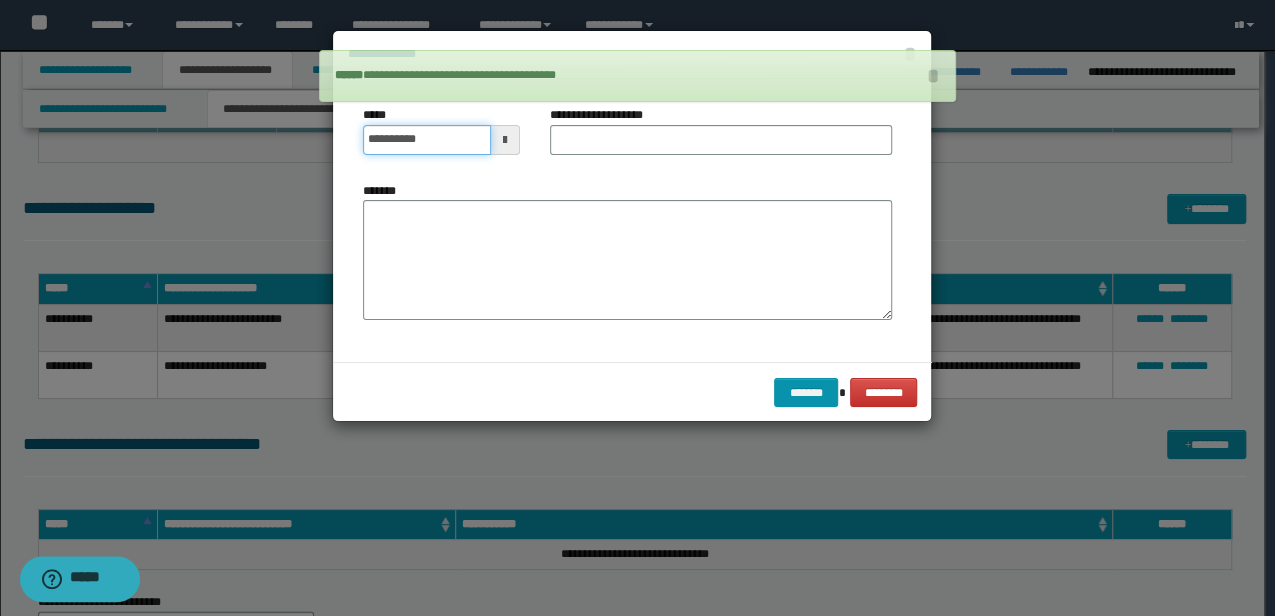 click on "**********" at bounding box center (637, 308) 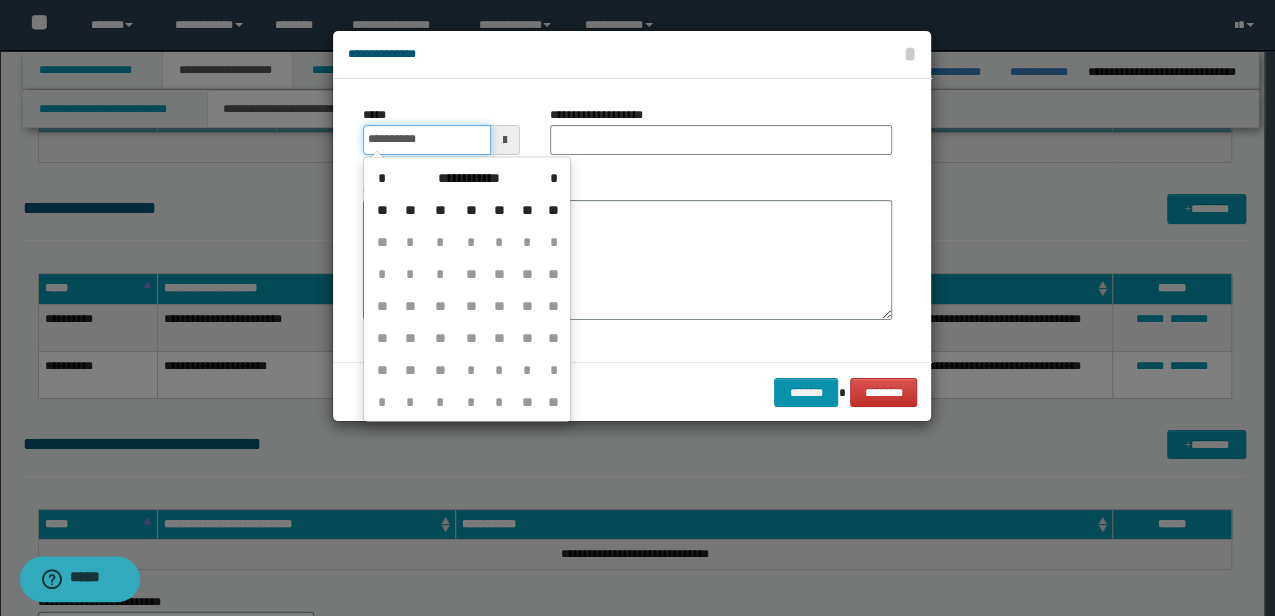 type on "**********" 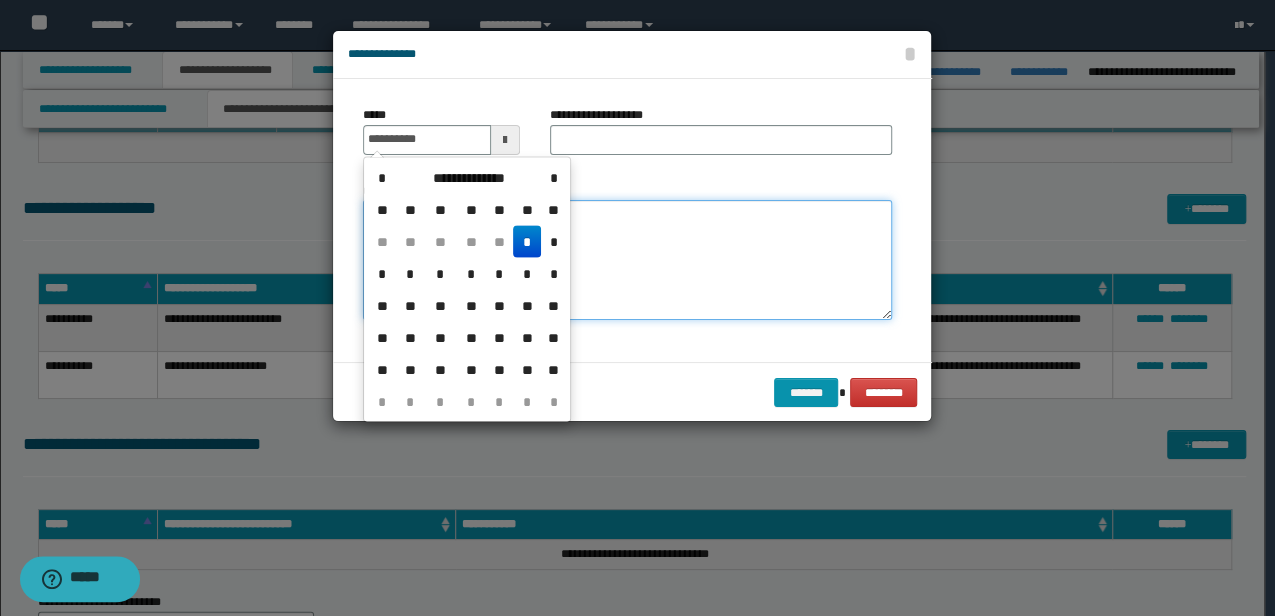 click on "*******" at bounding box center (627, 260) 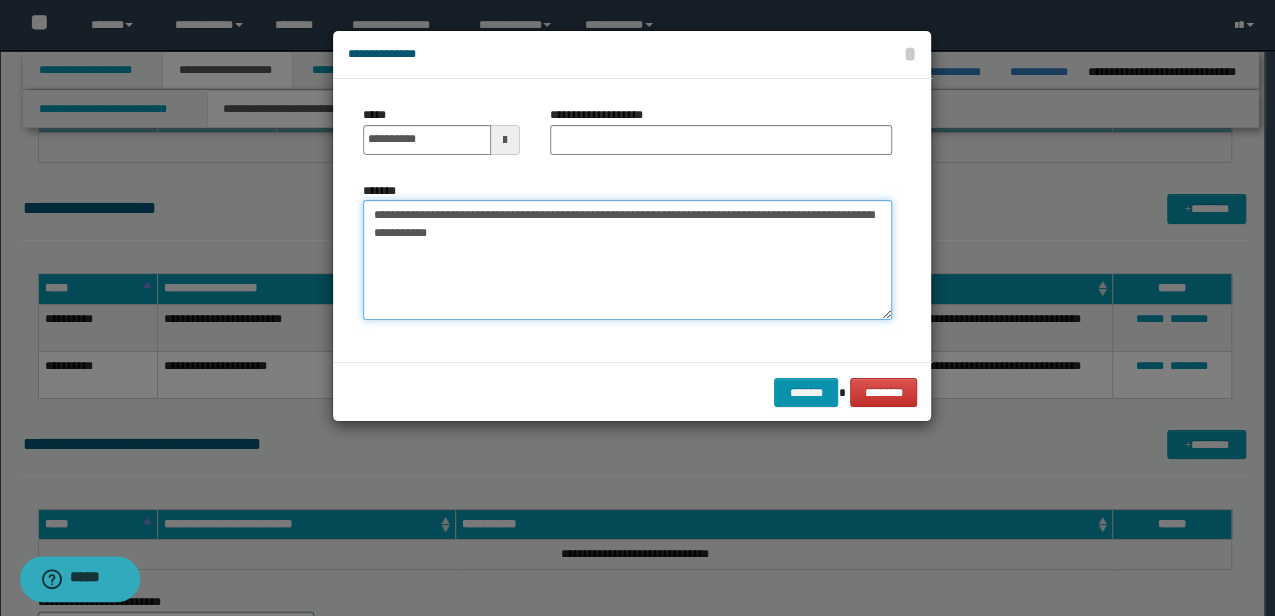type on "**********" 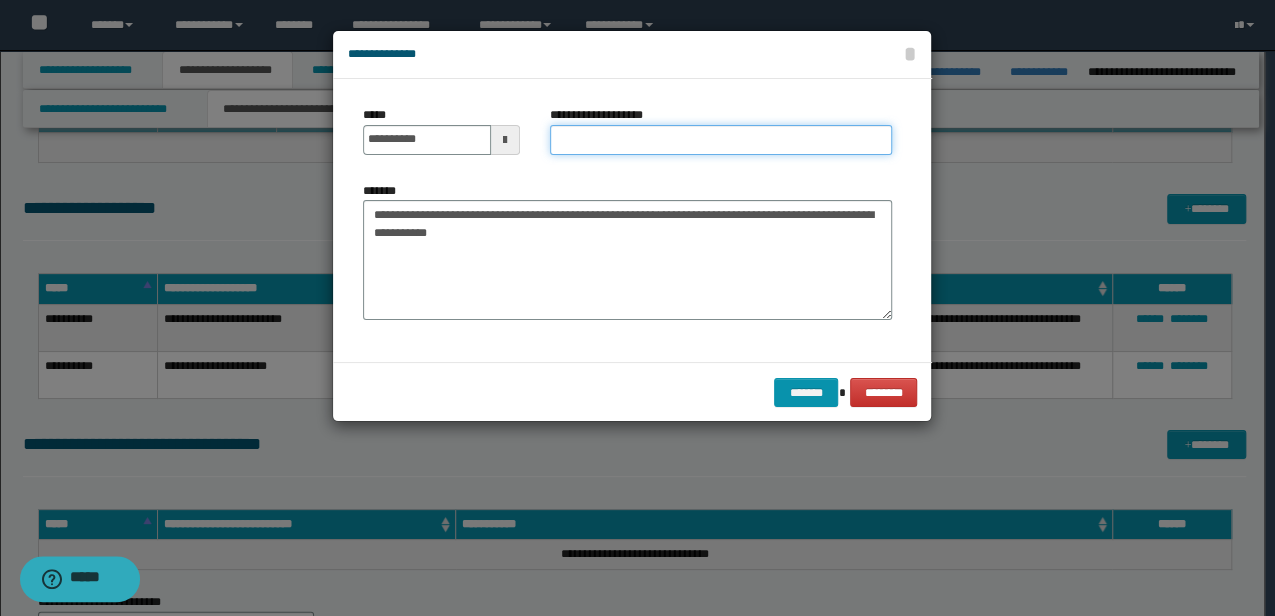 click on "**********" at bounding box center [721, 140] 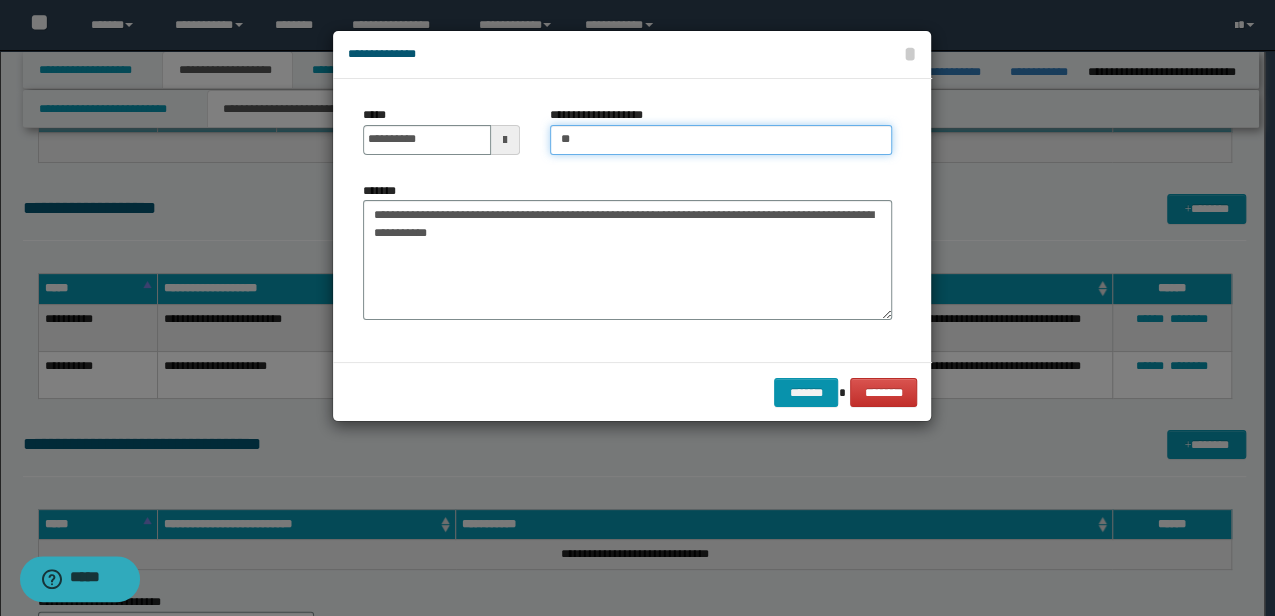 type on "**********" 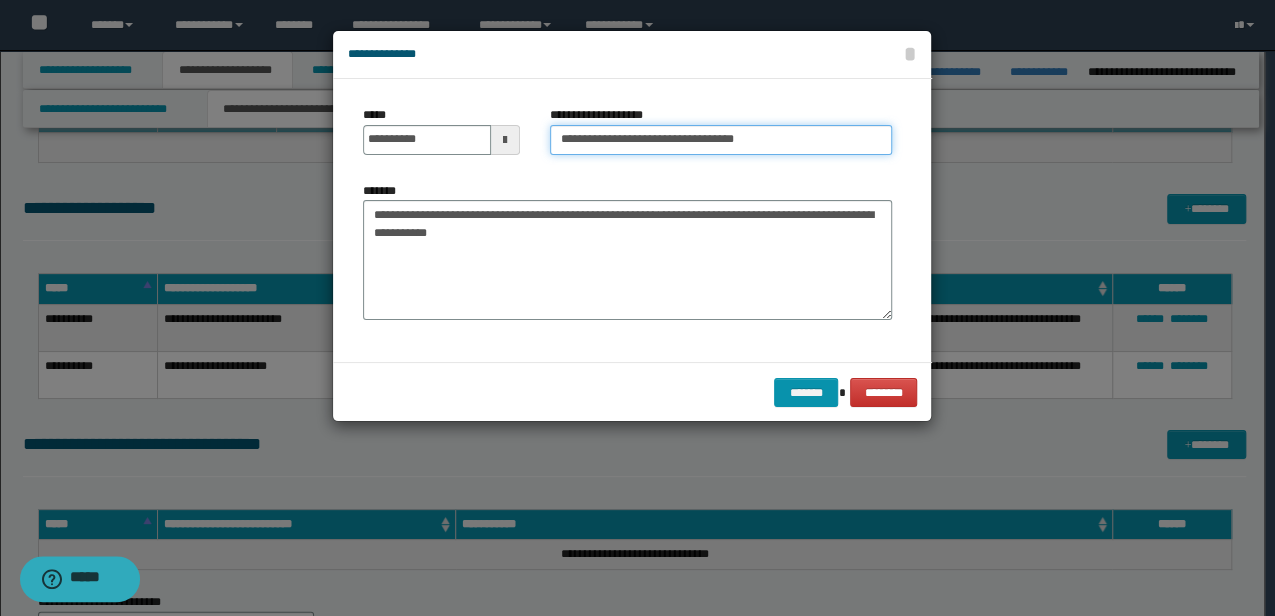 click on "*******" at bounding box center (806, 392) 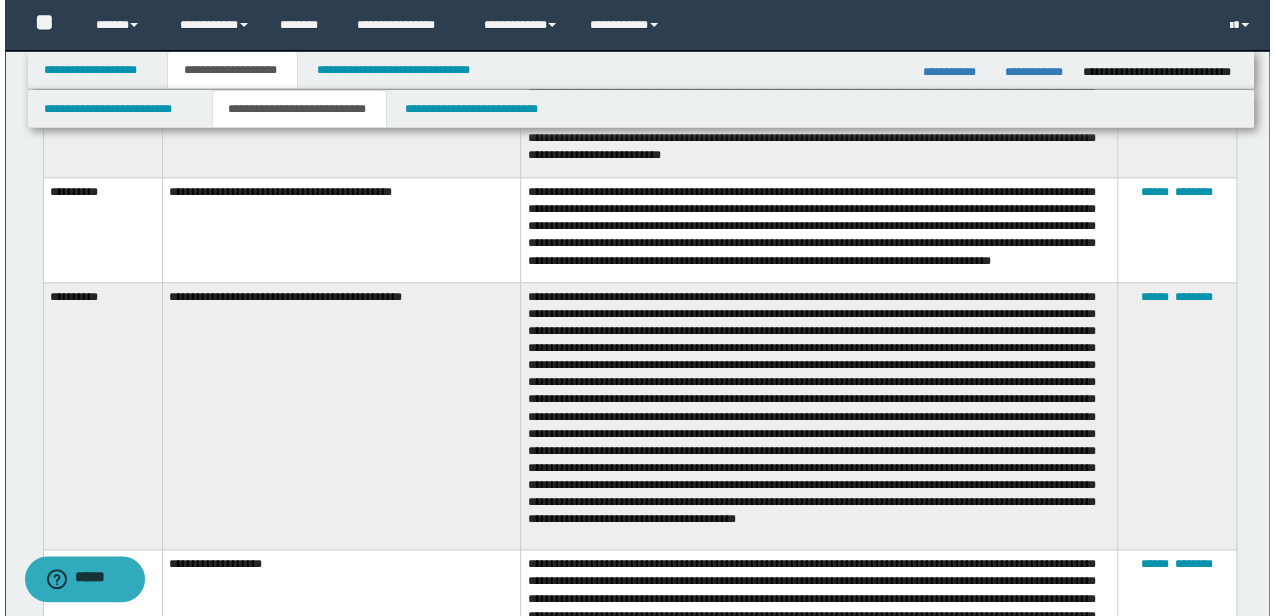 scroll, scrollTop: 713, scrollLeft: 0, axis: vertical 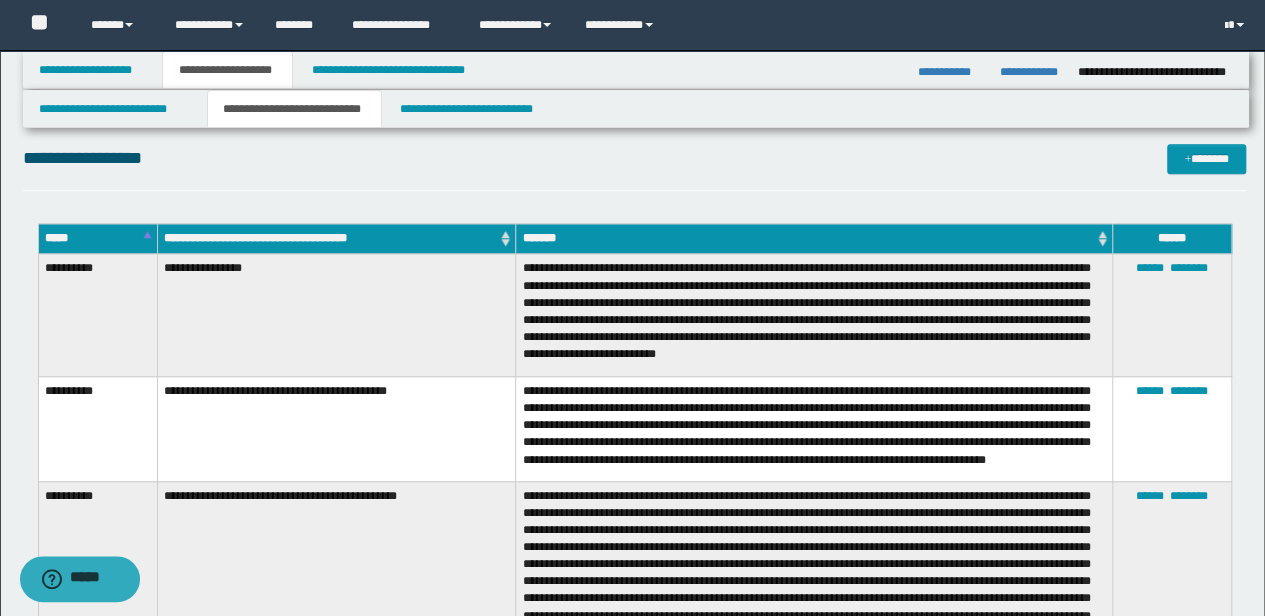 drag, startPoint x: 182, startPoint y: 404, endPoint x: 422, endPoint y: 377, distance: 241.51398 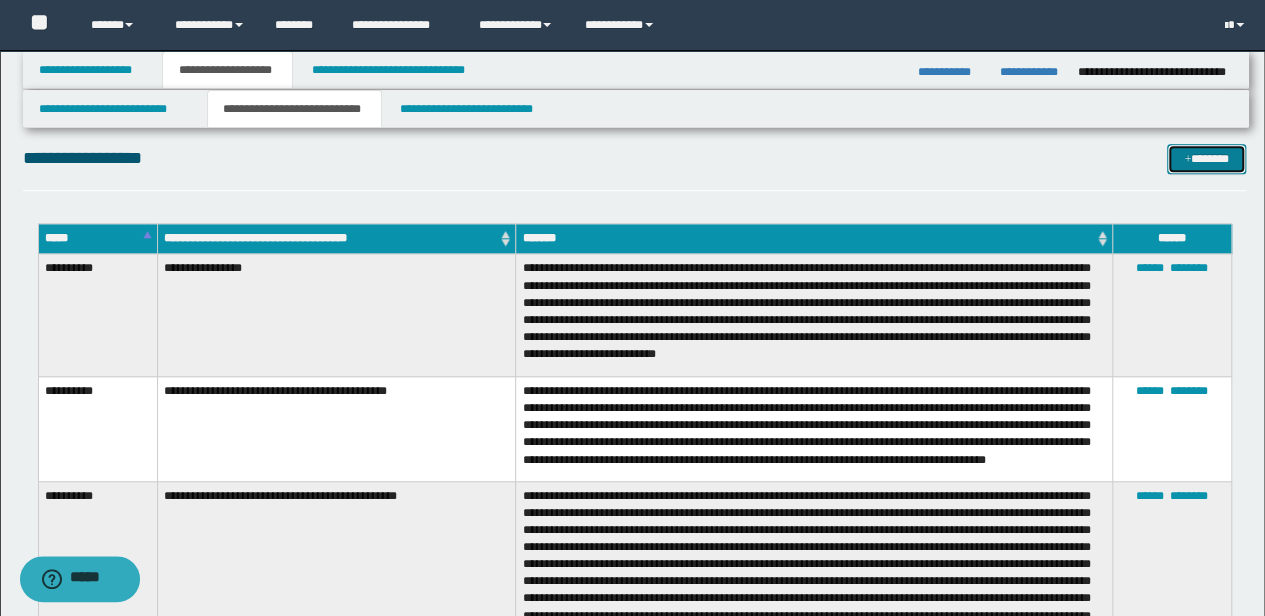 click on "*******" at bounding box center [1206, 158] 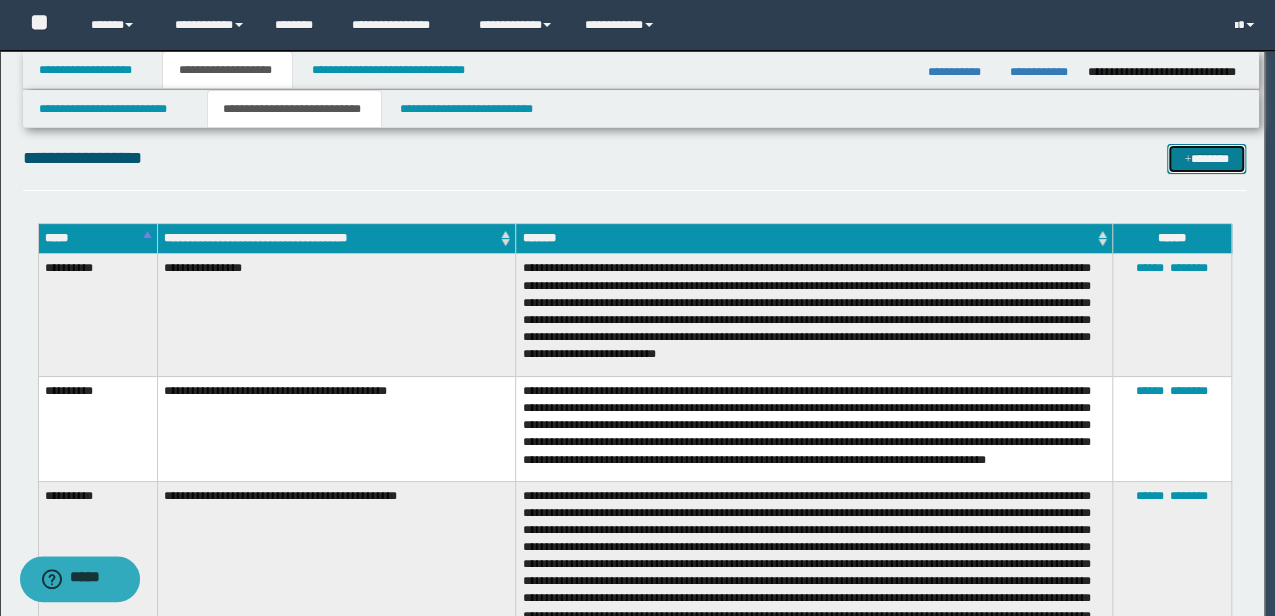 scroll, scrollTop: 0, scrollLeft: 0, axis: both 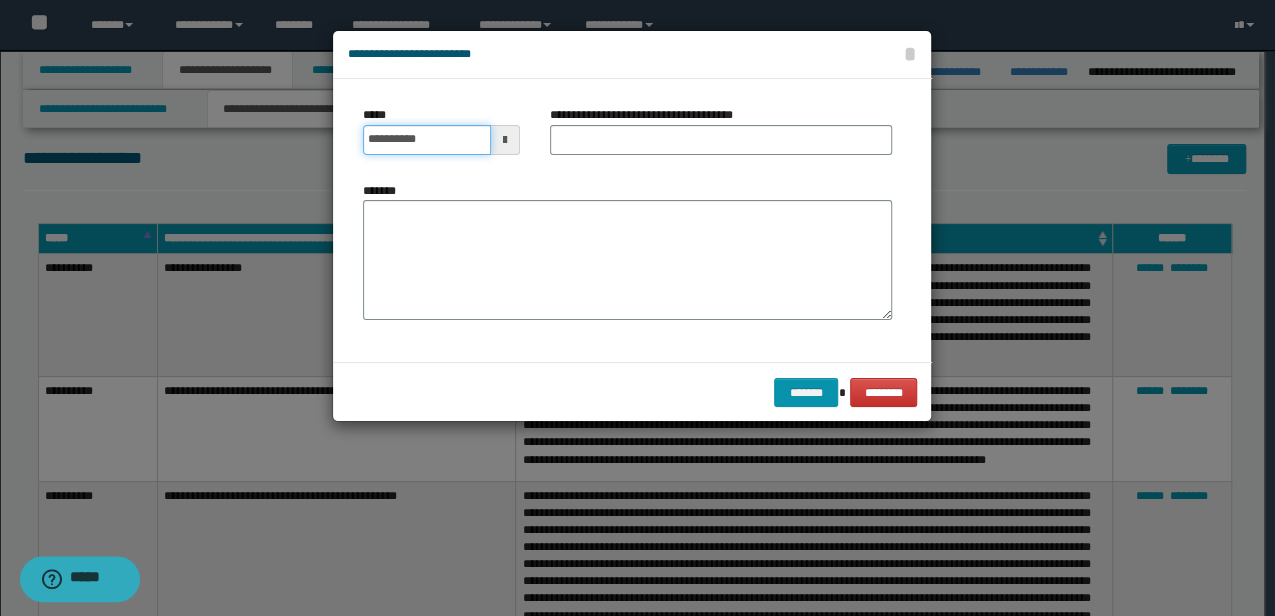 drag, startPoint x: 455, startPoint y: 141, endPoint x: 305, endPoint y: 146, distance: 150.08331 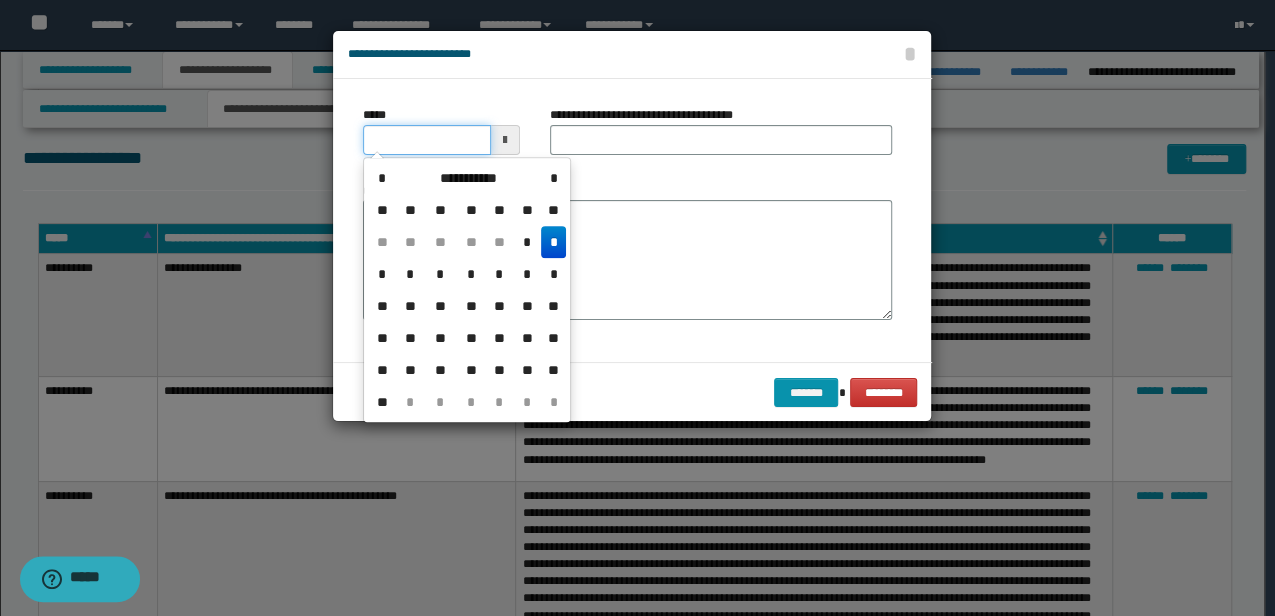 drag, startPoint x: 457, startPoint y: 130, endPoint x: 134, endPoint y: 97, distance: 324.6814 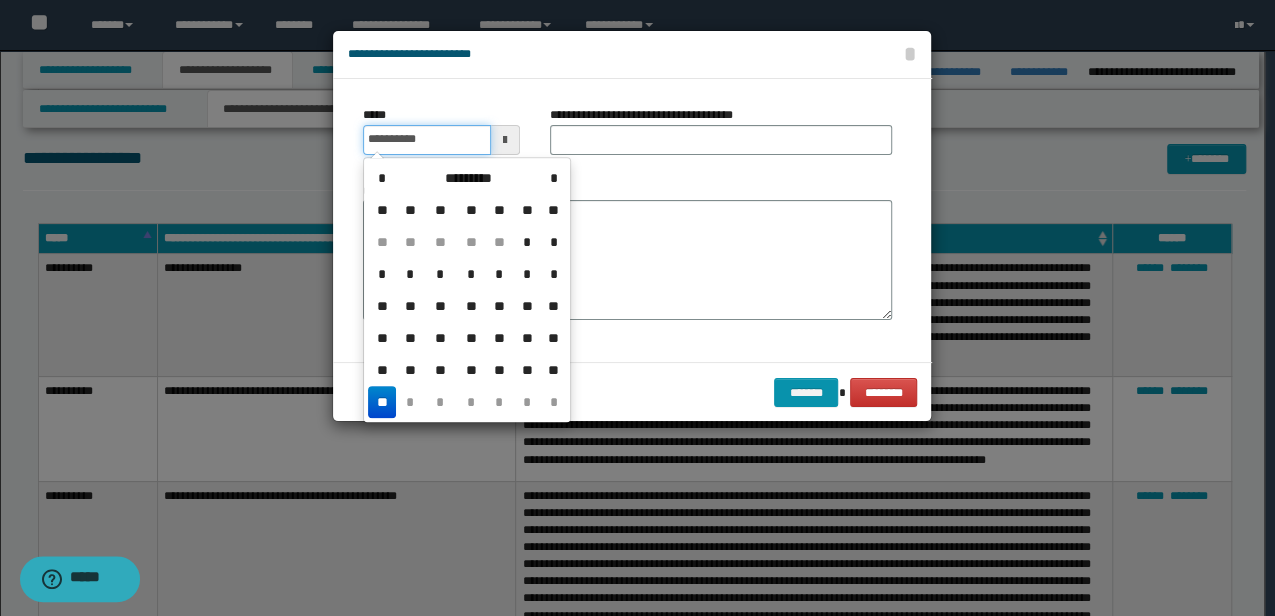 type on "**********" 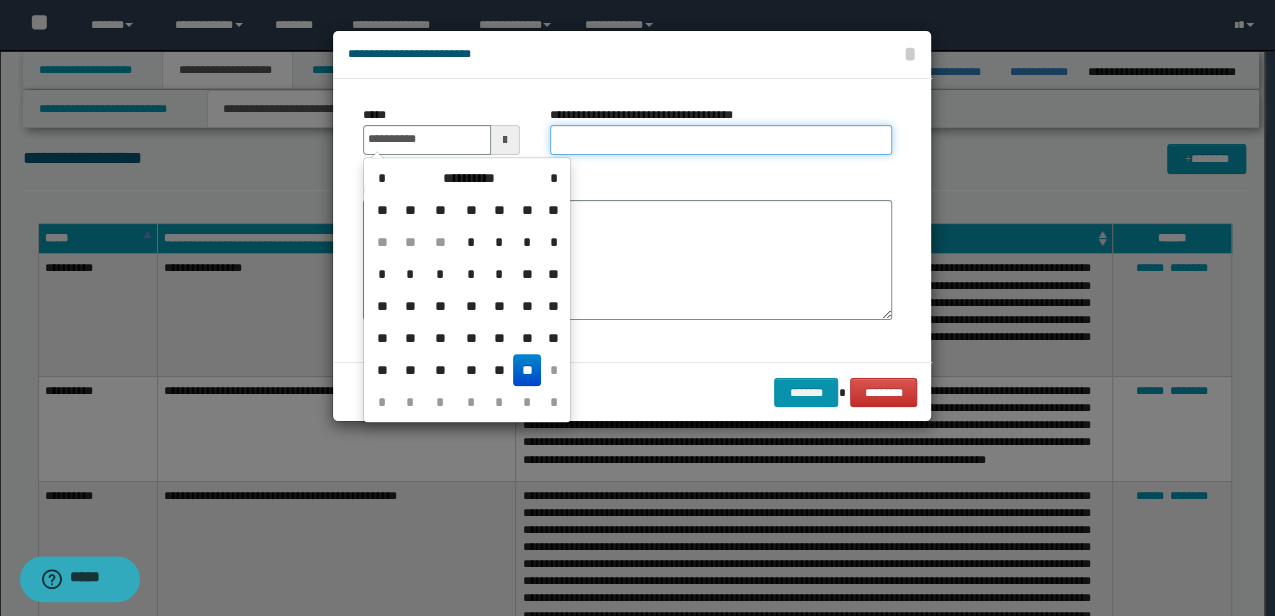 click on "**********" at bounding box center [721, 140] 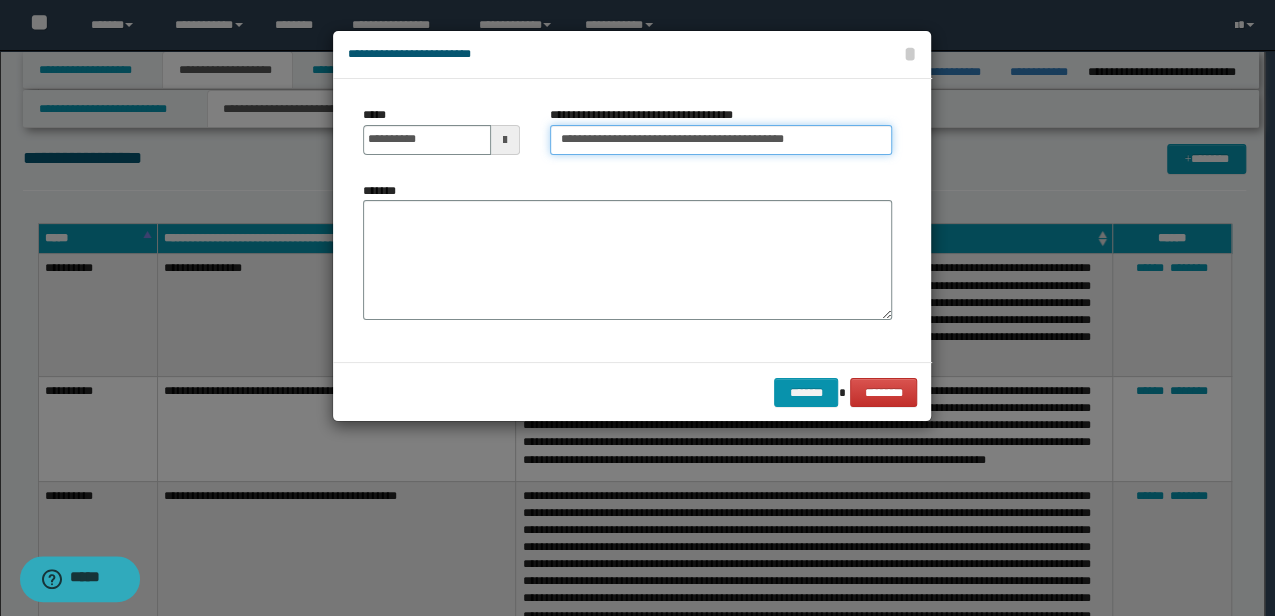 click on "**********" at bounding box center (721, 140) 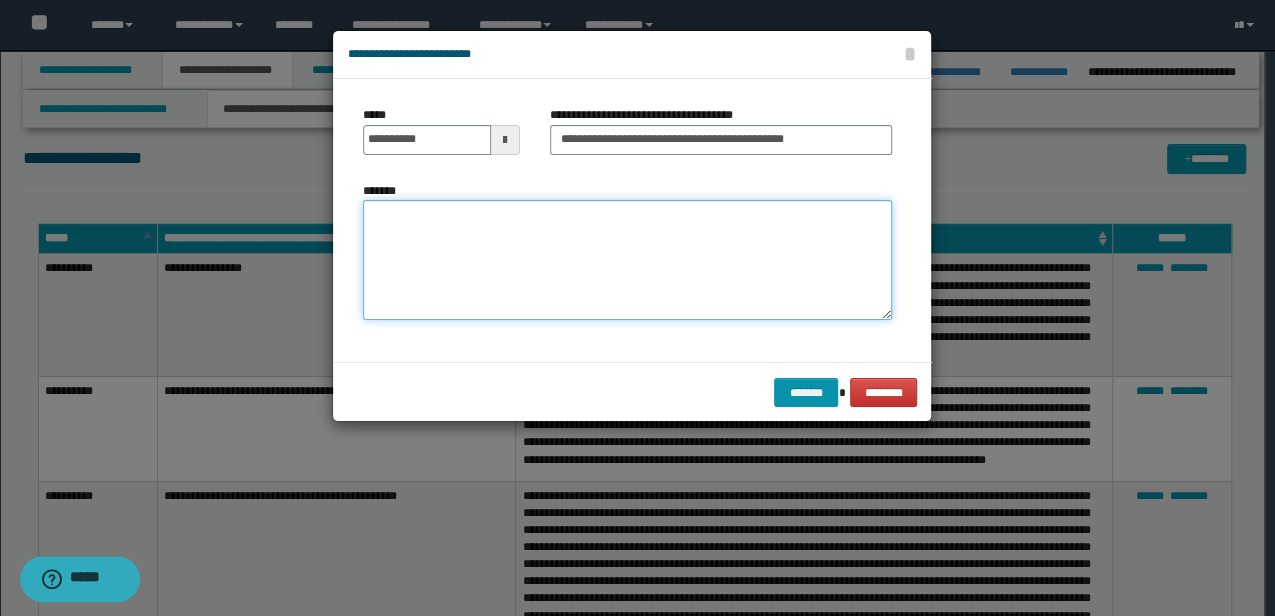 click on "*******" at bounding box center (627, 259) 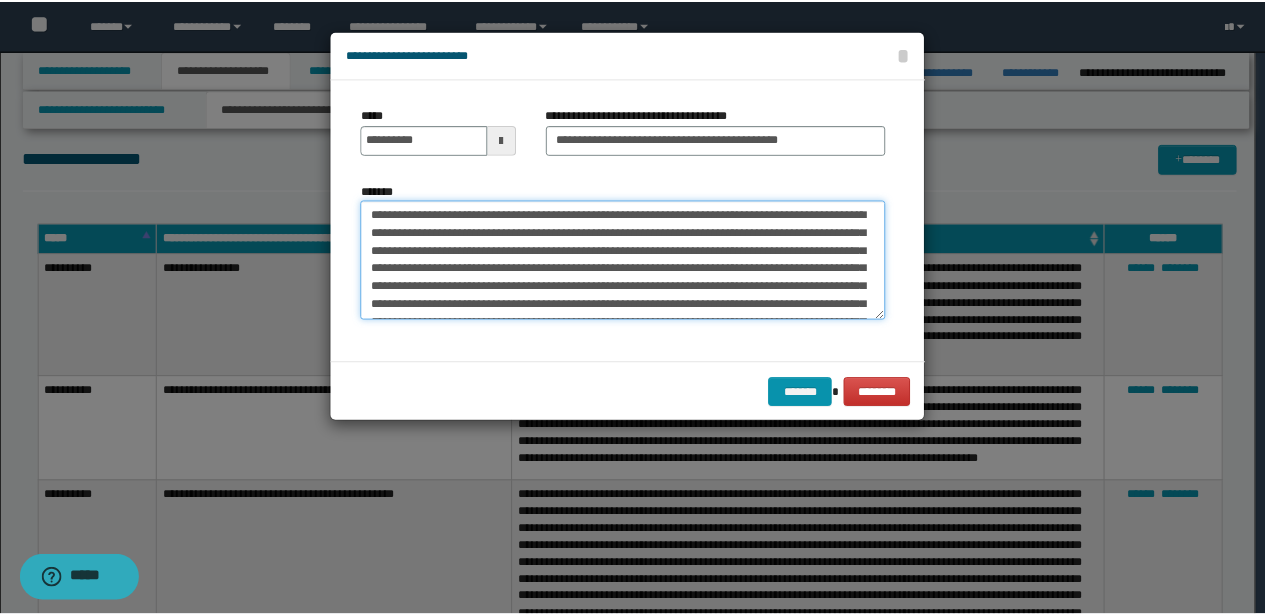 scroll, scrollTop: 66, scrollLeft: 0, axis: vertical 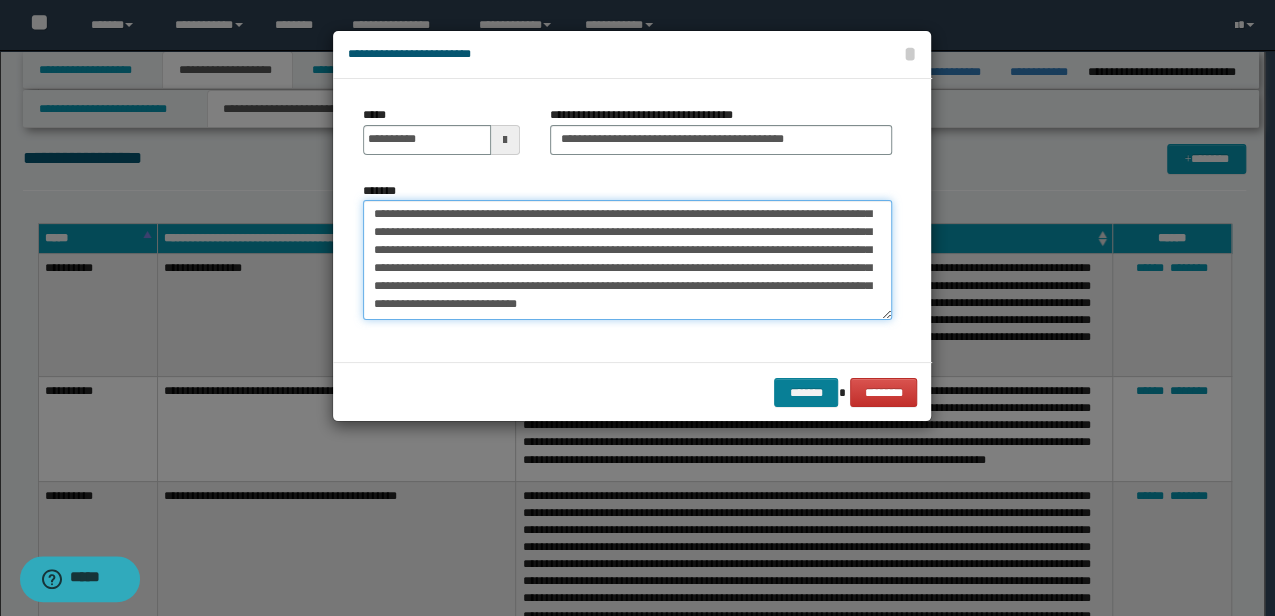 type on "**********" 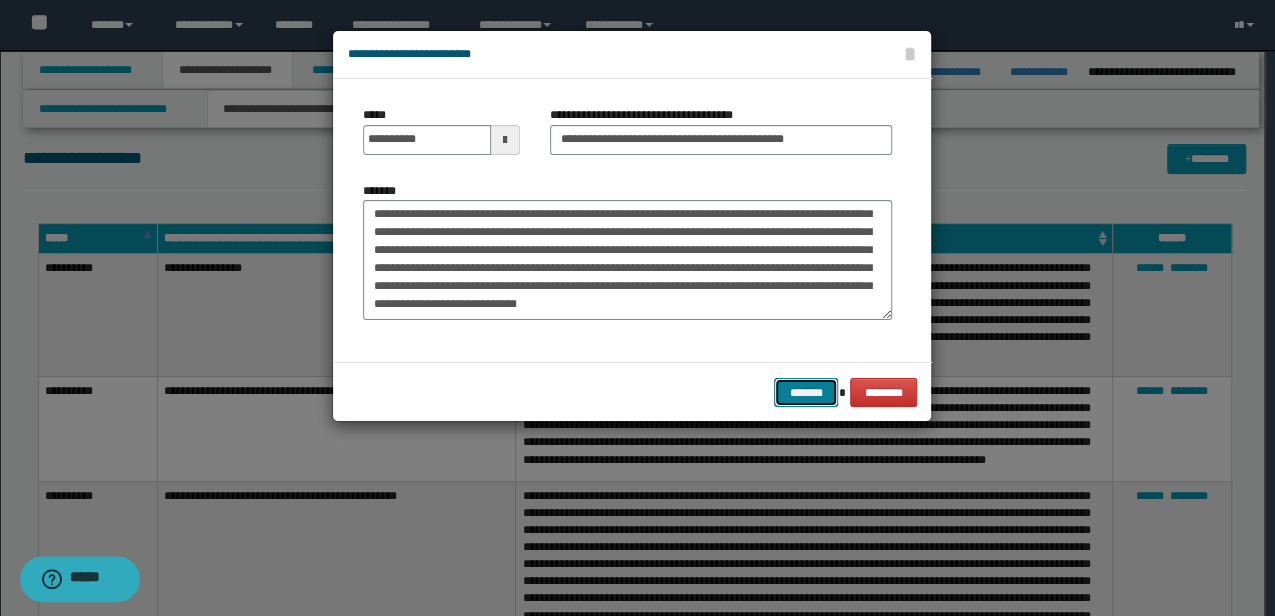 click on "*******" at bounding box center (806, 392) 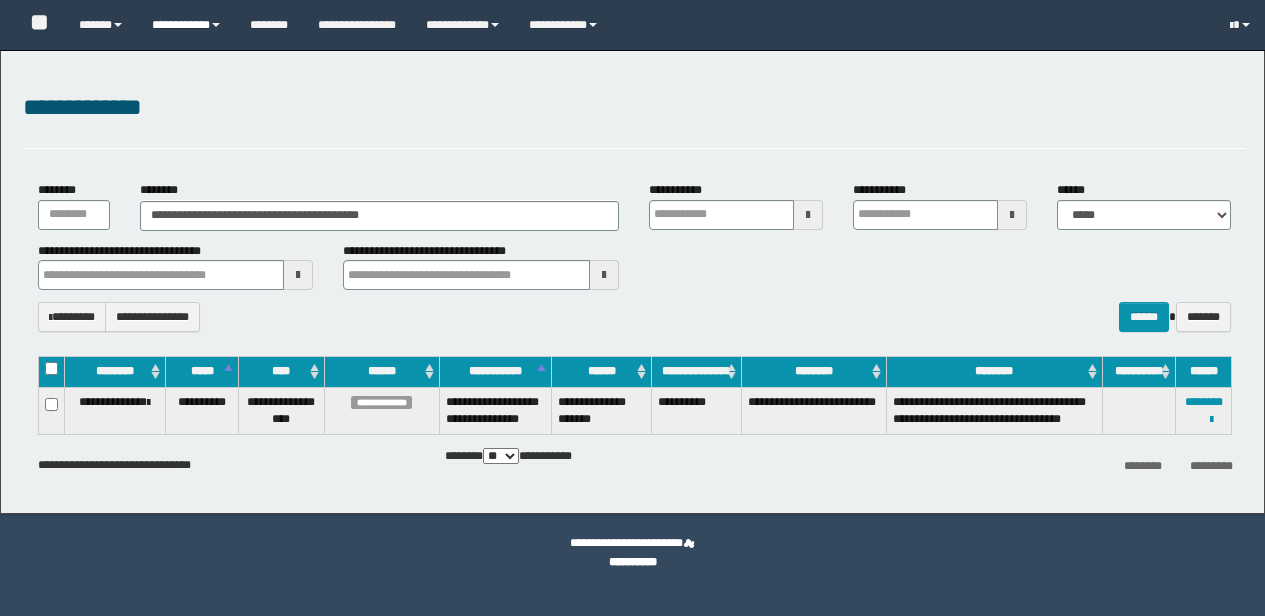 click on "**********" at bounding box center (186, 25) 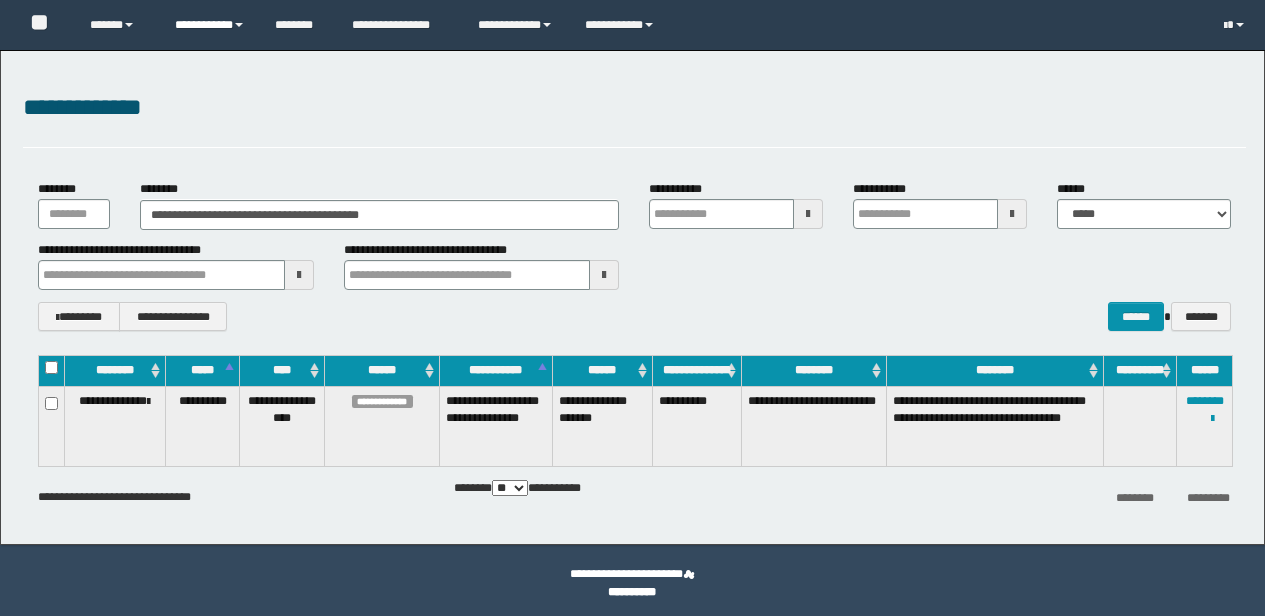 scroll, scrollTop: 0, scrollLeft: 0, axis: both 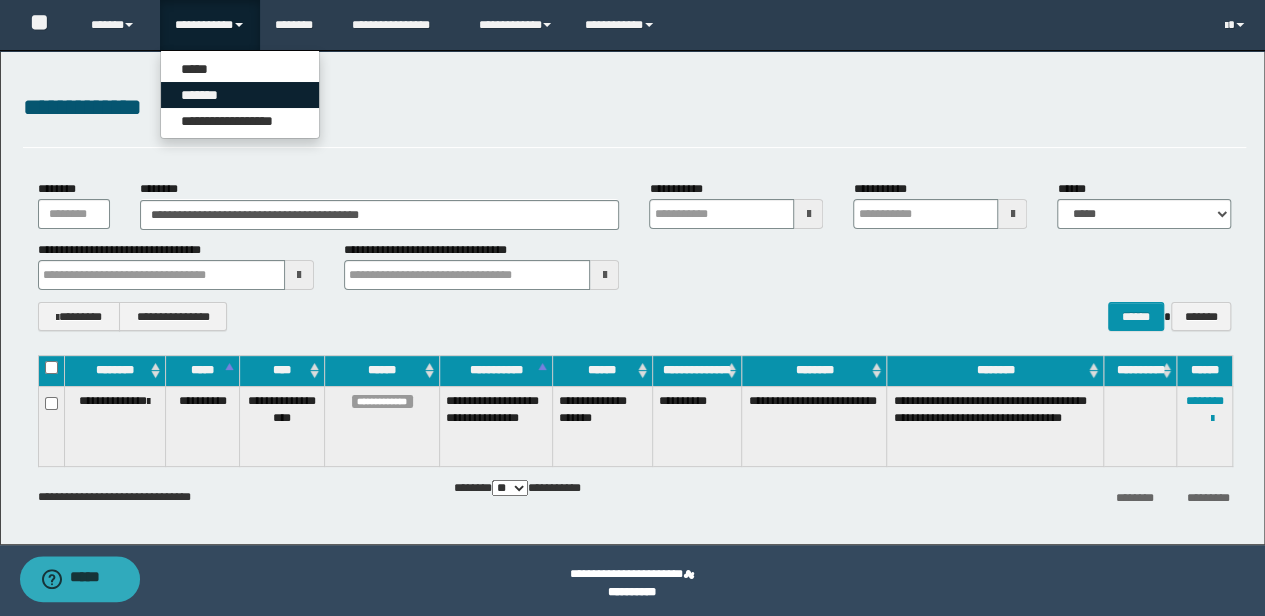 click on "*******" at bounding box center (240, 95) 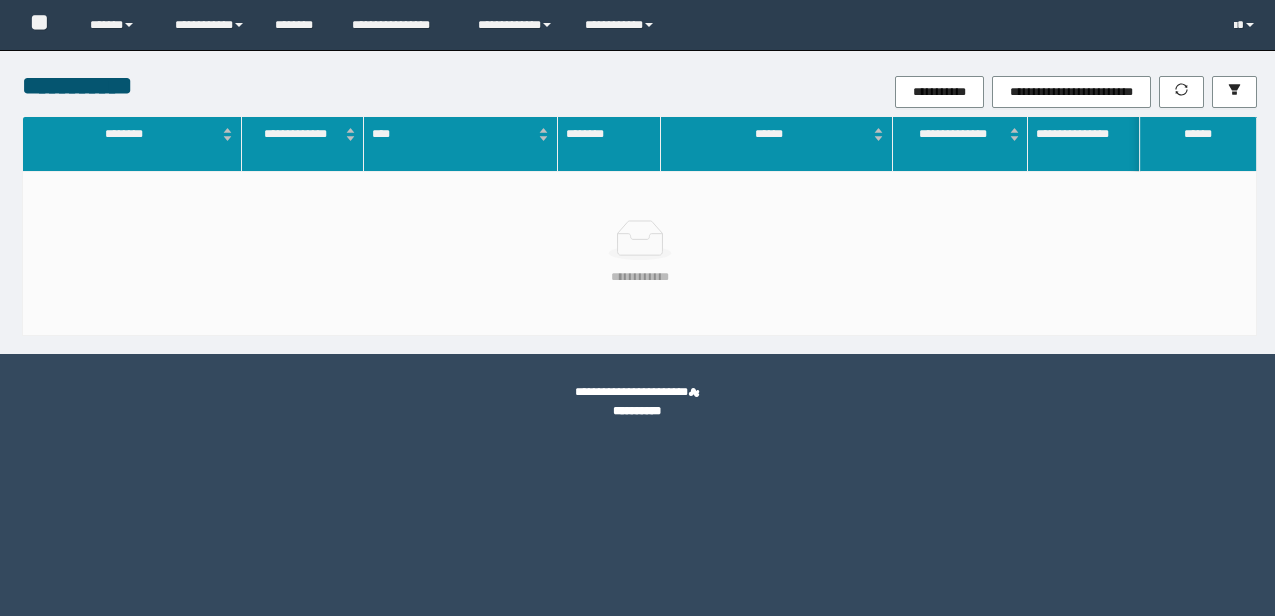 scroll, scrollTop: 0, scrollLeft: 0, axis: both 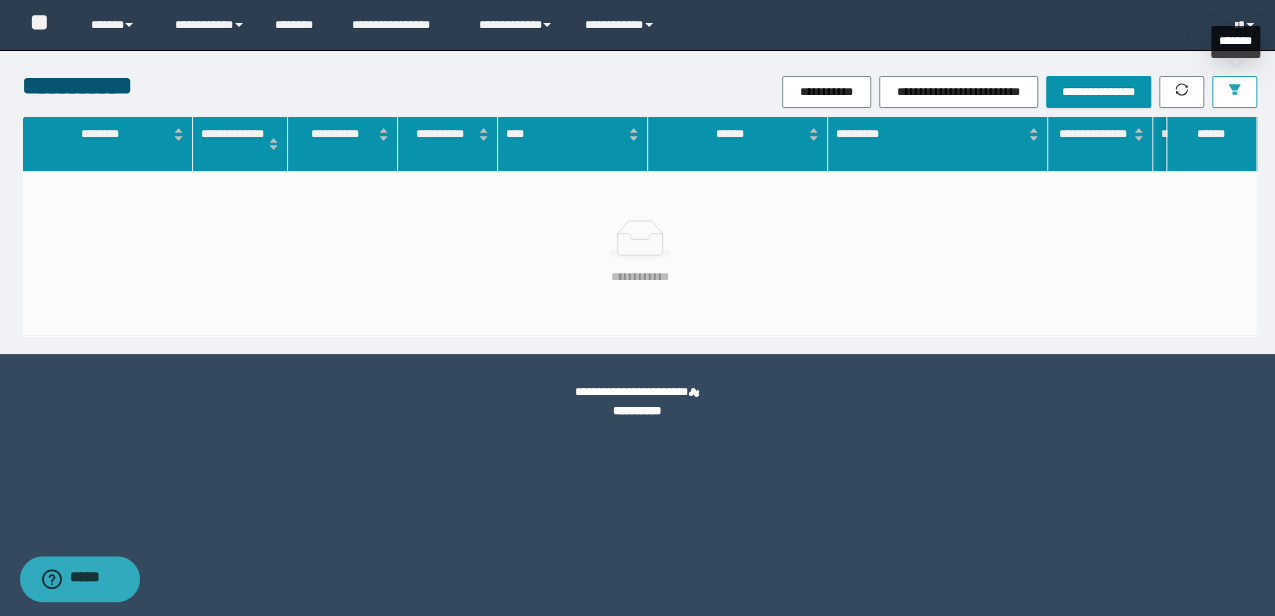 click 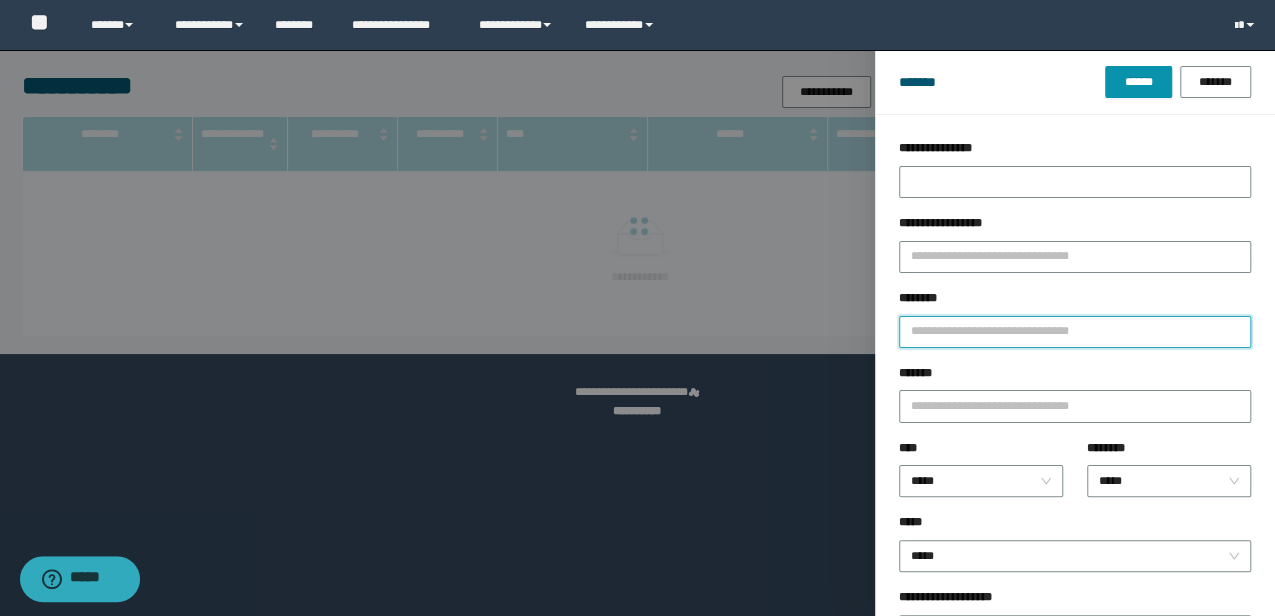 click on "********" at bounding box center [1075, 332] 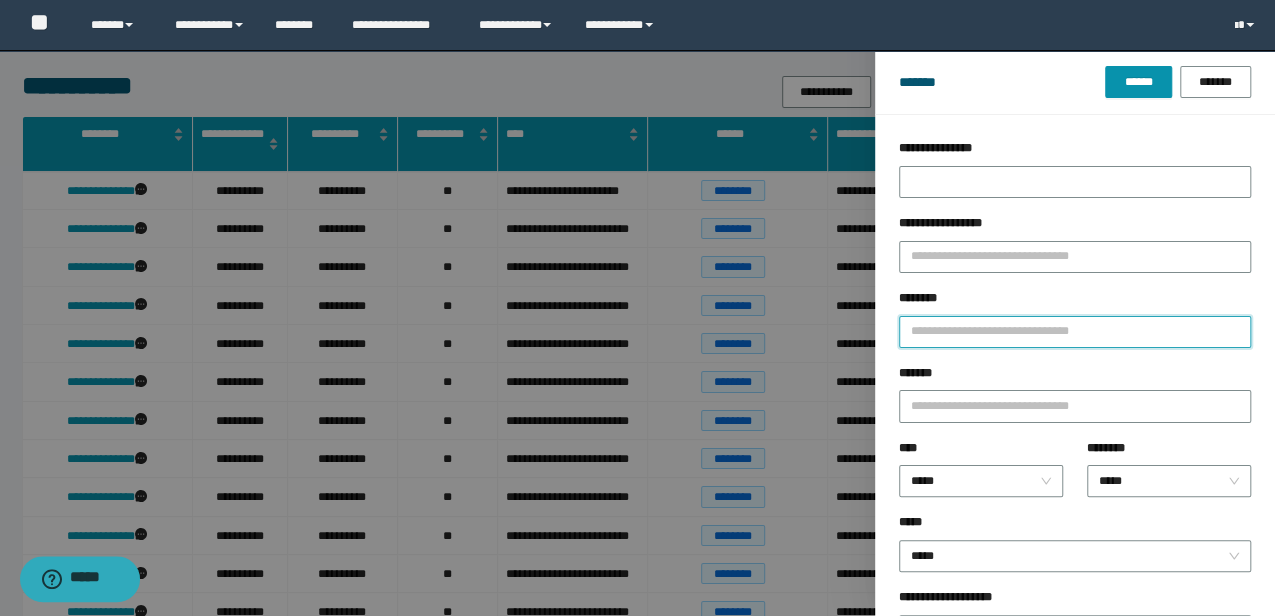 type on "*" 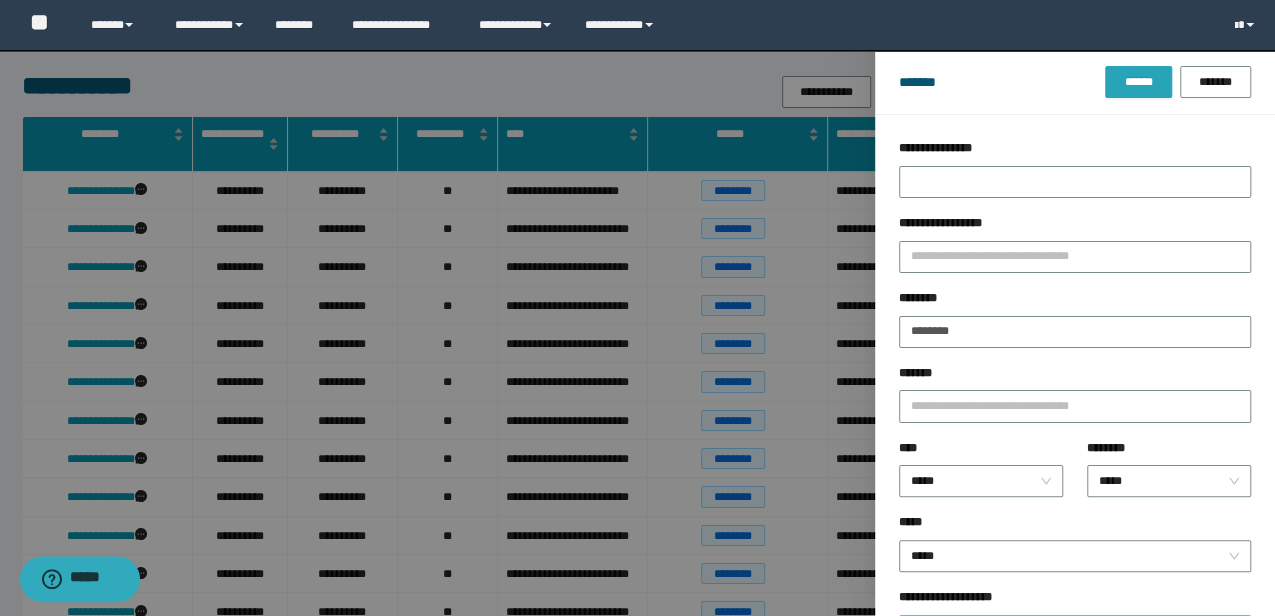 click on "******" at bounding box center (1138, 82) 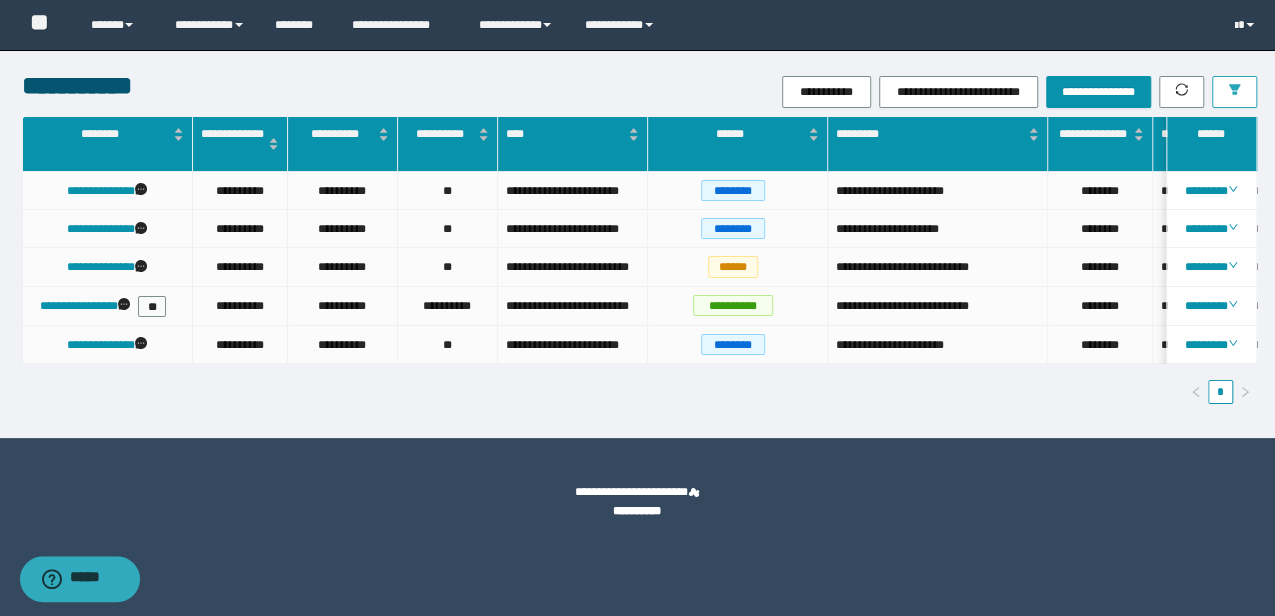 drag, startPoint x: 1236, startPoint y: 89, endPoint x: 1210, endPoint y: 100, distance: 28.231188 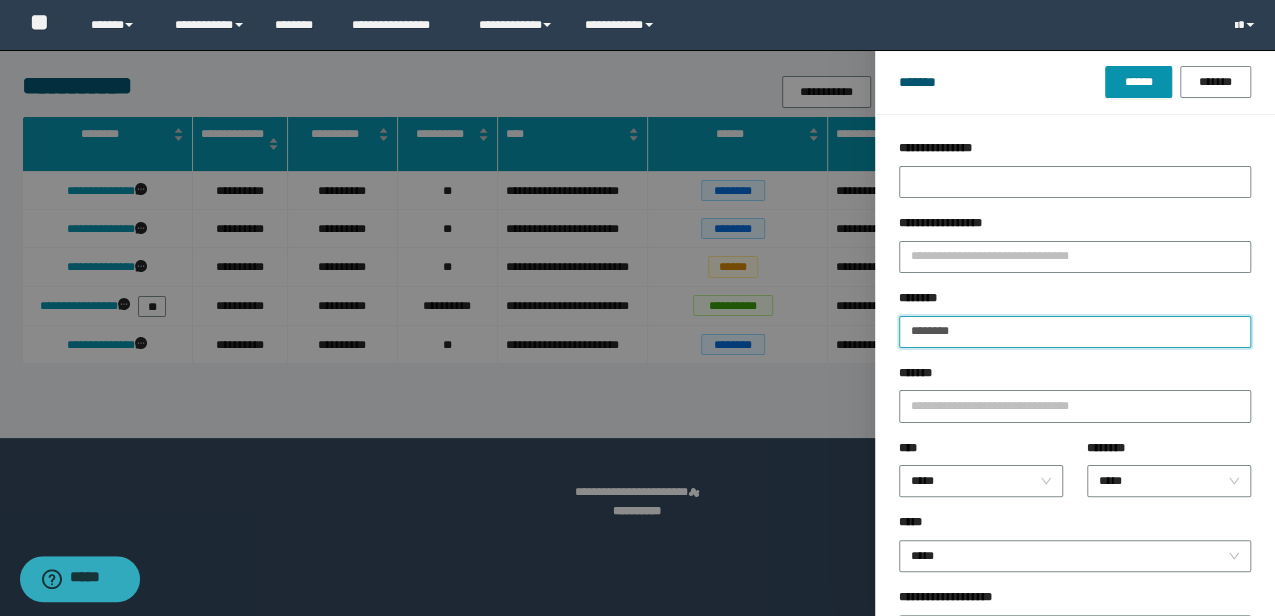 drag, startPoint x: 1000, startPoint y: 336, endPoint x: 572, endPoint y: 232, distance: 440.4543 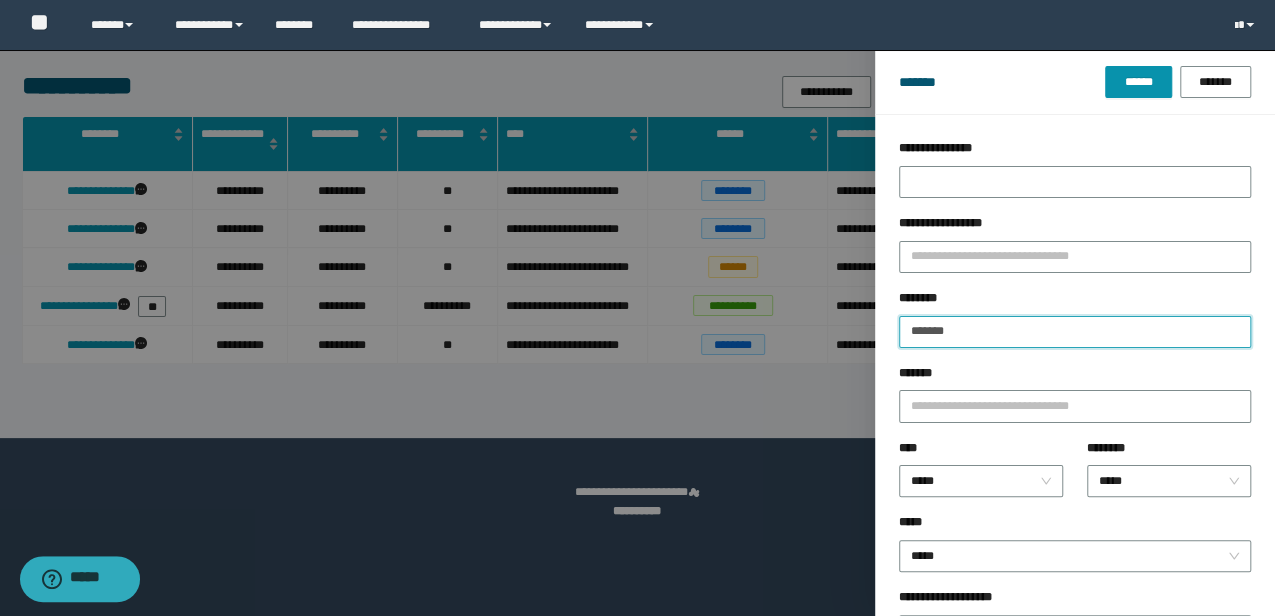click on "*******" at bounding box center [1075, 332] 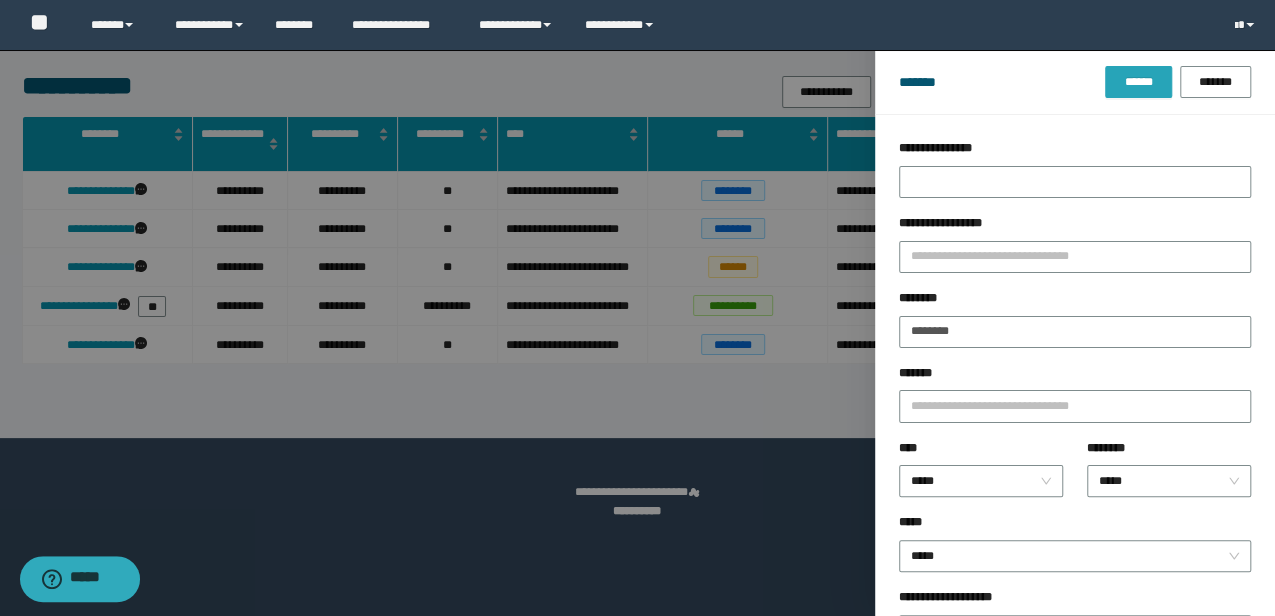 click on "******" at bounding box center [1138, 82] 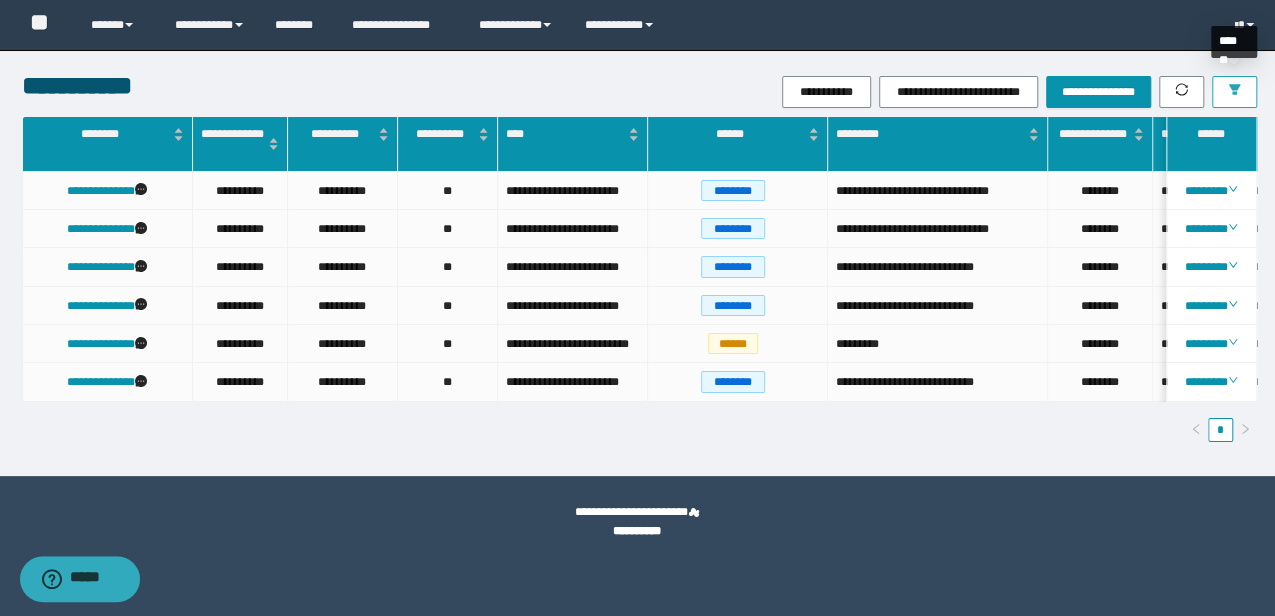 click at bounding box center [1234, 92] 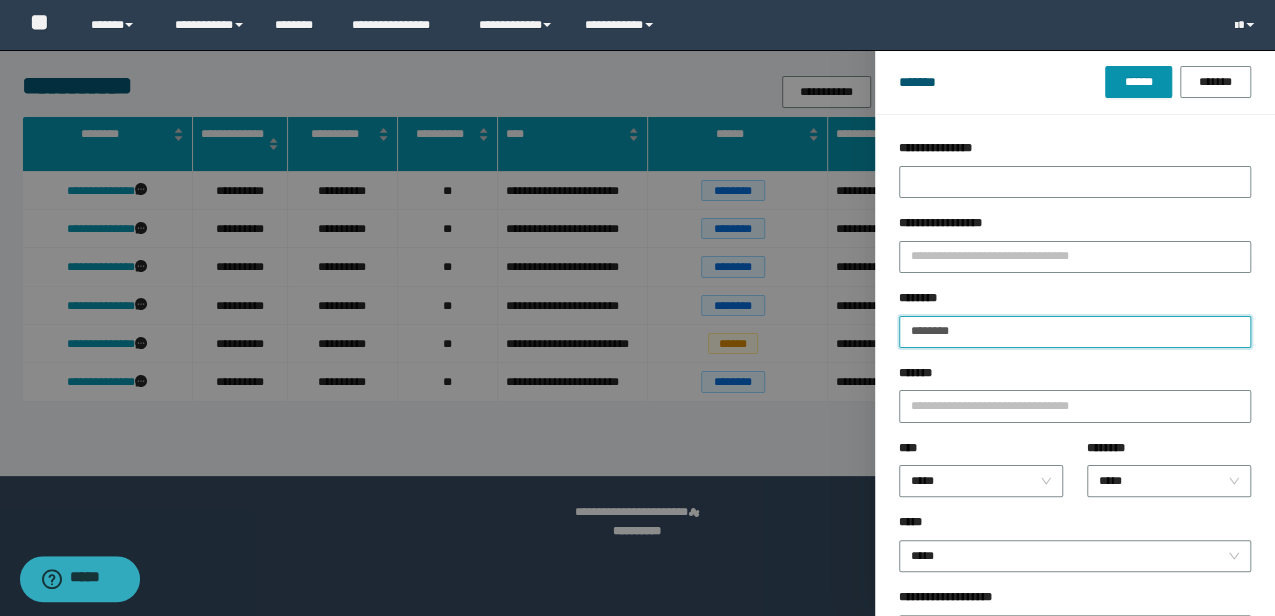 drag, startPoint x: 984, startPoint y: 331, endPoint x: 688, endPoint y: 269, distance: 302.42355 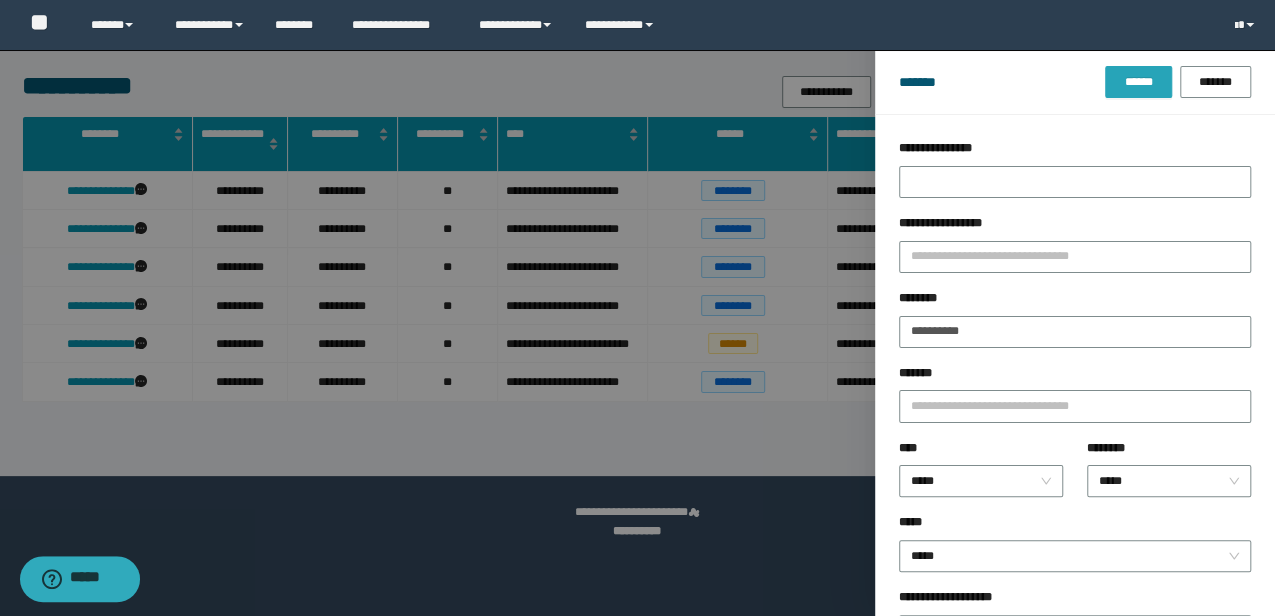 click on "******" at bounding box center [1138, 82] 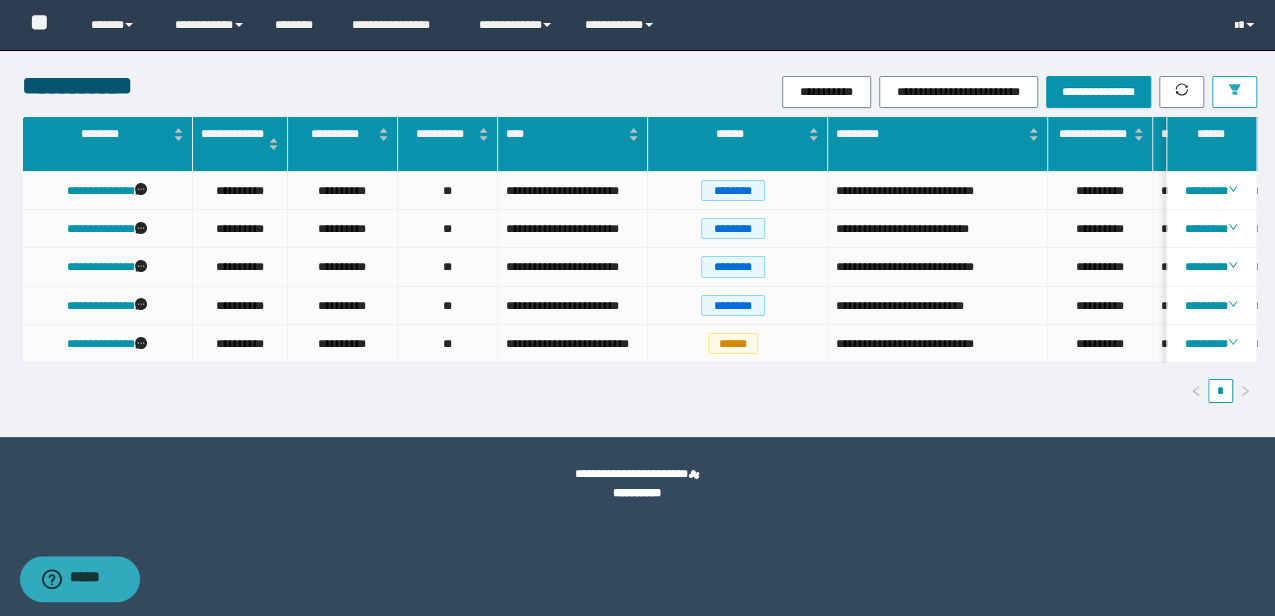 click 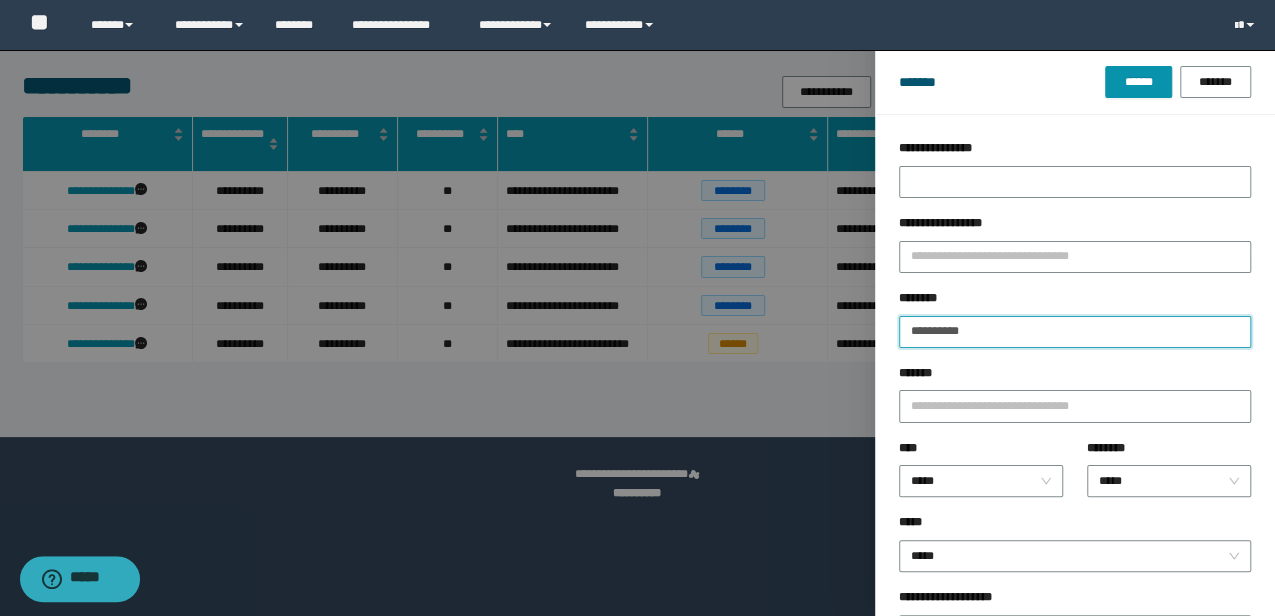 drag, startPoint x: 1033, startPoint y: 340, endPoint x: 1014, endPoint y: 328, distance: 22.472204 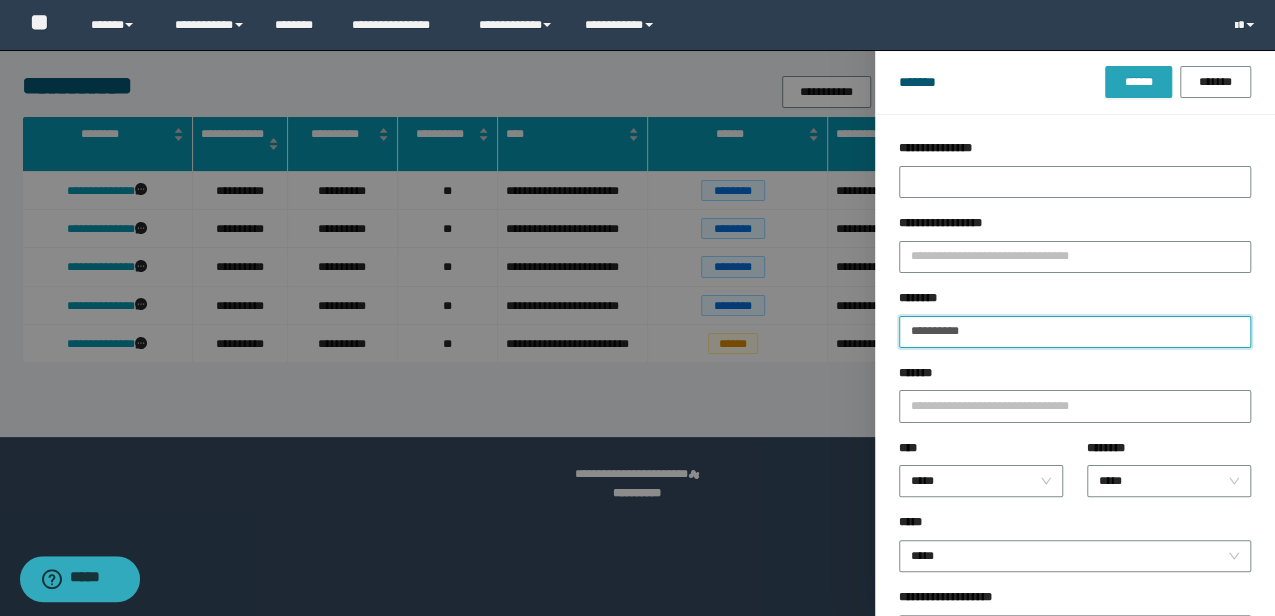 type on "**********" 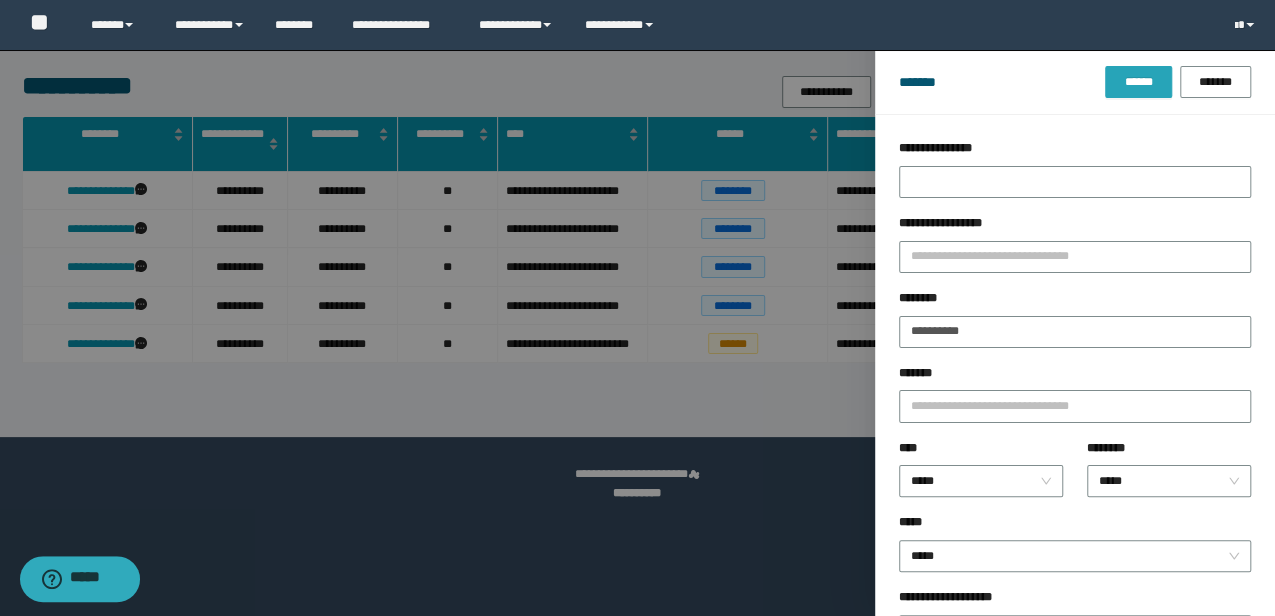 click on "******" at bounding box center [1138, 82] 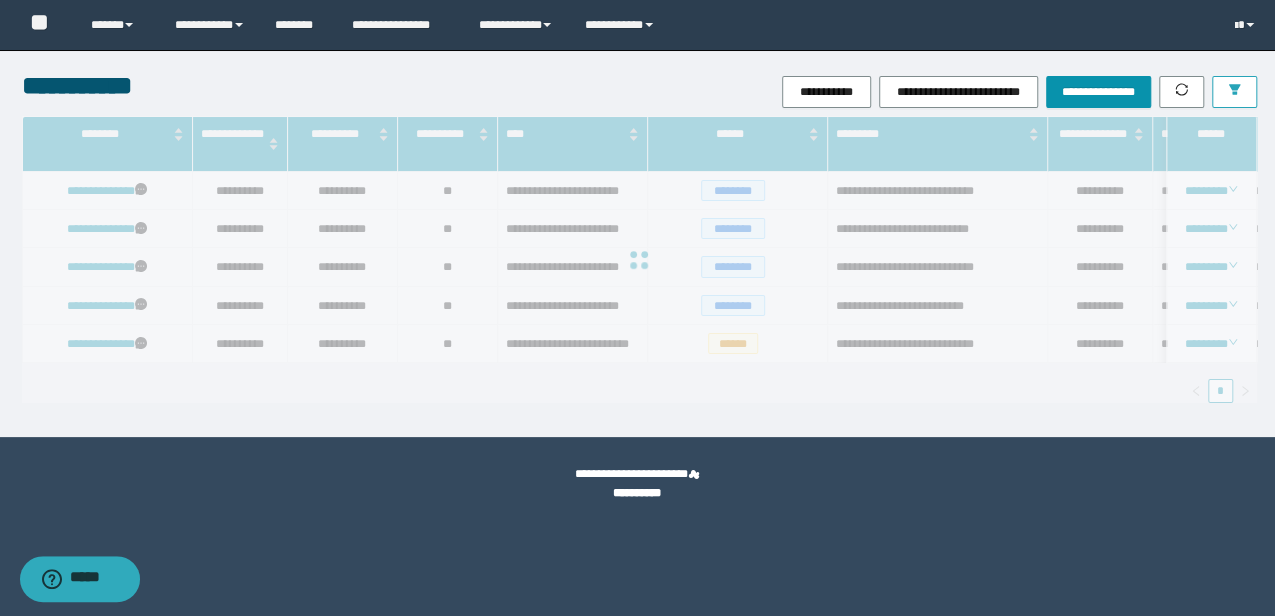 type 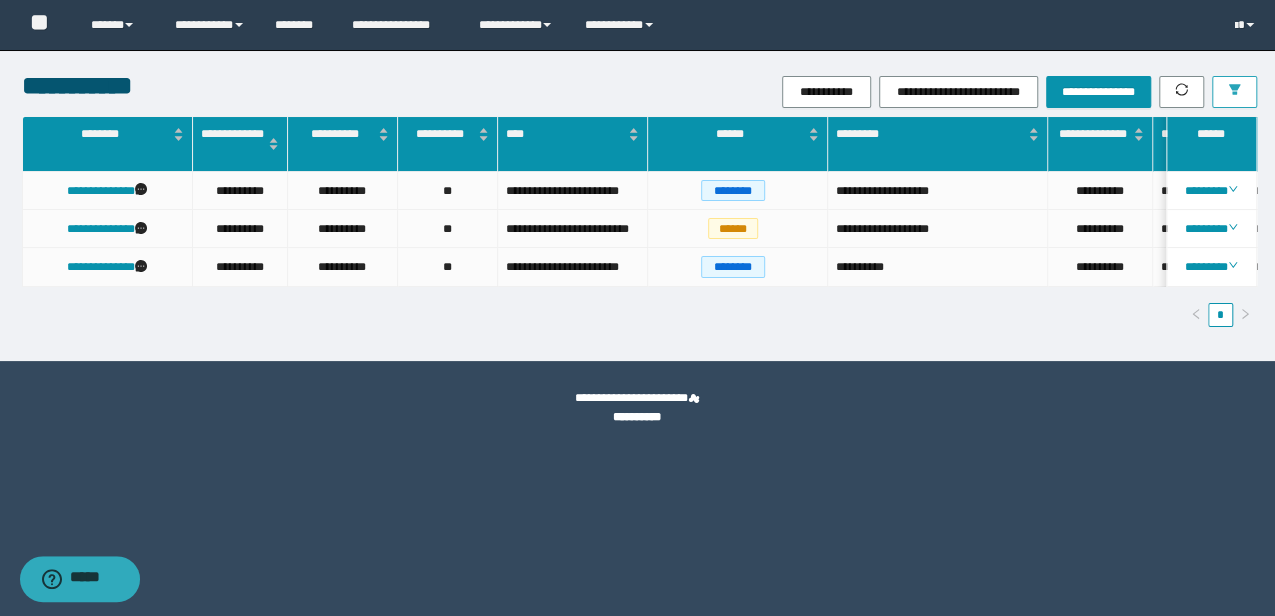 click at bounding box center [1234, 92] 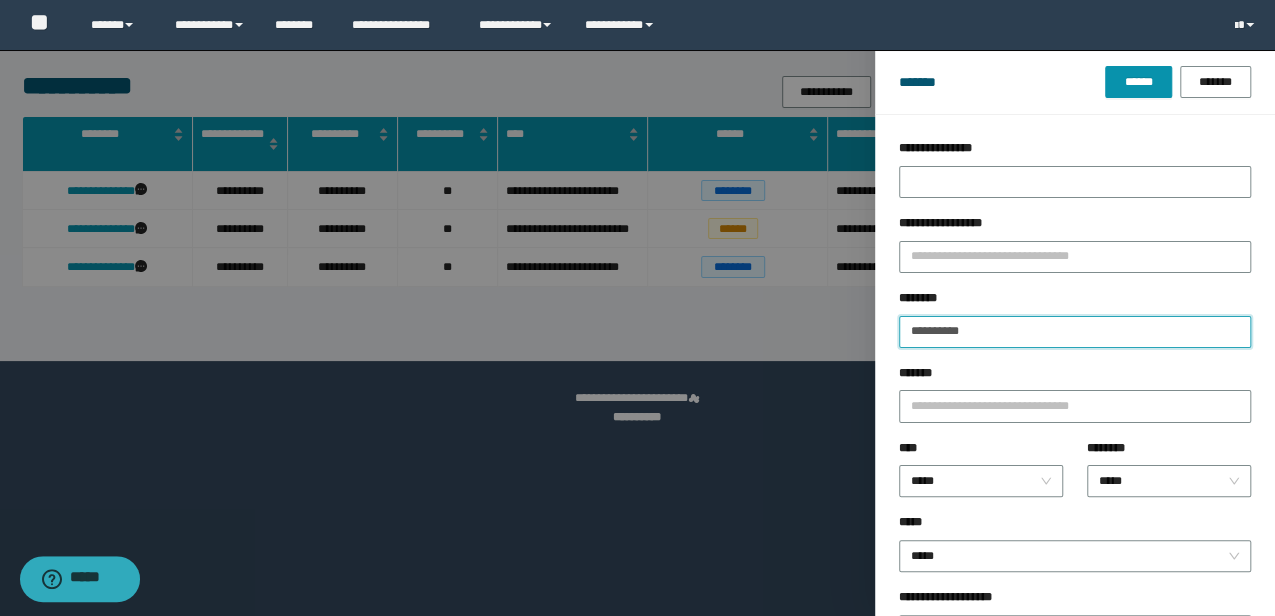 drag, startPoint x: 1026, startPoint y: 345, endPoint x: 172, endPoint y: 246, distance: 859.7191 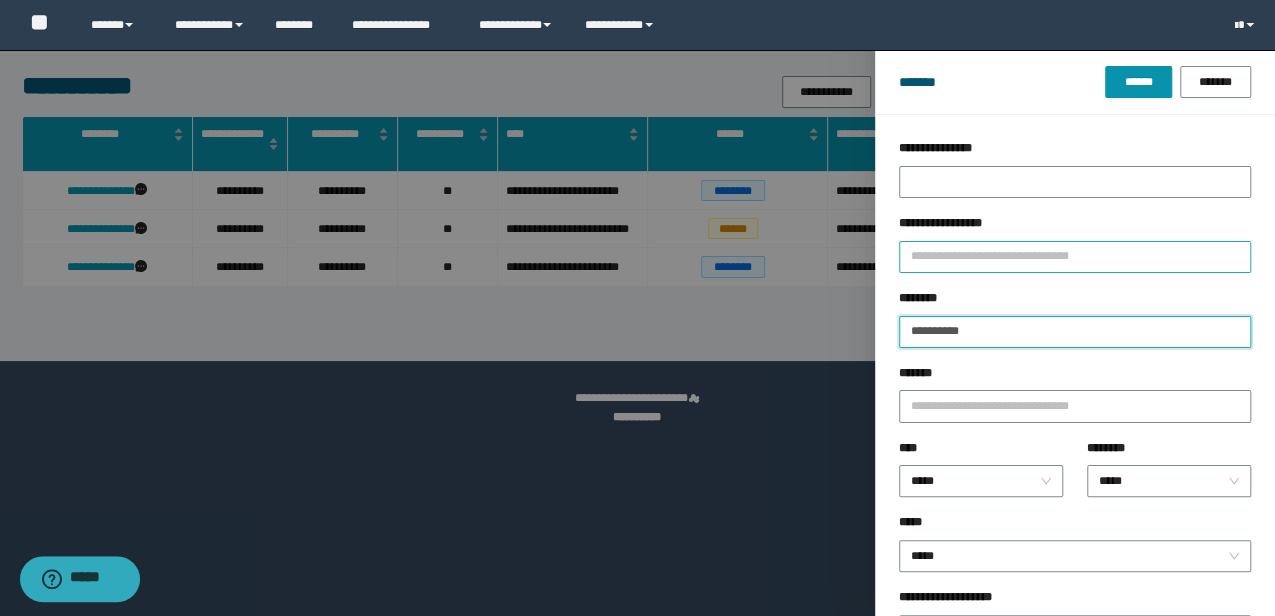 paste 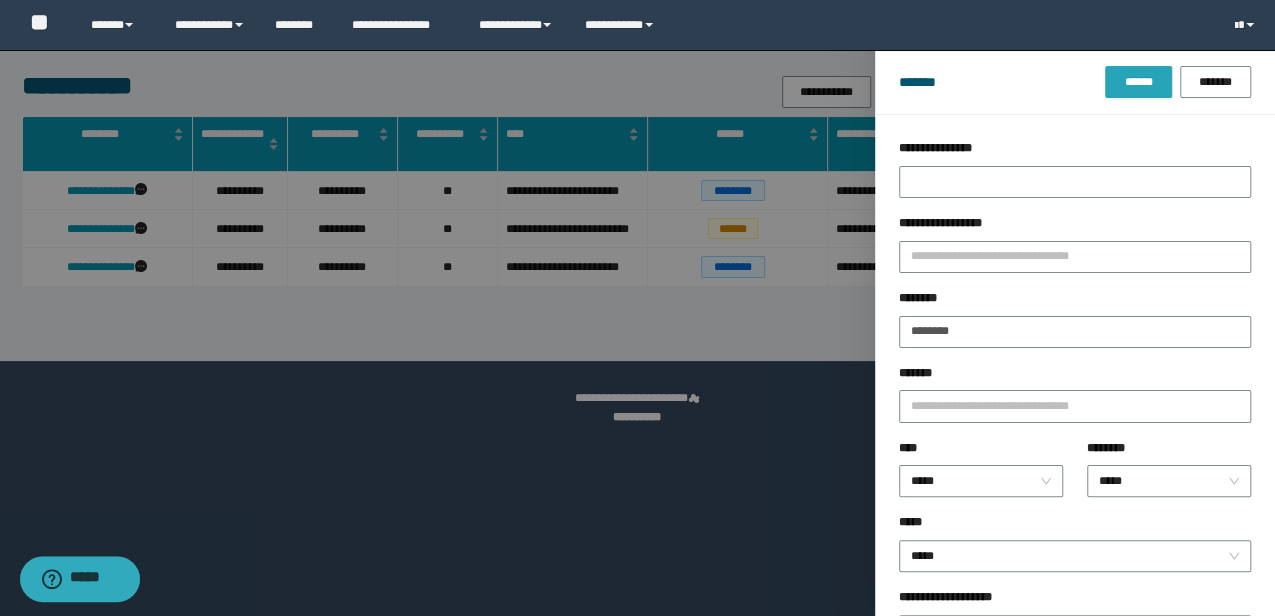 click on "******" at bounding box center (1138, 82) 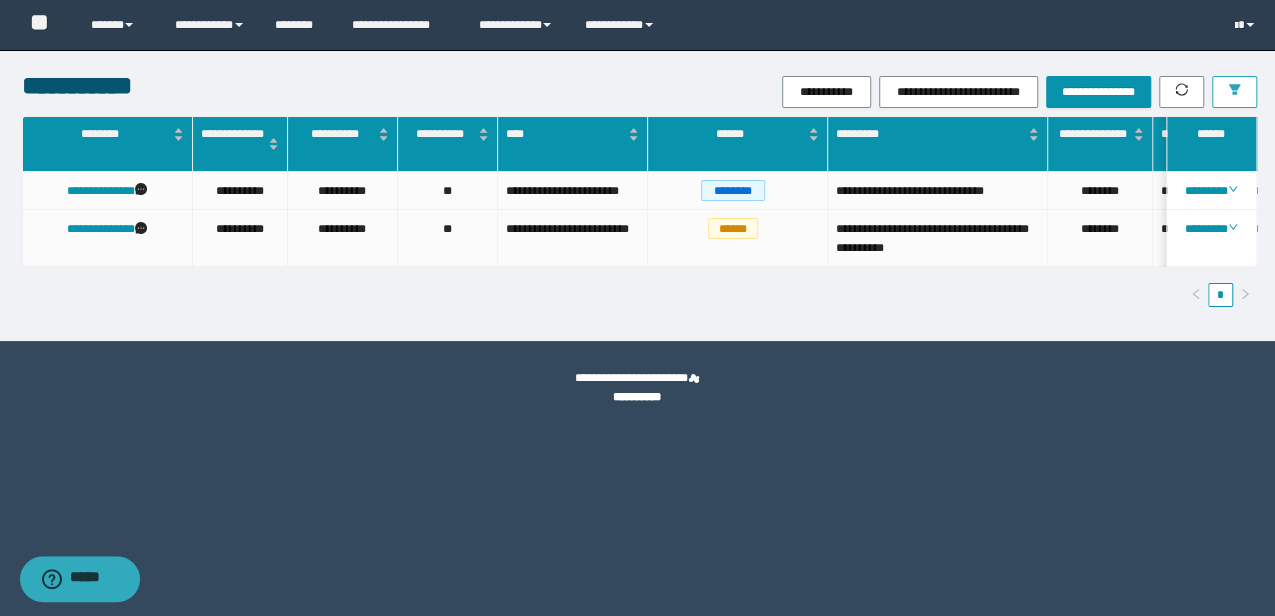 click at bounding box center [1234, 92] 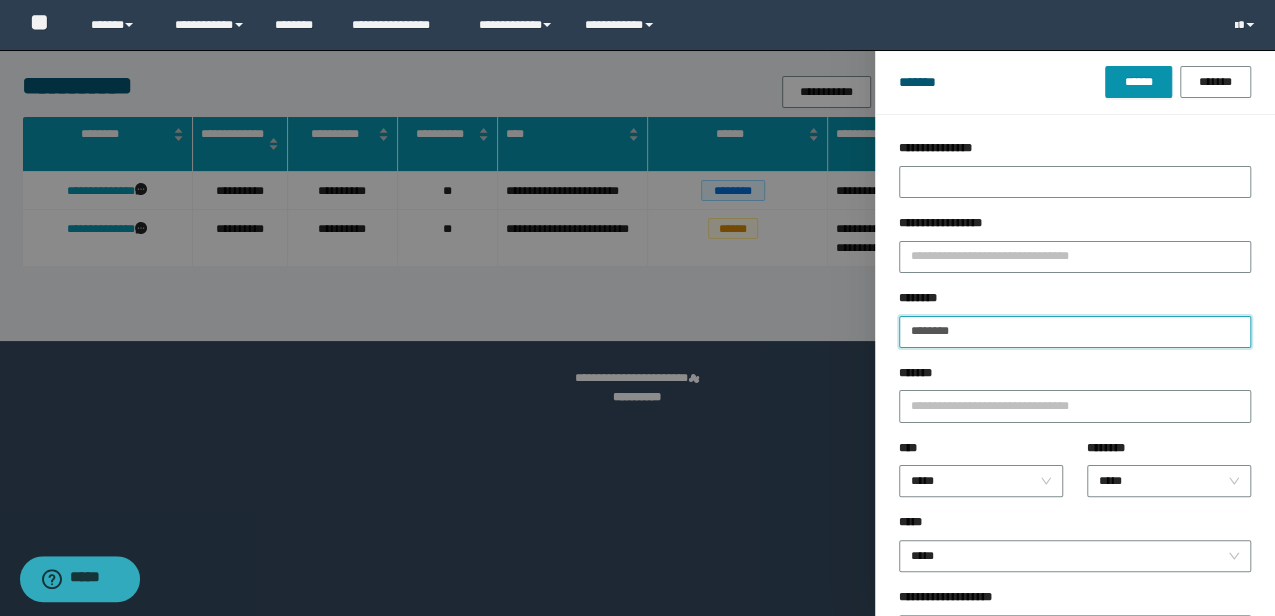 drag, startPoint x: 957, startPoint y: 314, endPoint x: 172, endPoint y: 223, distance: 790.2569 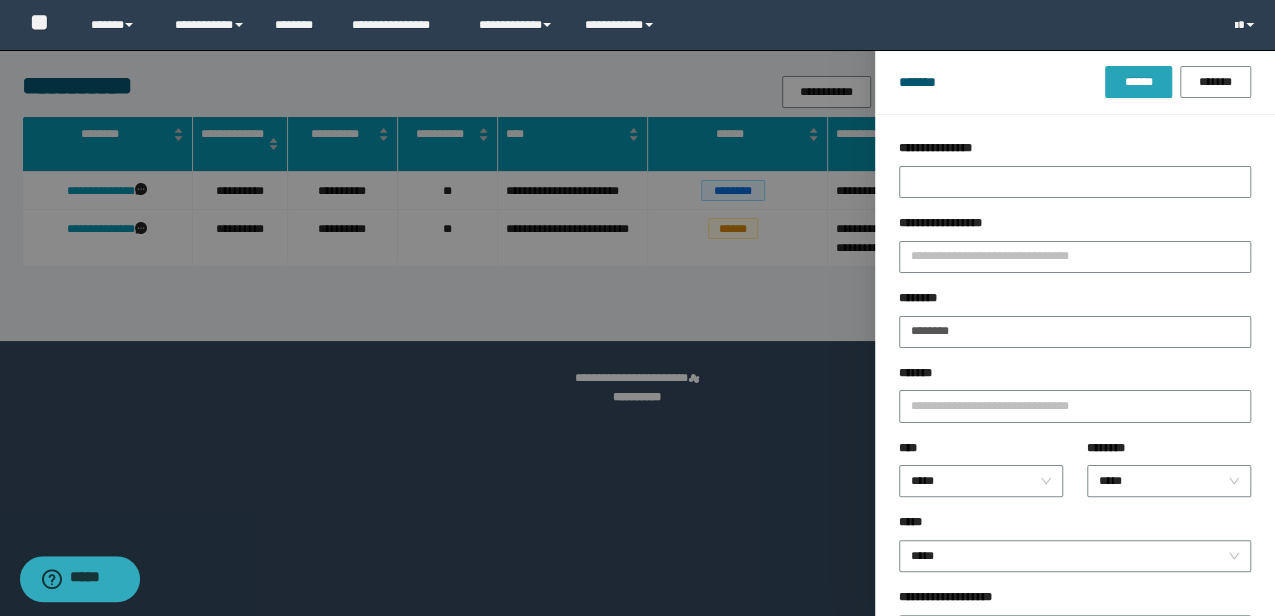 click on "******" at bounding box center [1138, 82] 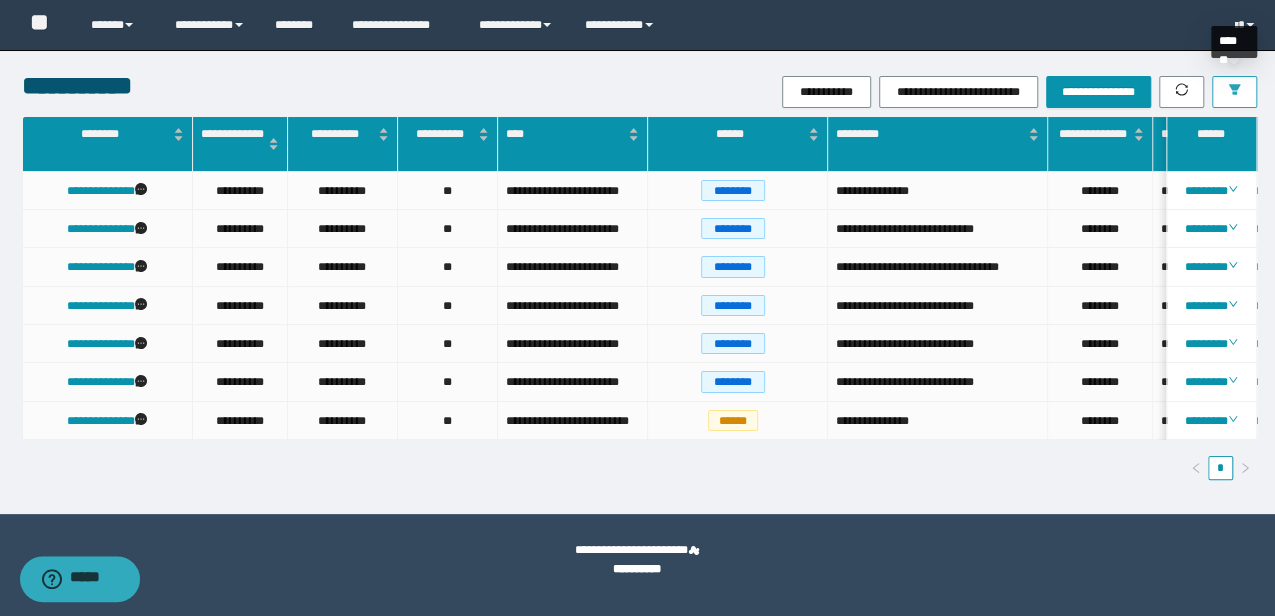 click at bounding box center (1234, 92) 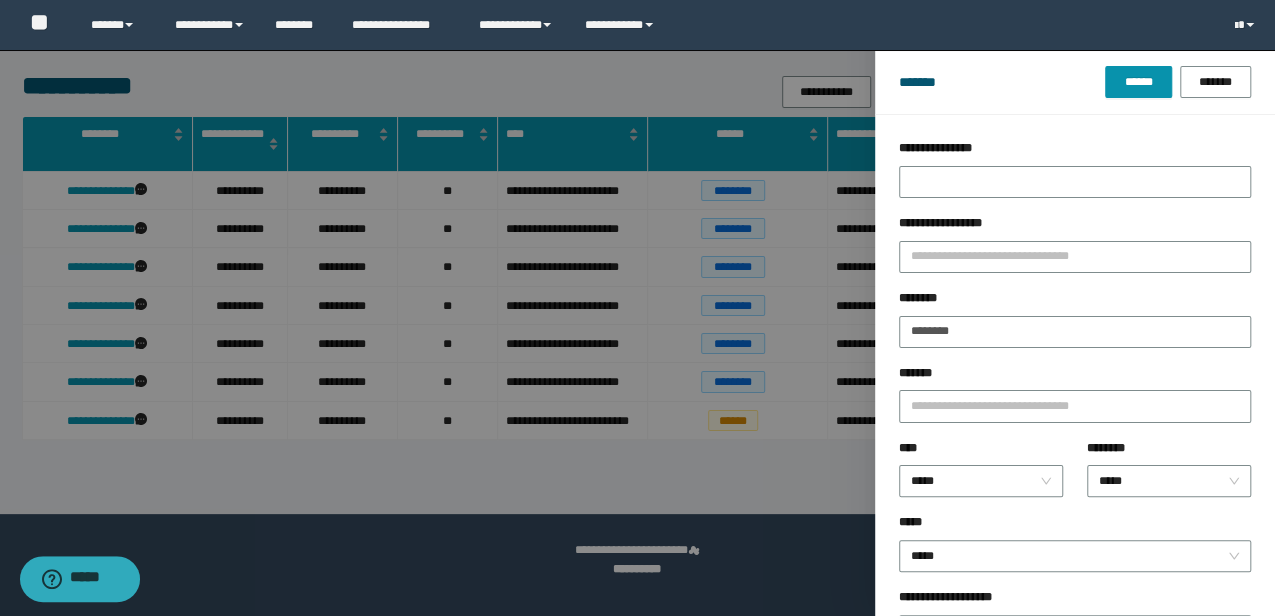 click at bounding box center [637, 308] 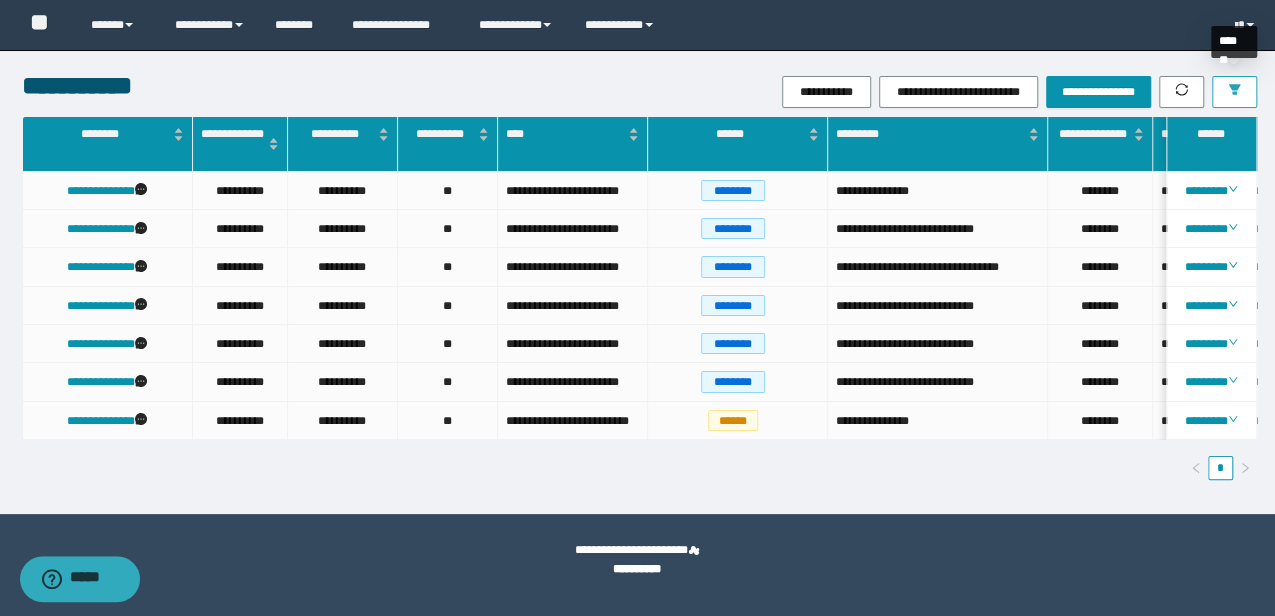 click 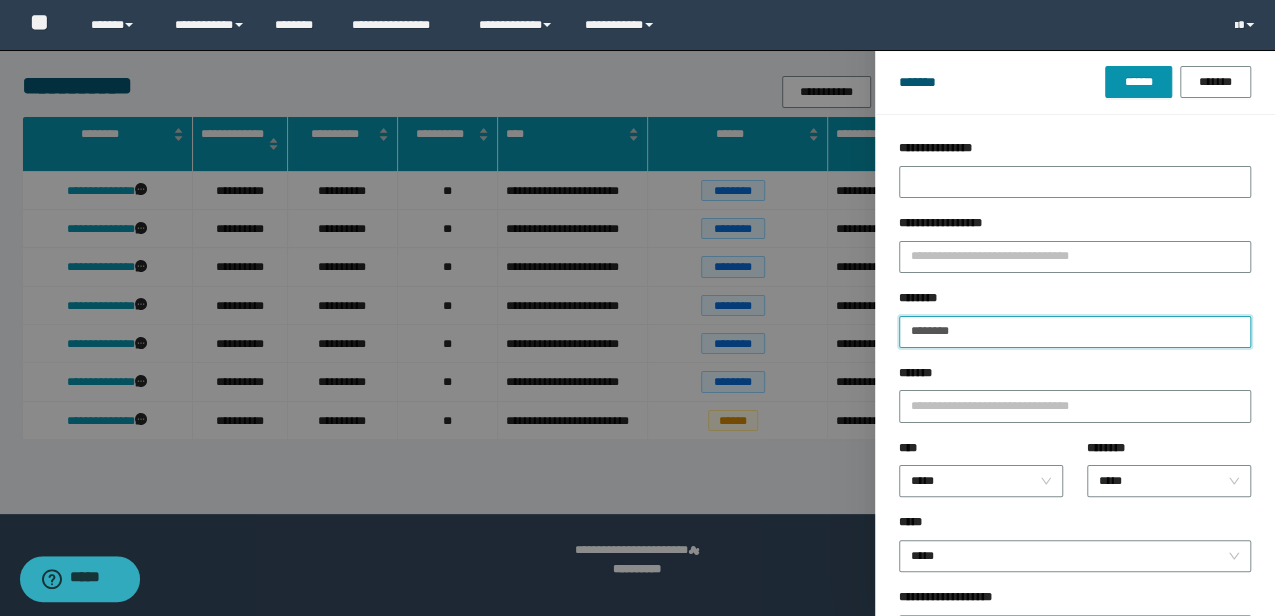 drag, startPoint x: 1058, startPoint y: 330, endPoint x: 540, endPoint y: 325, distance: 518.0241 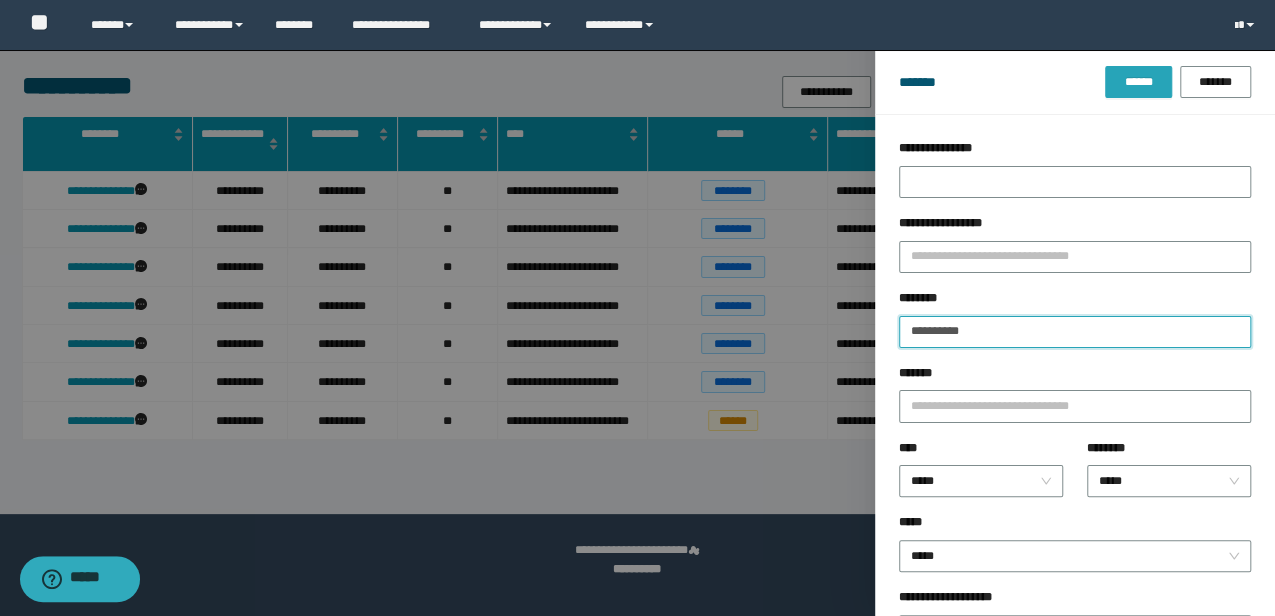 type on "**********" 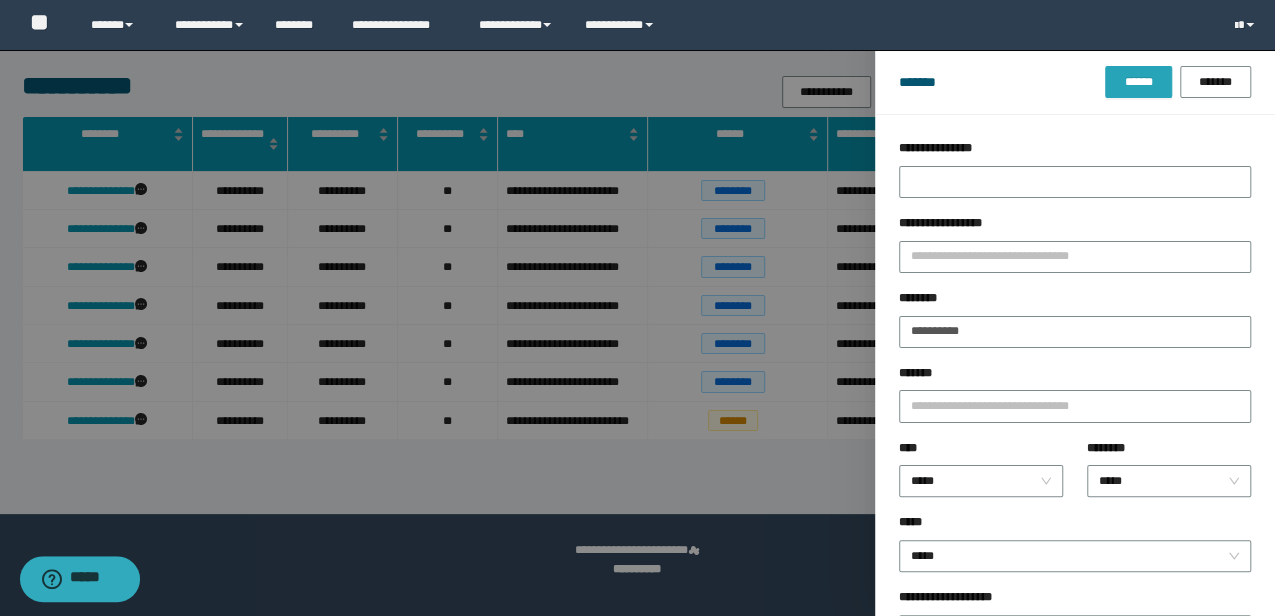 click on "******" at bounding box center (1138, 82) 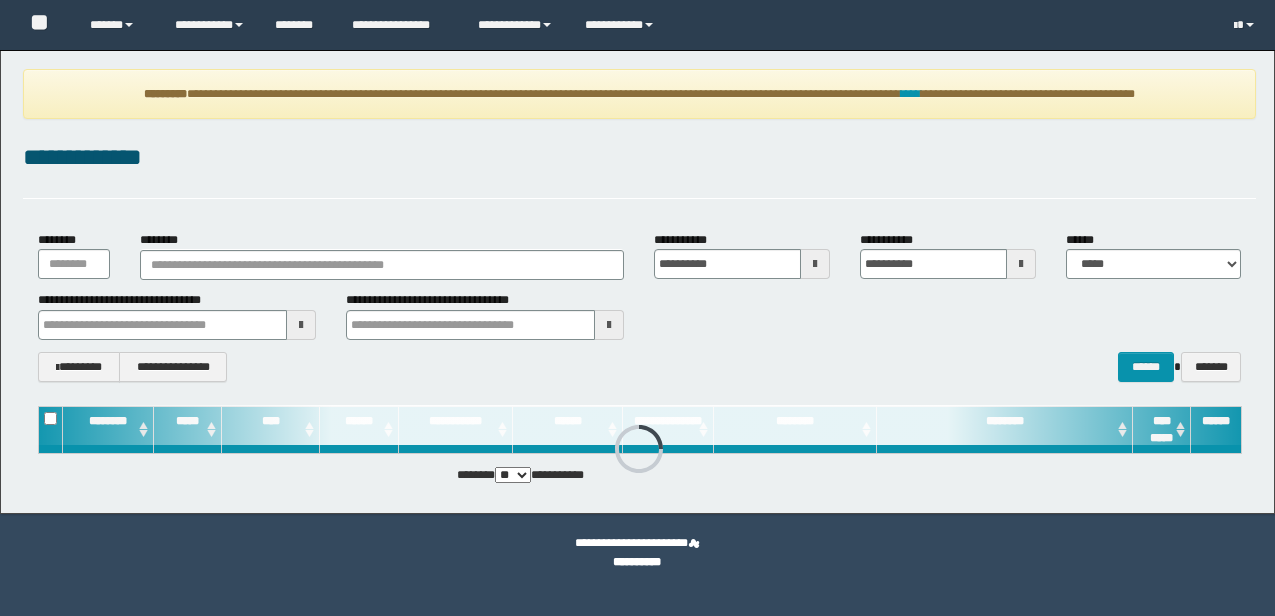 scroll, scrollTop: 0, scrollLeft: 0, axis: both 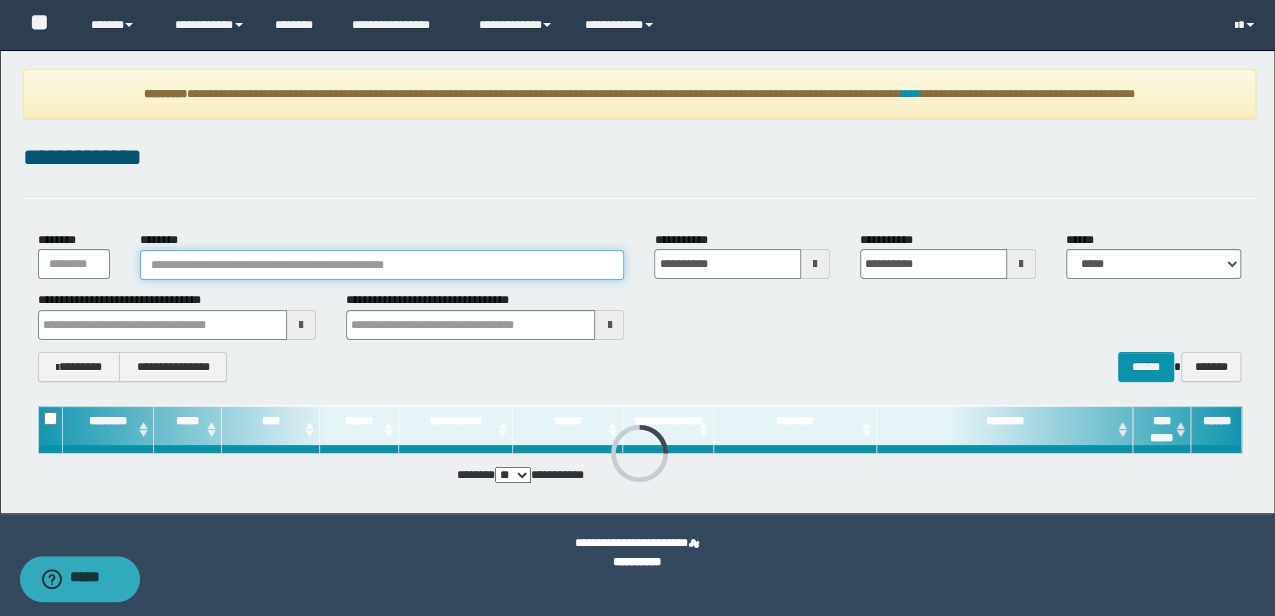 click on "********" at bounding box center [382, 265] 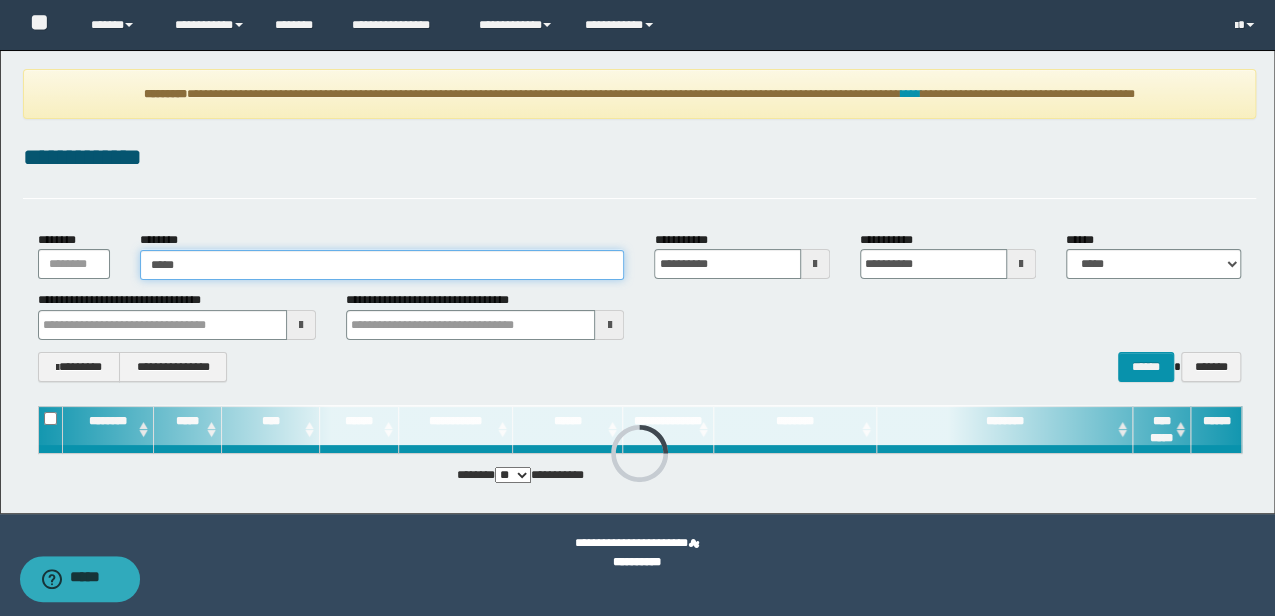 type on "******" 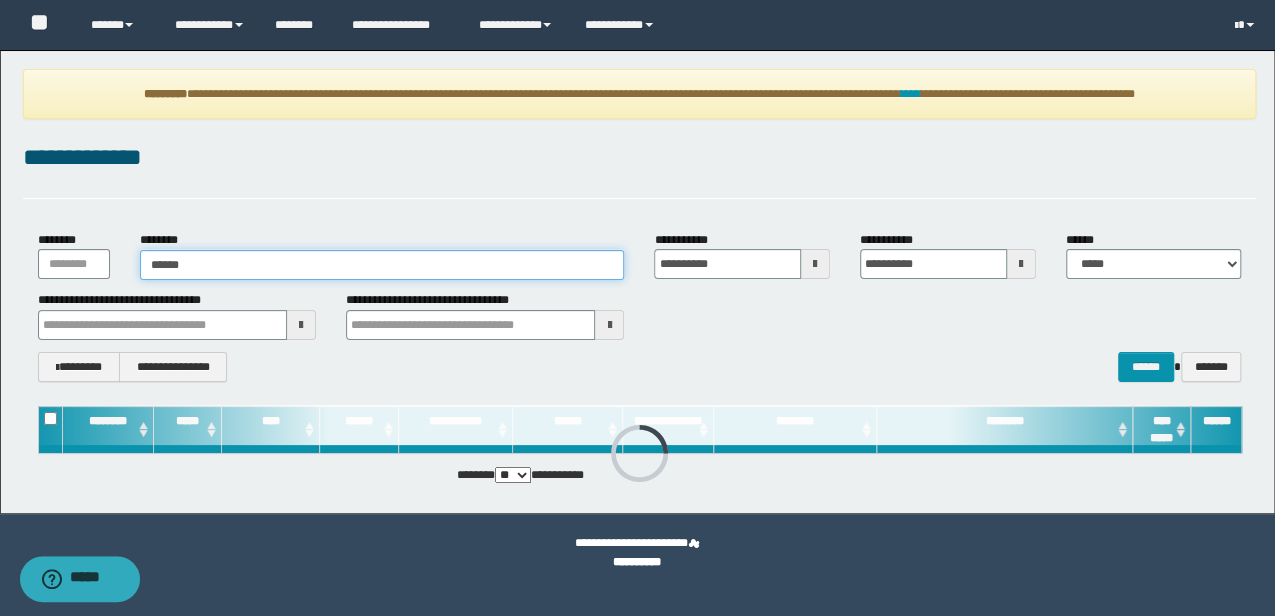 type on "******" 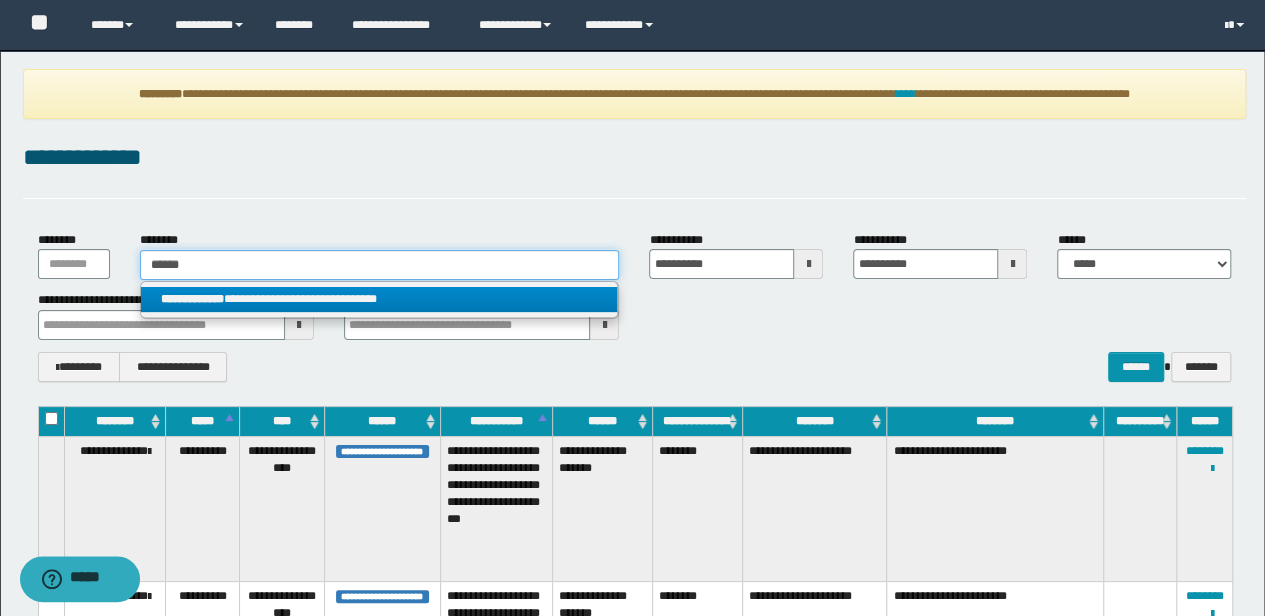 type on "******" 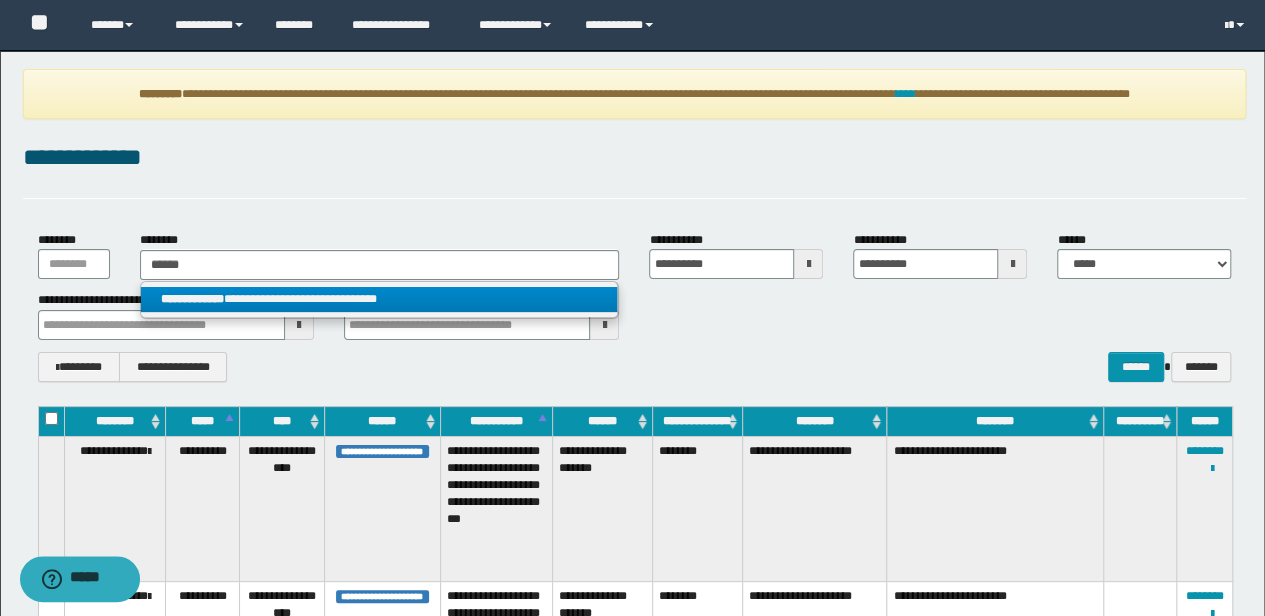 click on "**********" at bounding box center [379, 299] 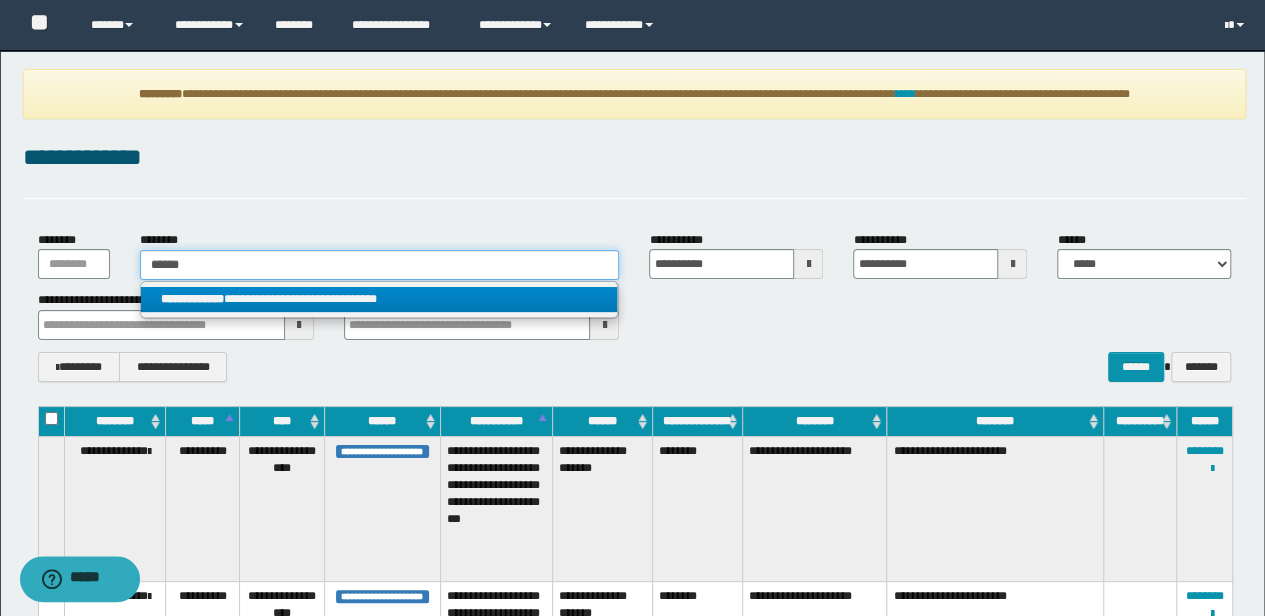 type 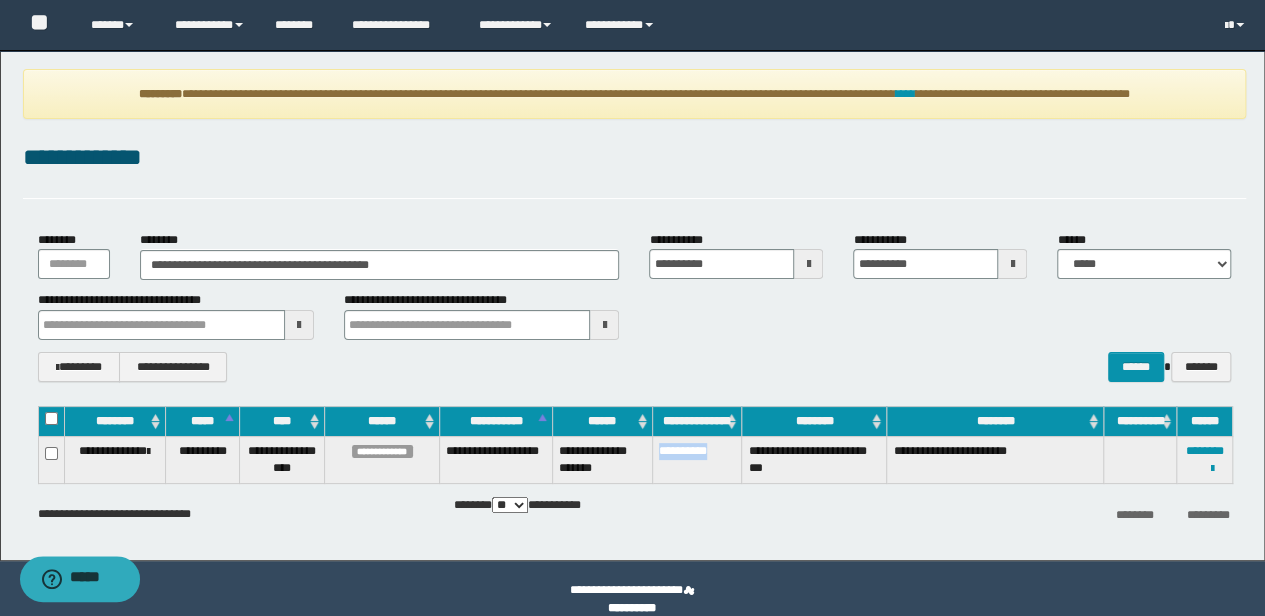 drag, startPoint x: 730, startPoint y: 458, endPoint x: 659, endPoint y: 462, distance: 71.11259 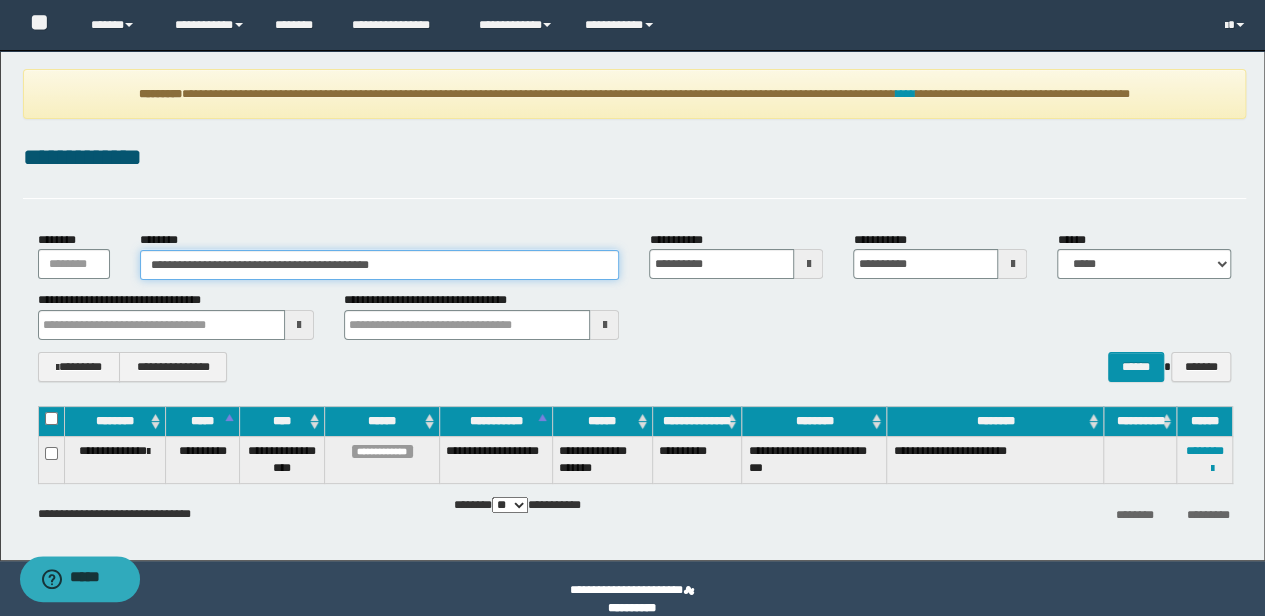 drag, startPoint x: 451, startPoint y: 257, endPoint x: 0, endPoint y: 132, distance: 468.00214 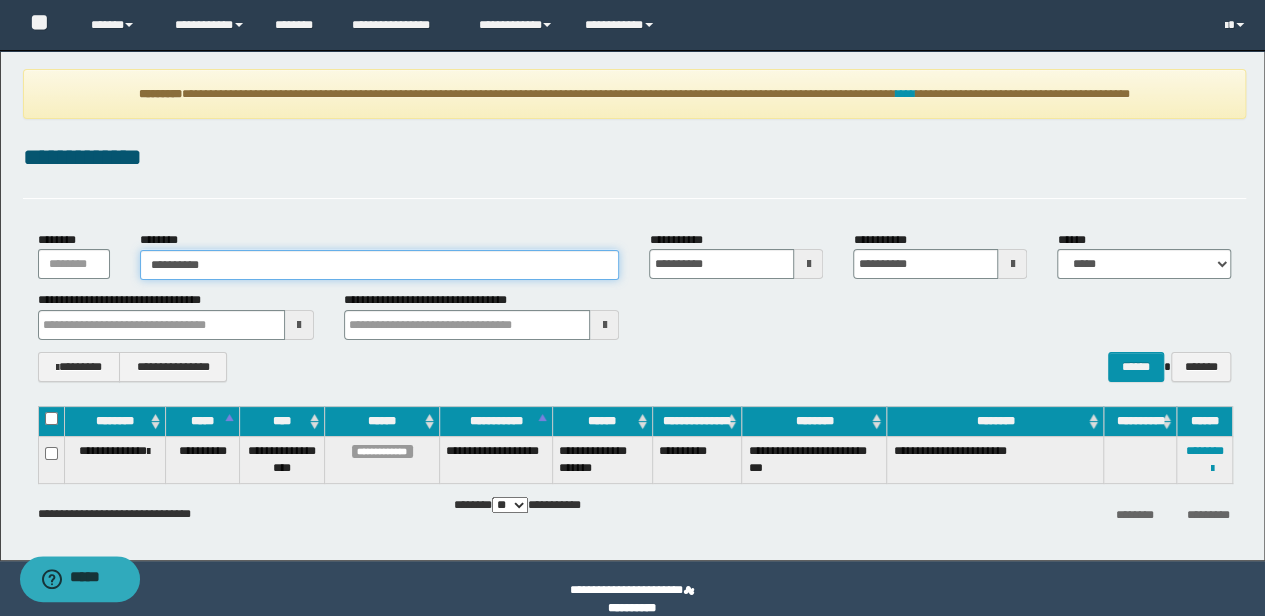 type on "**********" 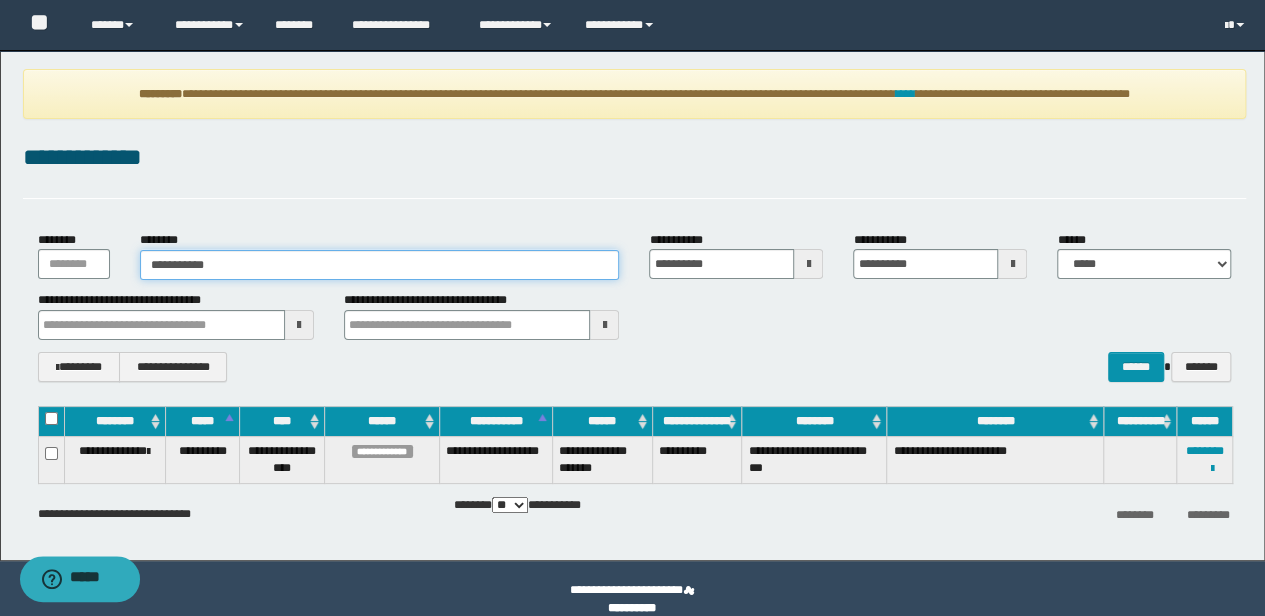 type on "**********" 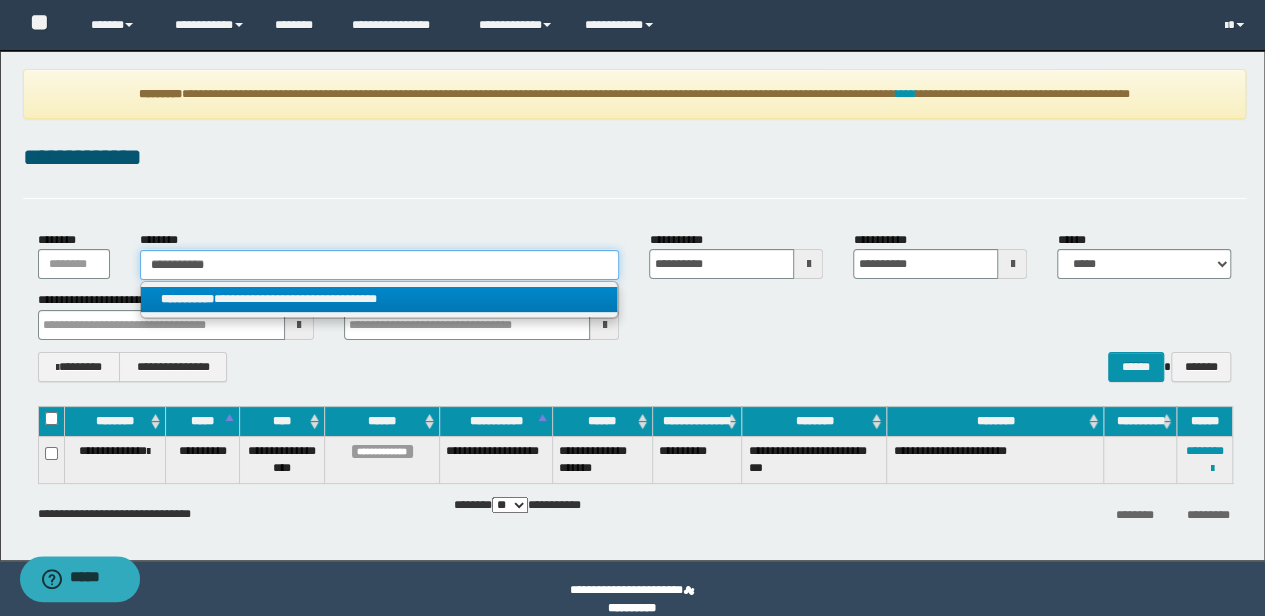 type on "**********" 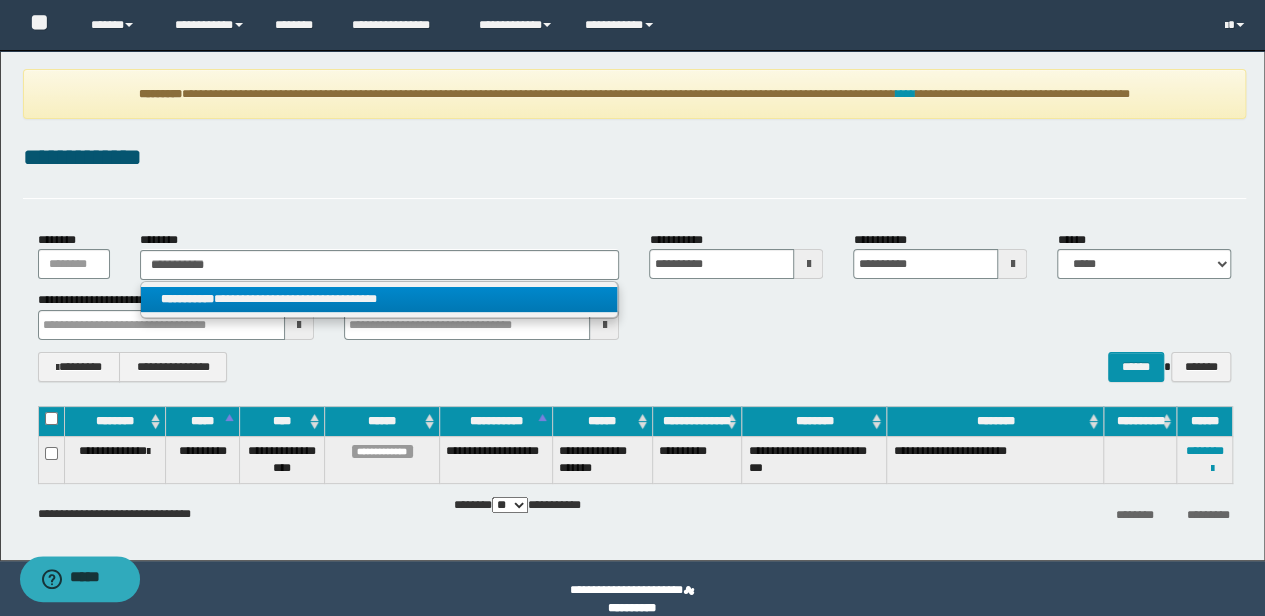 click on "**********" at bounding box center (379, 299) 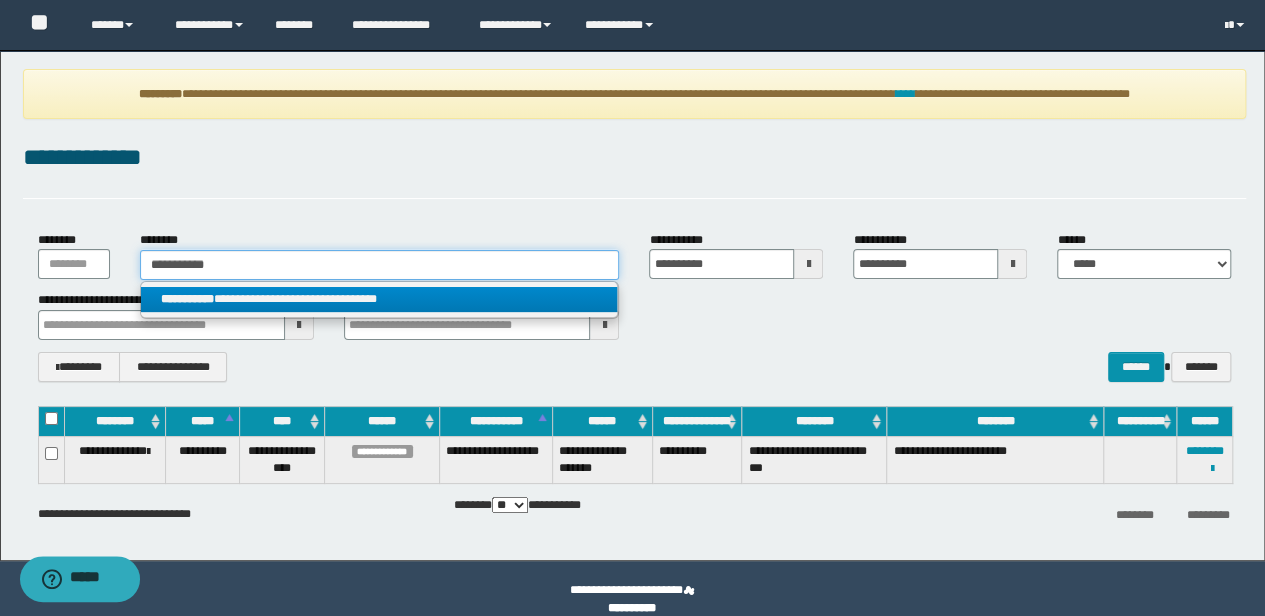 type 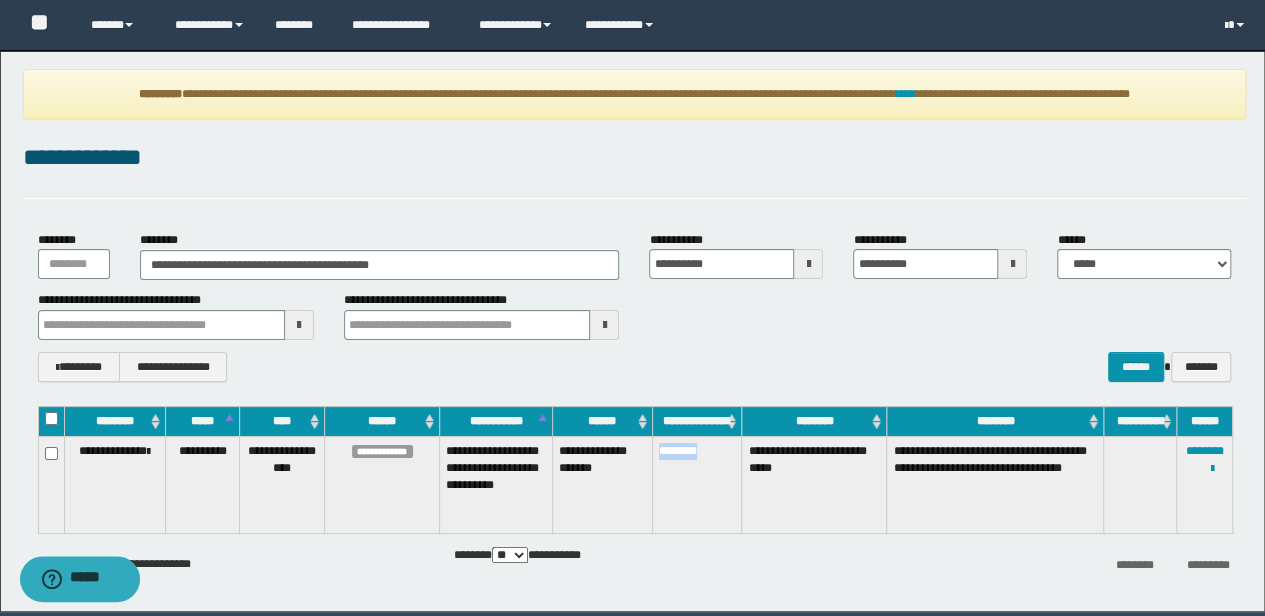 drag, startPoint x: 710, startPoint y: 448, endPoint x: 655, endPoint y: 455, distance: 55.443665 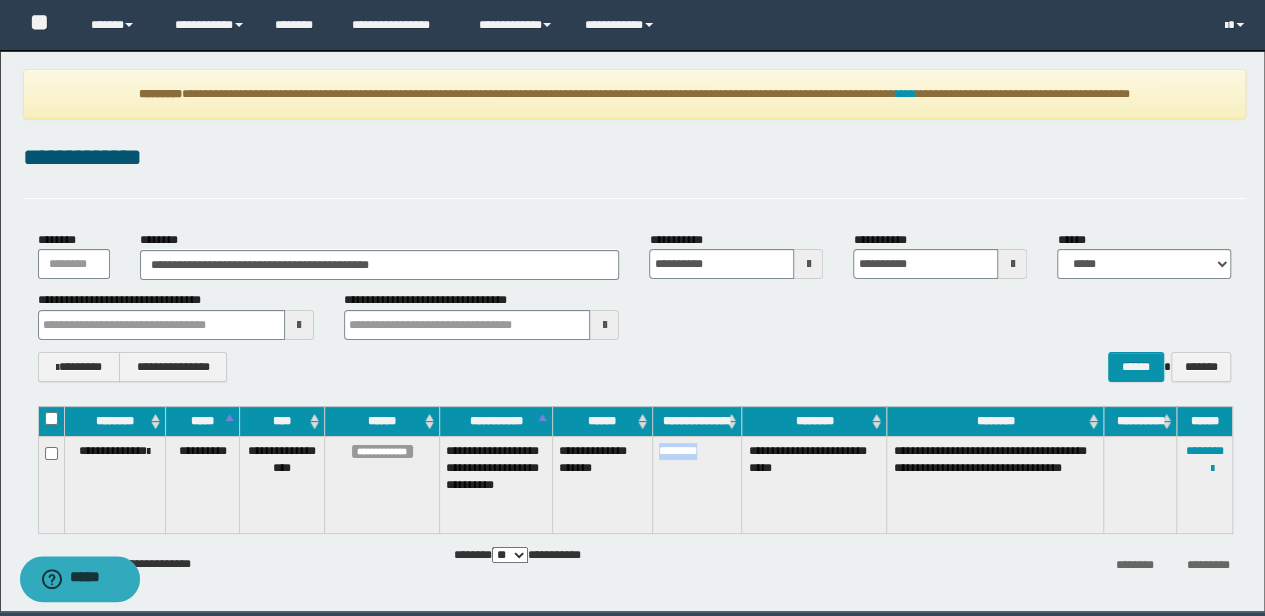 click on "********" at bounding box center [697, 485] 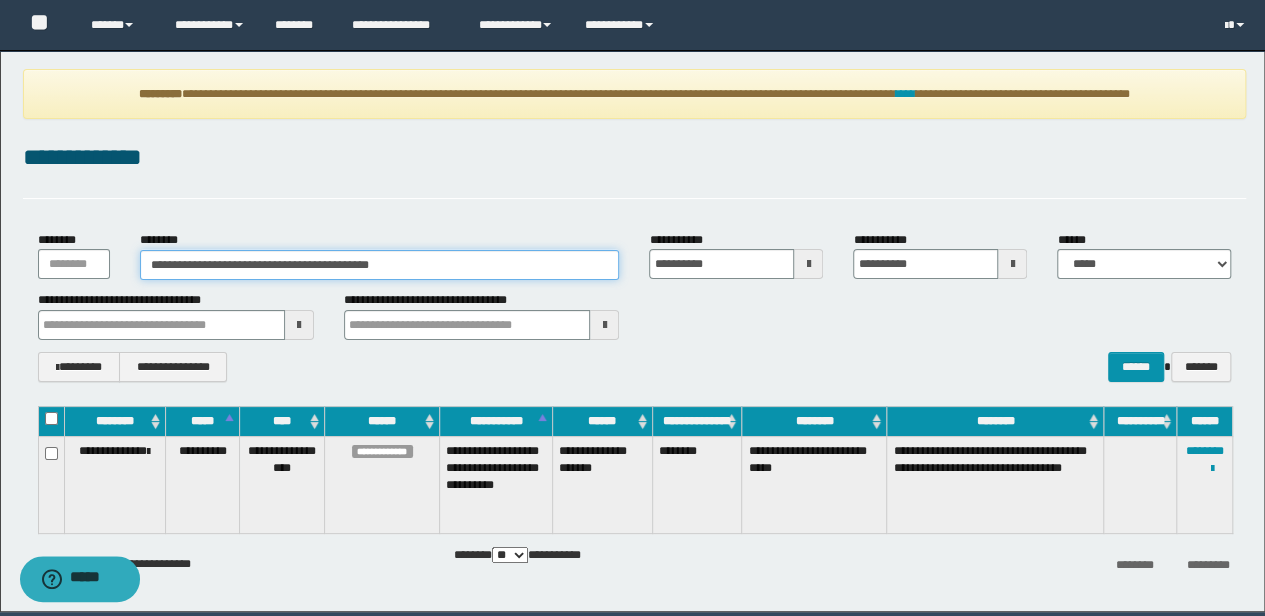 click on "**********" at bounding box center (632, 308) 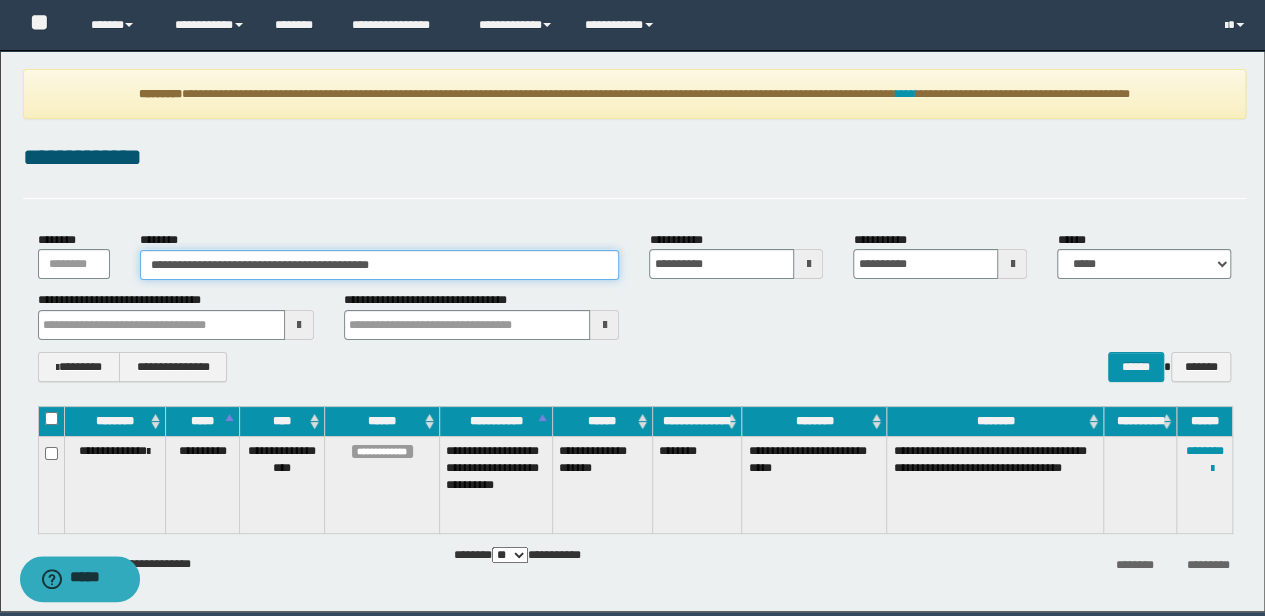 paste 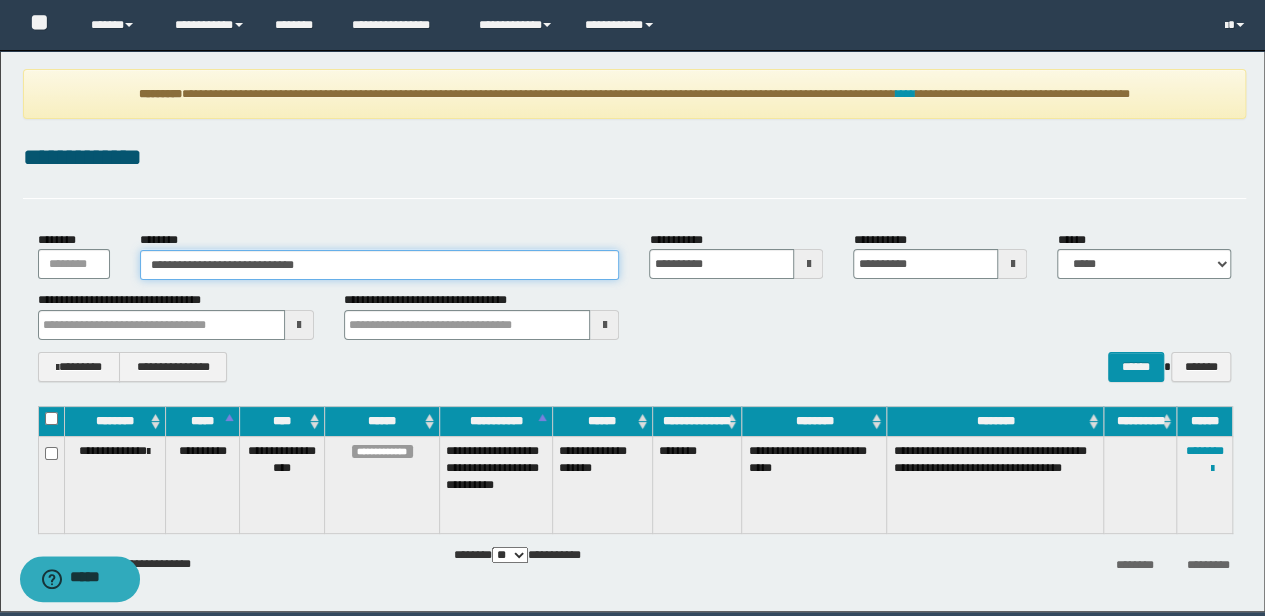 type on "**********" 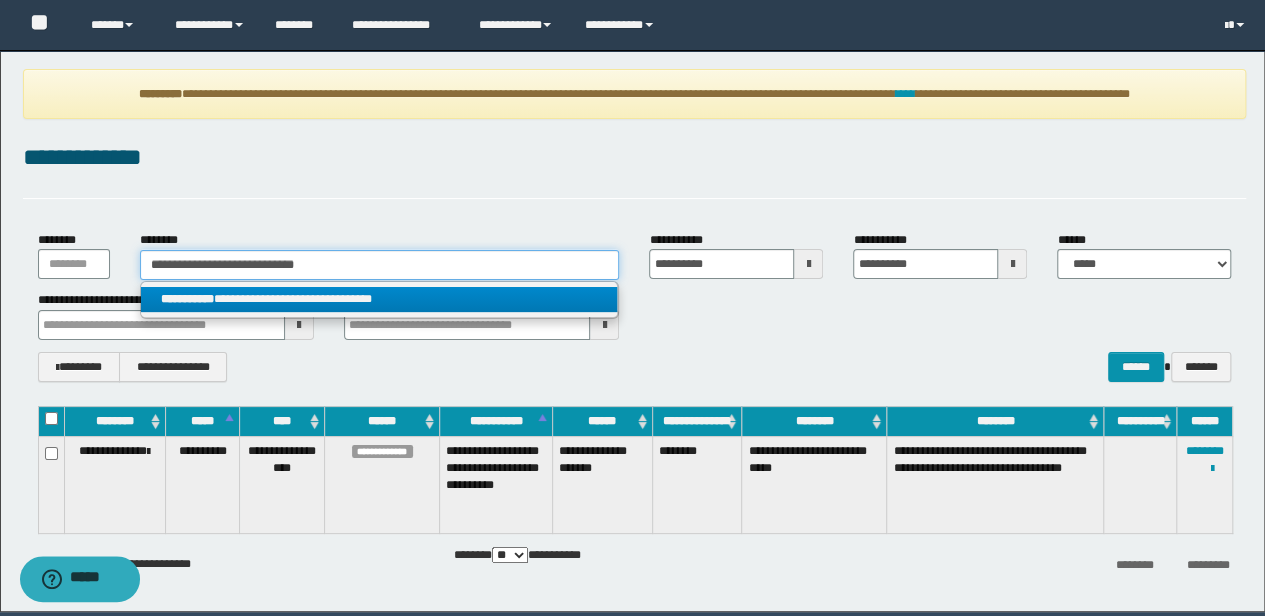 type on "**********" 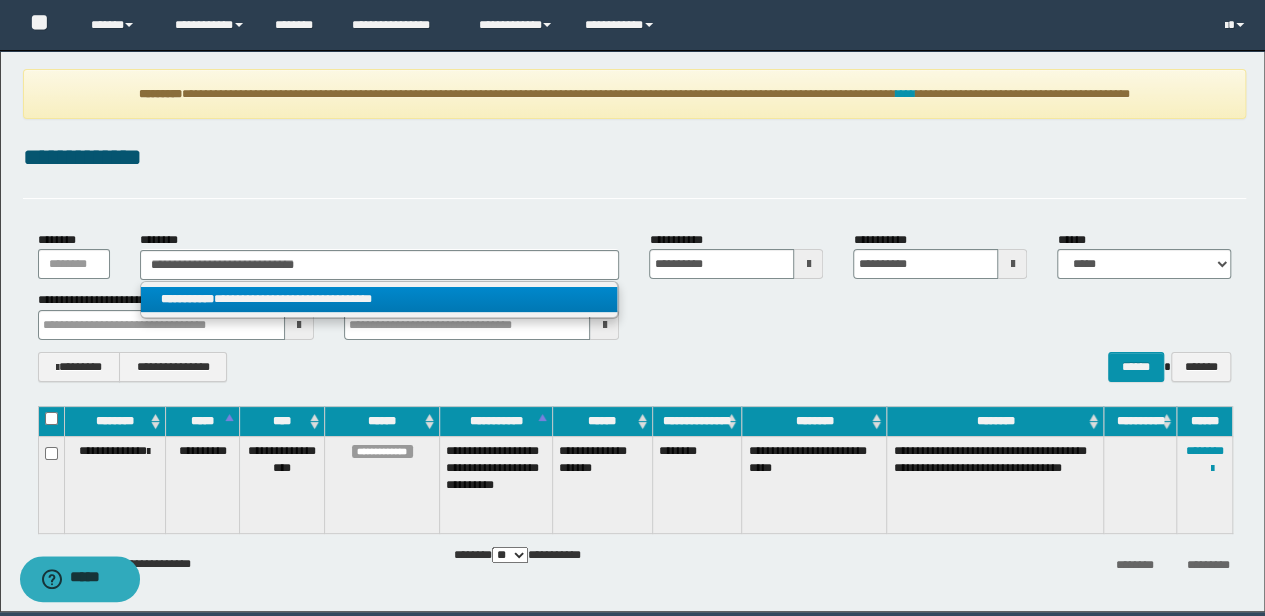 click on "**********" at bounding box center (379, 299) 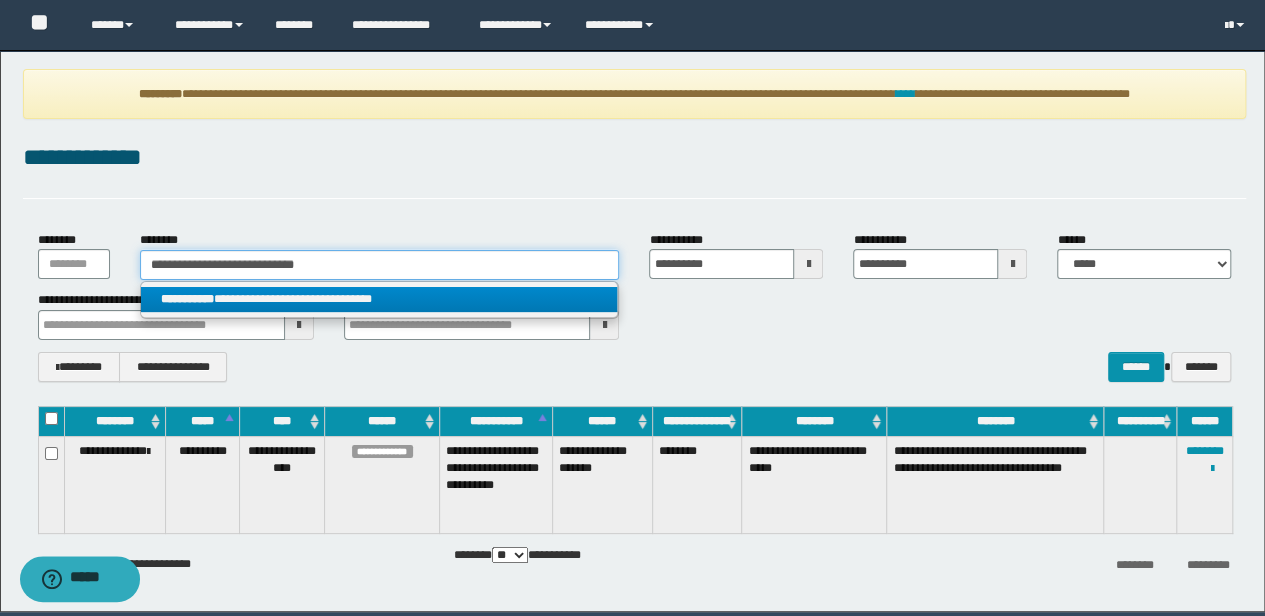 type 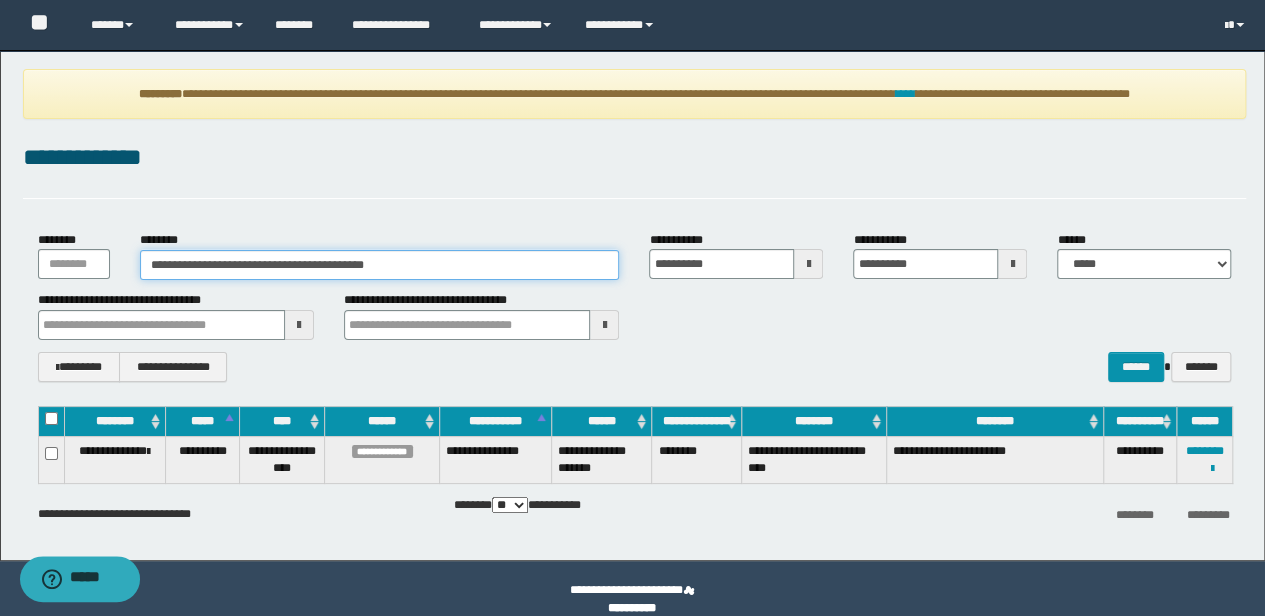 click on "**********" at bounding box center [632, 308] 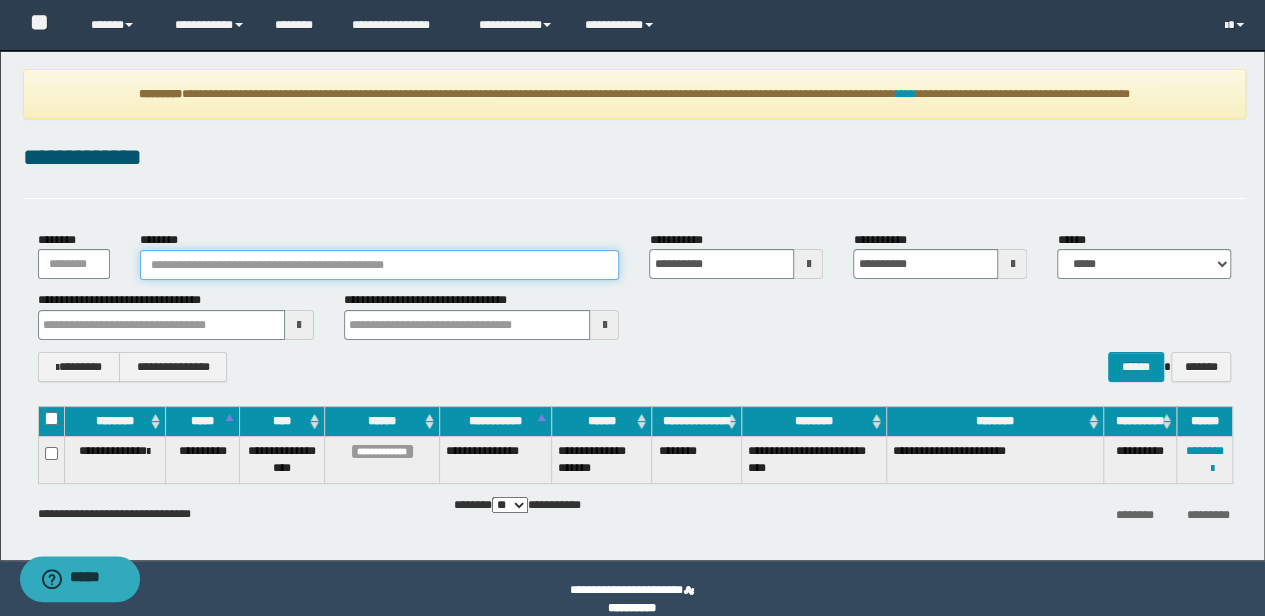 type 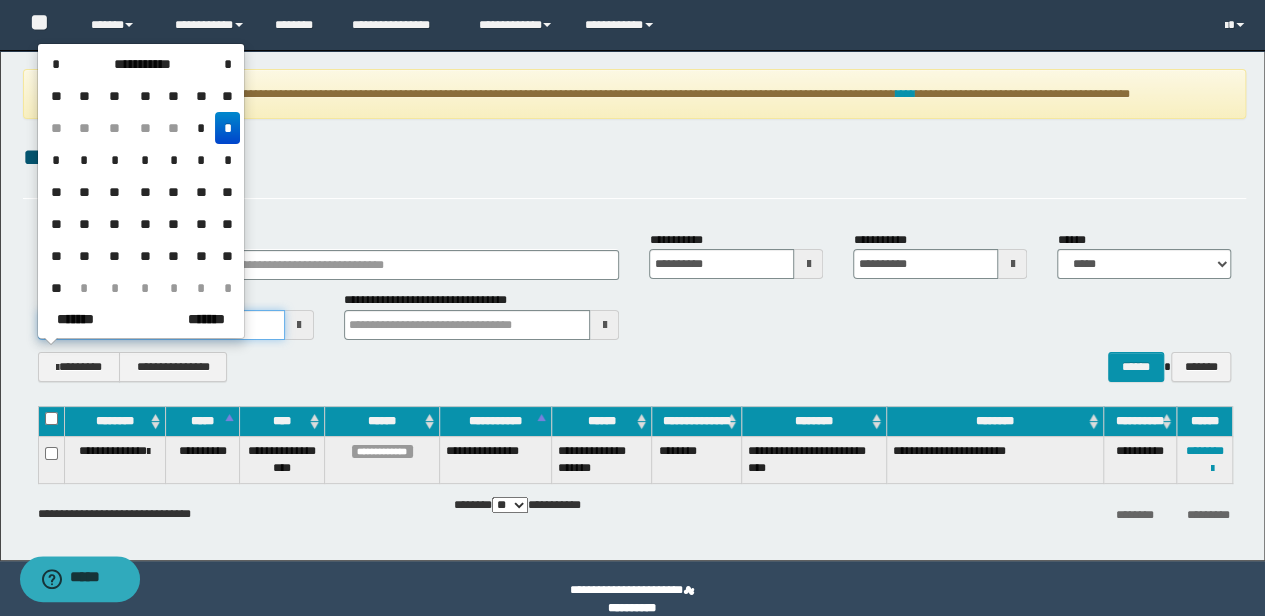 drag, startPoint x: 241, startPoint y: 328, endPoint x: -3, endPoint y: 324, distance: 244.03279 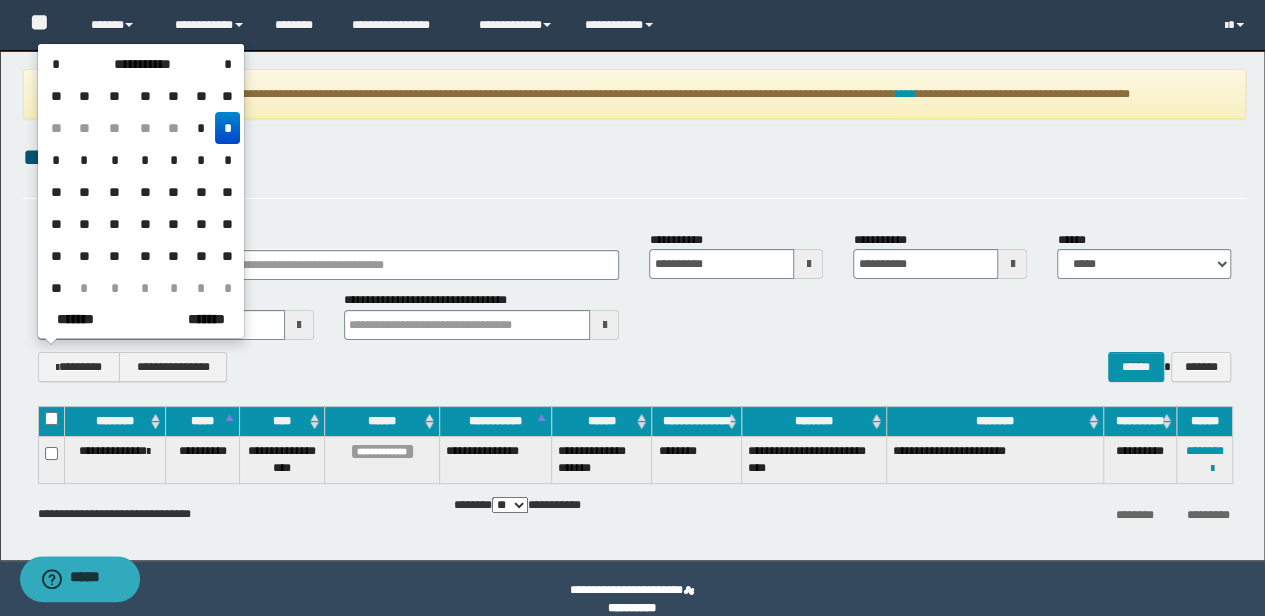 click on "**********" at bounding box center [635, 306] 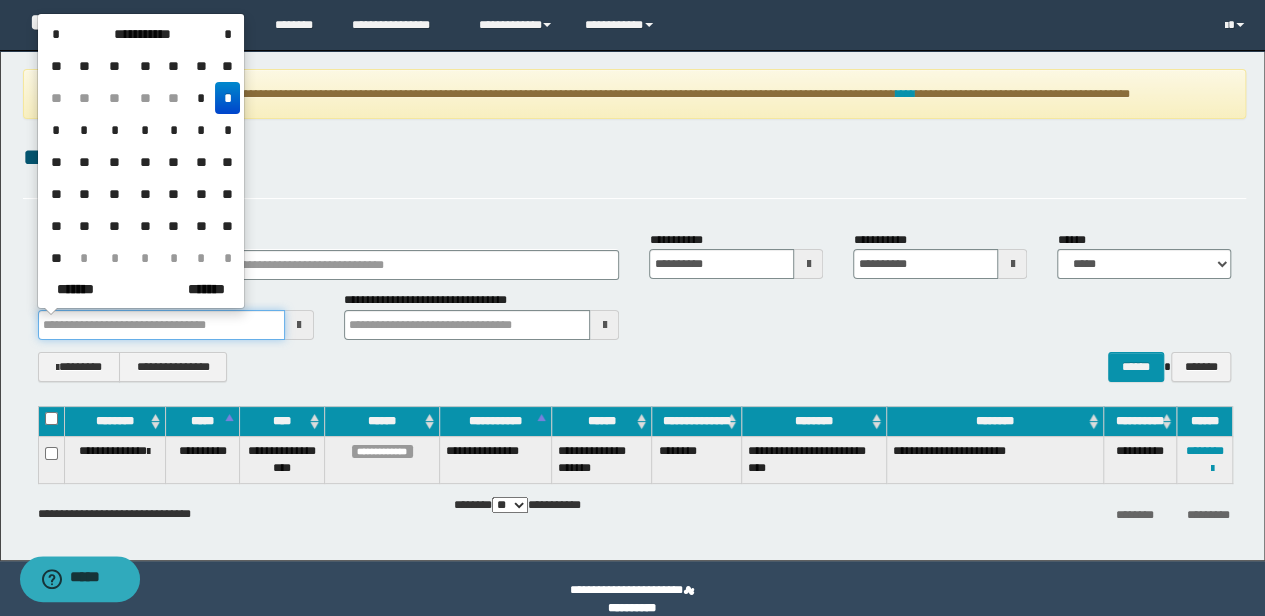 drag, startPoint x: 235, startPoint y: 327, endPoint x: 0, endPoint y: 341, distance: 235.41666 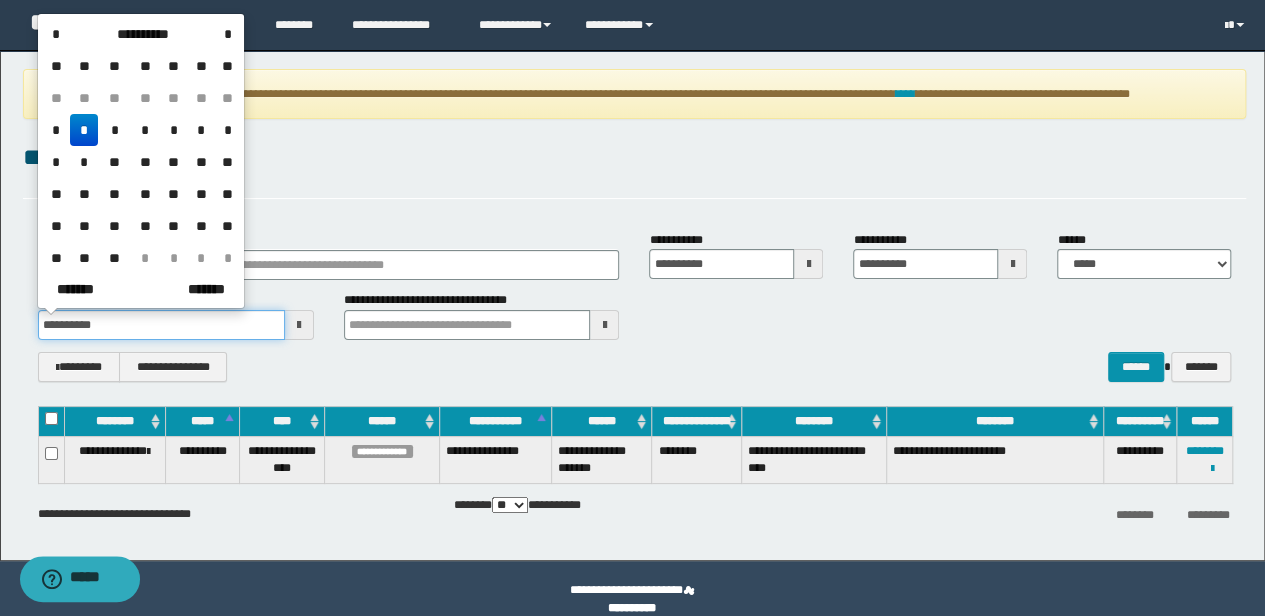 type on "**********" 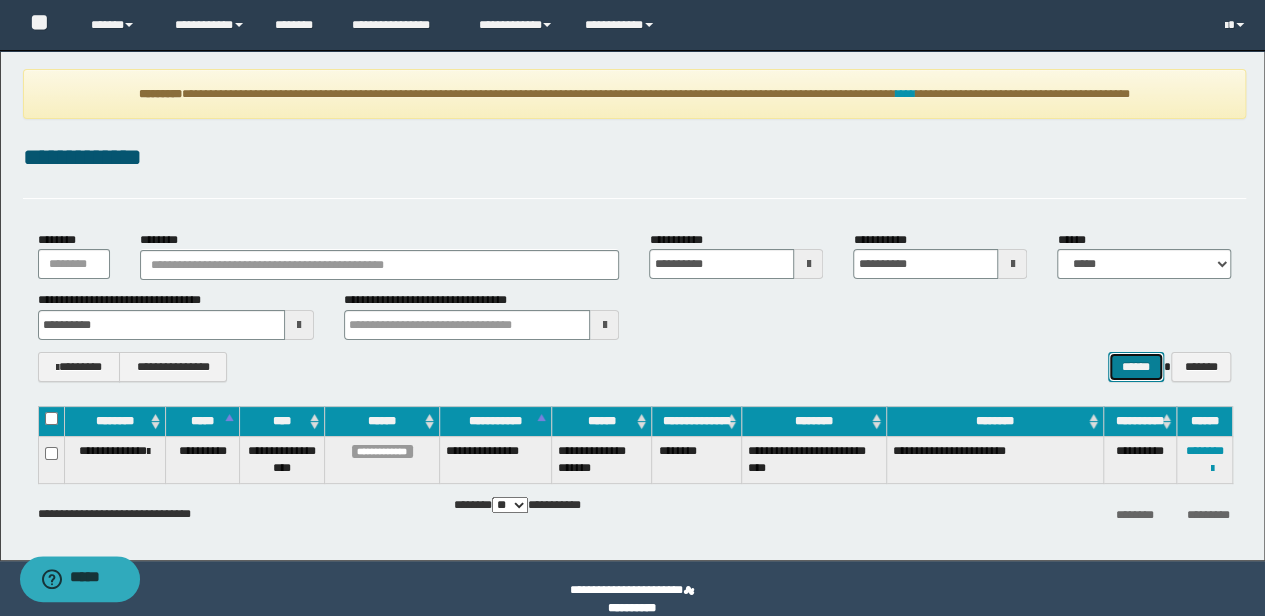 click on "******" at bounding box center (1136, 366) 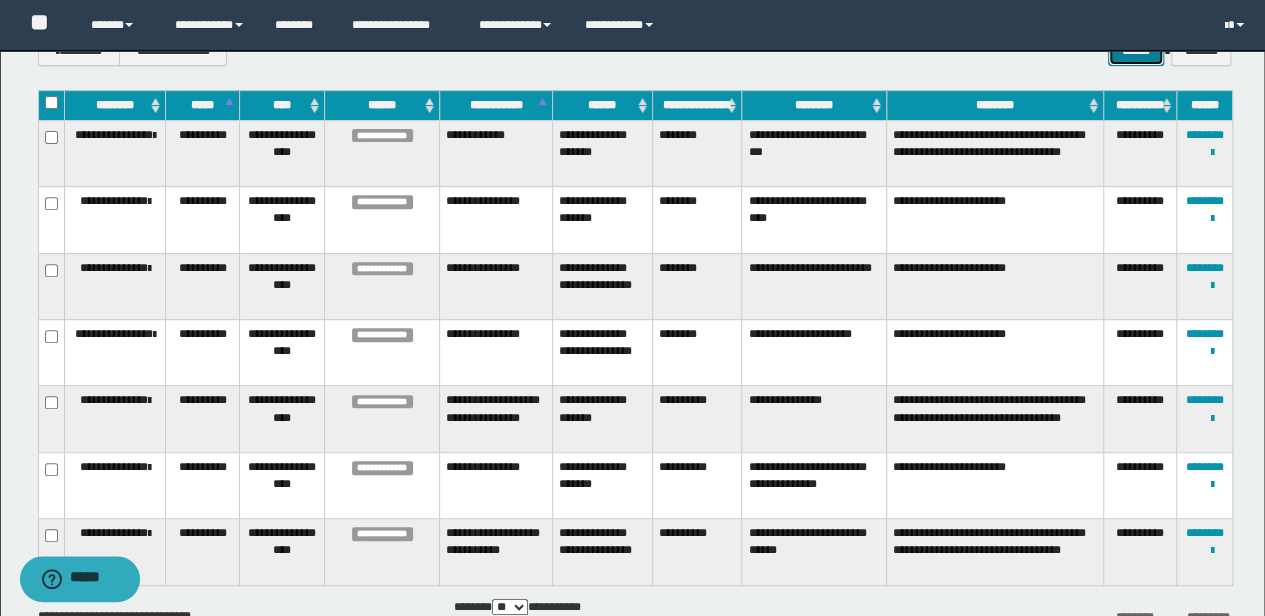scroll, scrollTop: 333, scrollLeft: 0, axis: vertical 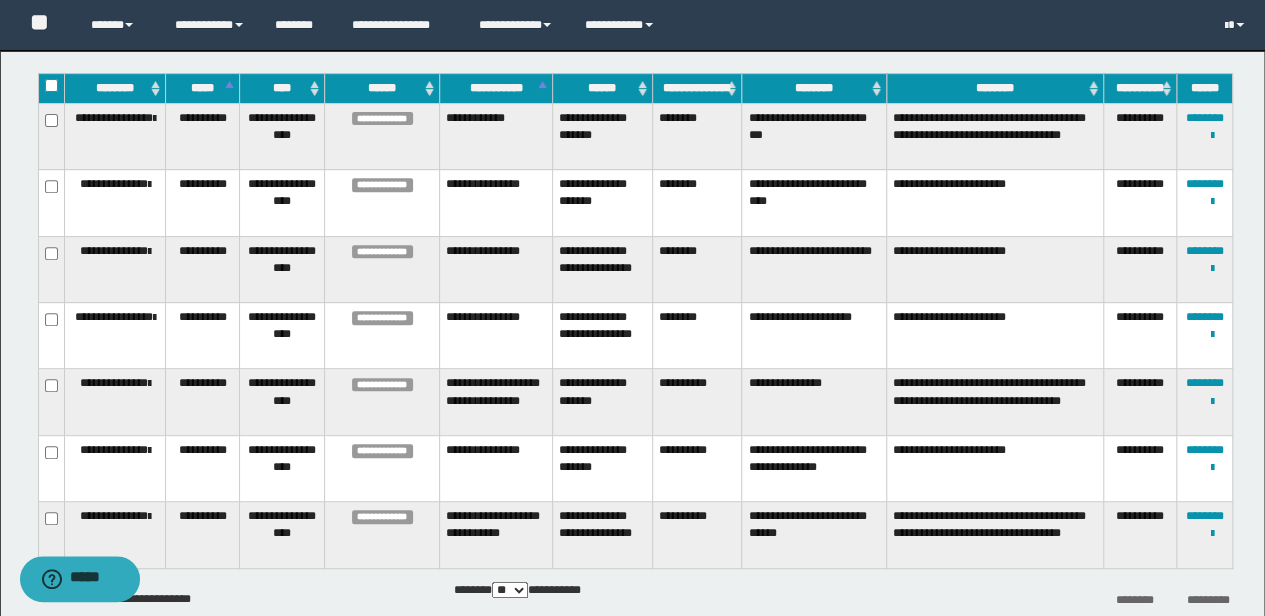 click on "**********" at bounding box center (814, 468) 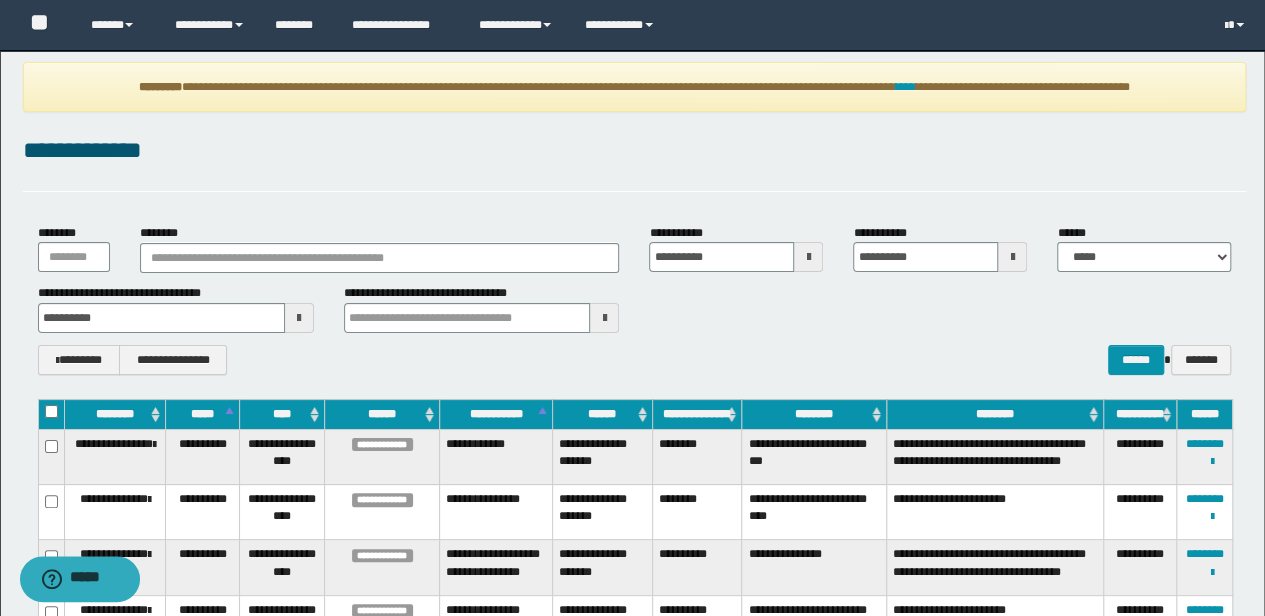 scroll, scrollTop: 0, scrollLeft: 0, axis: both 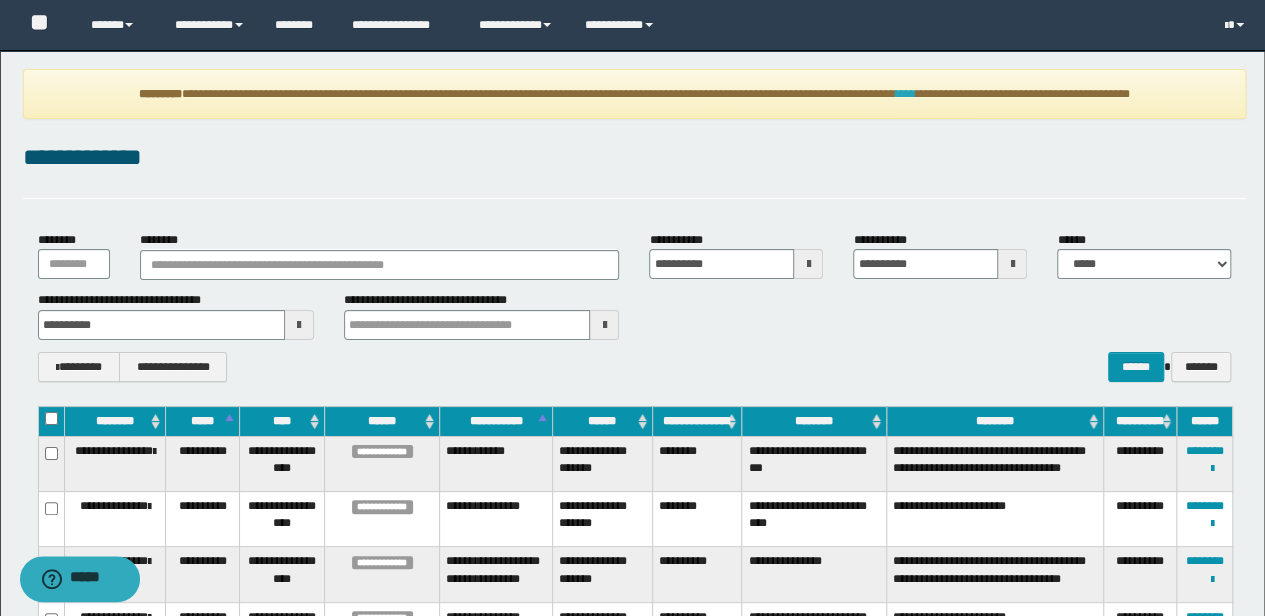 click on "****" at bounding box center (906, 94) 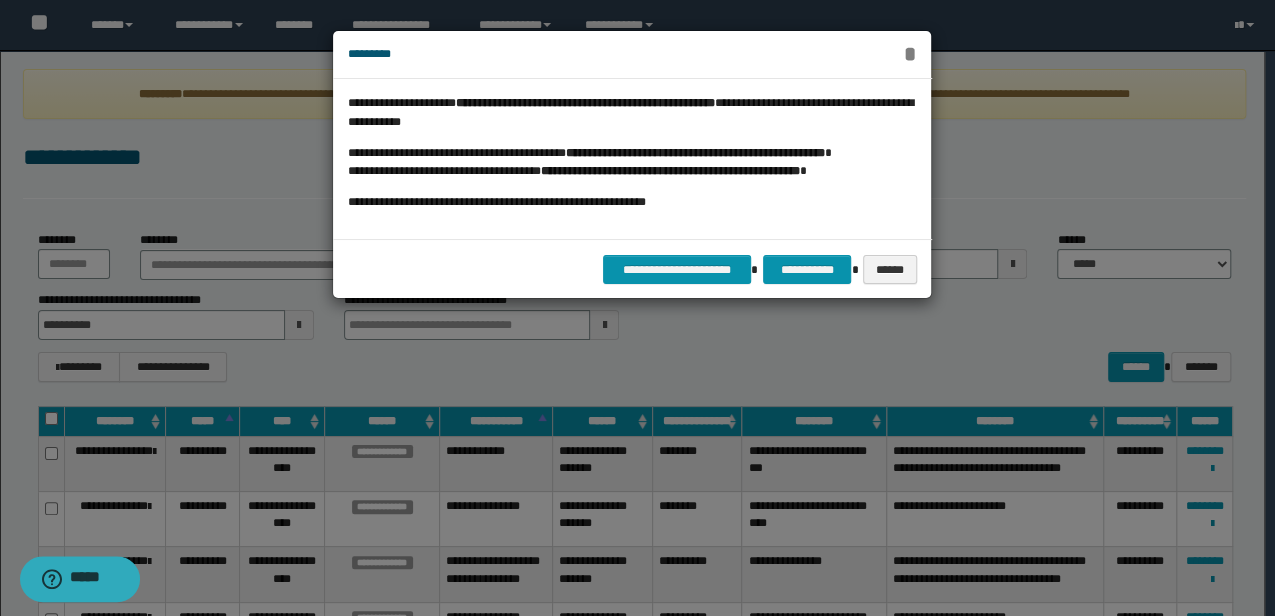 click on "*" at bounding box center (909, 54) 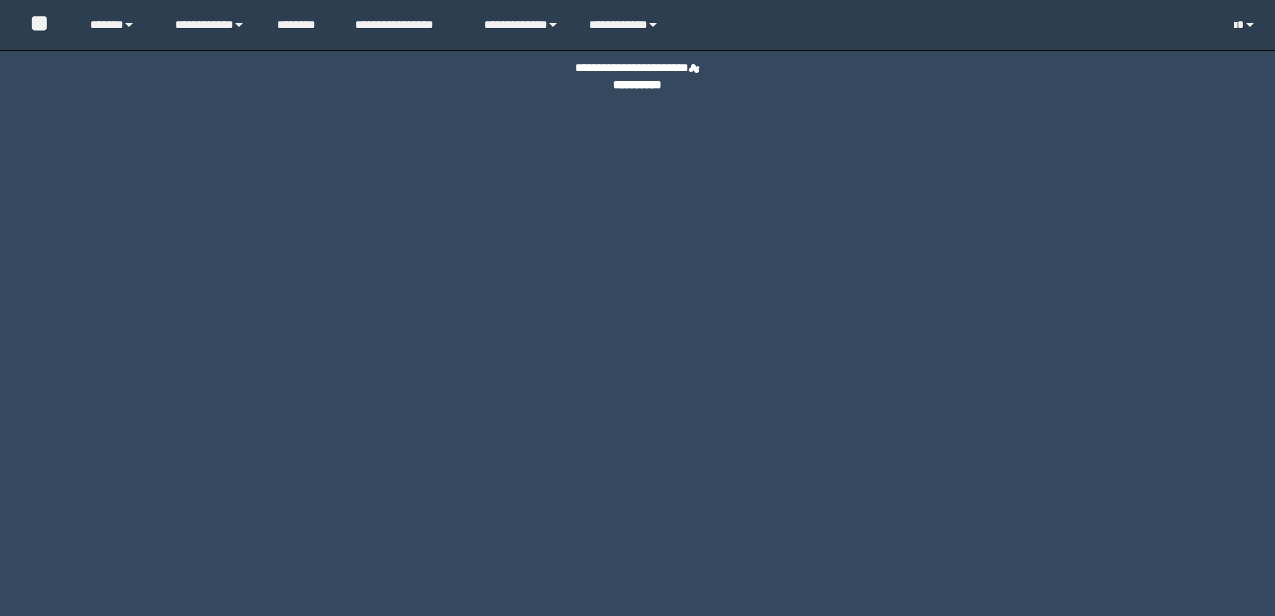scroll, scrollTop: 0, scrollLeft: 0, axis: both 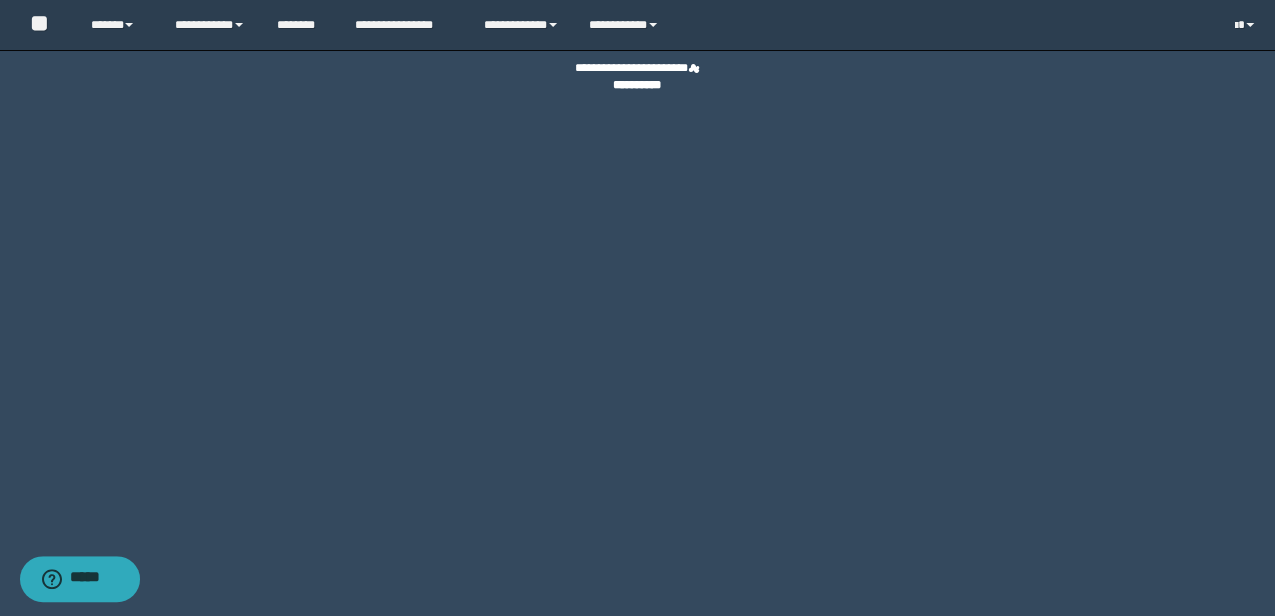 click on "**********" at bounding box center (637, 308) 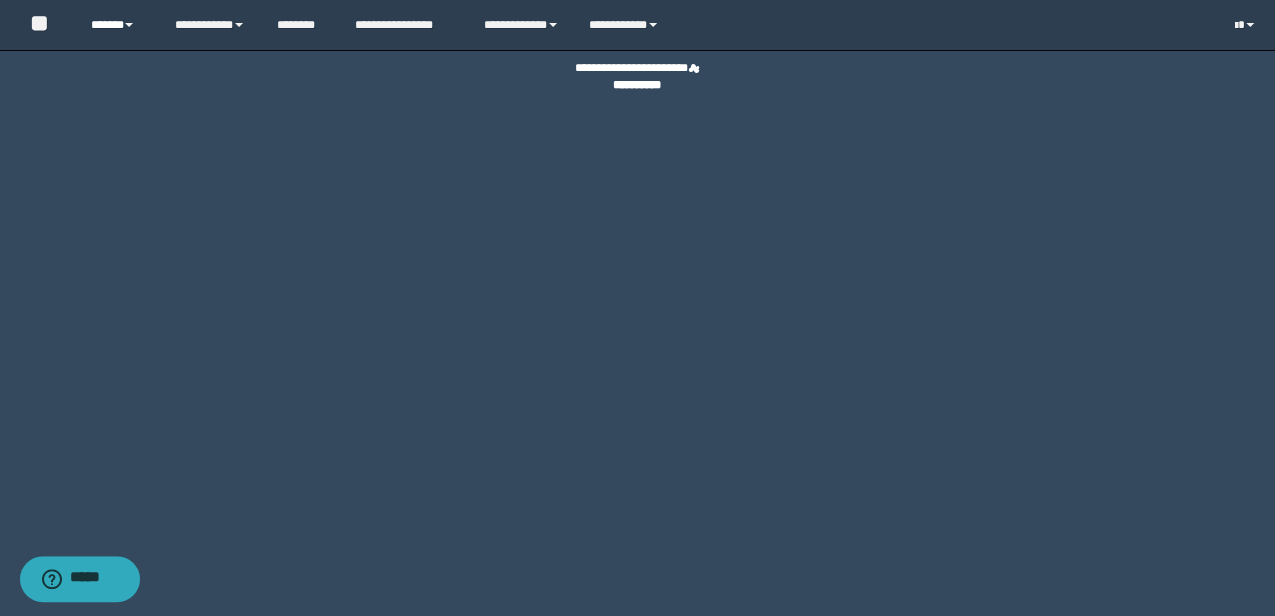 click on "******" at bounding box center [117, 25] 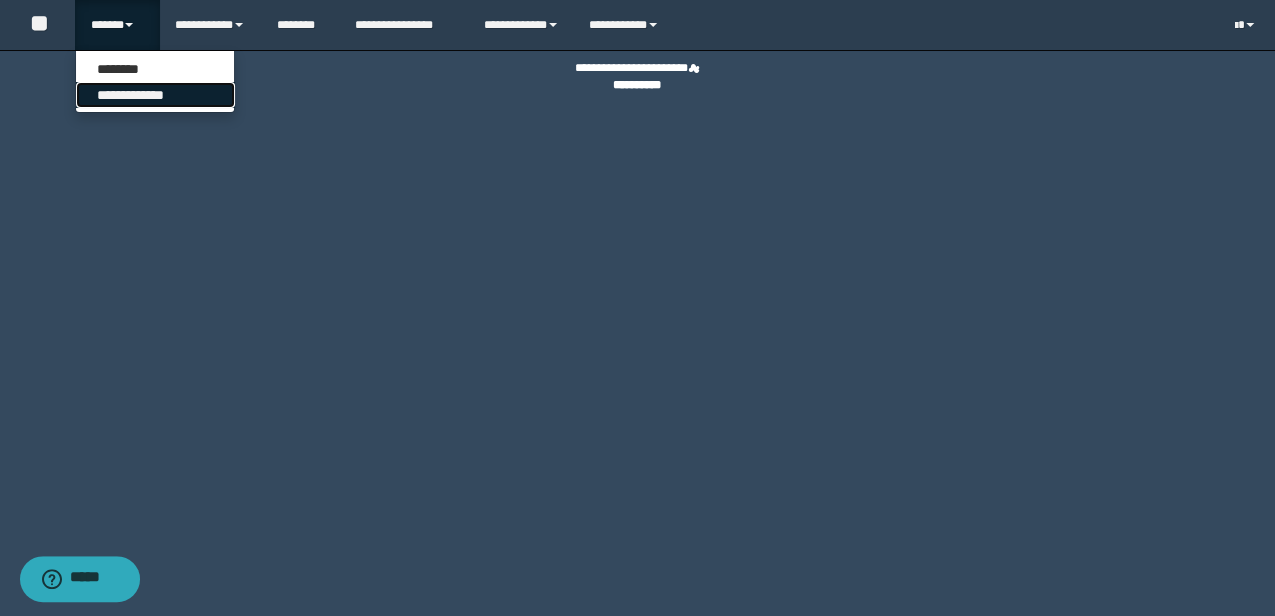 click on "**********" at bounding box center (155, 95) 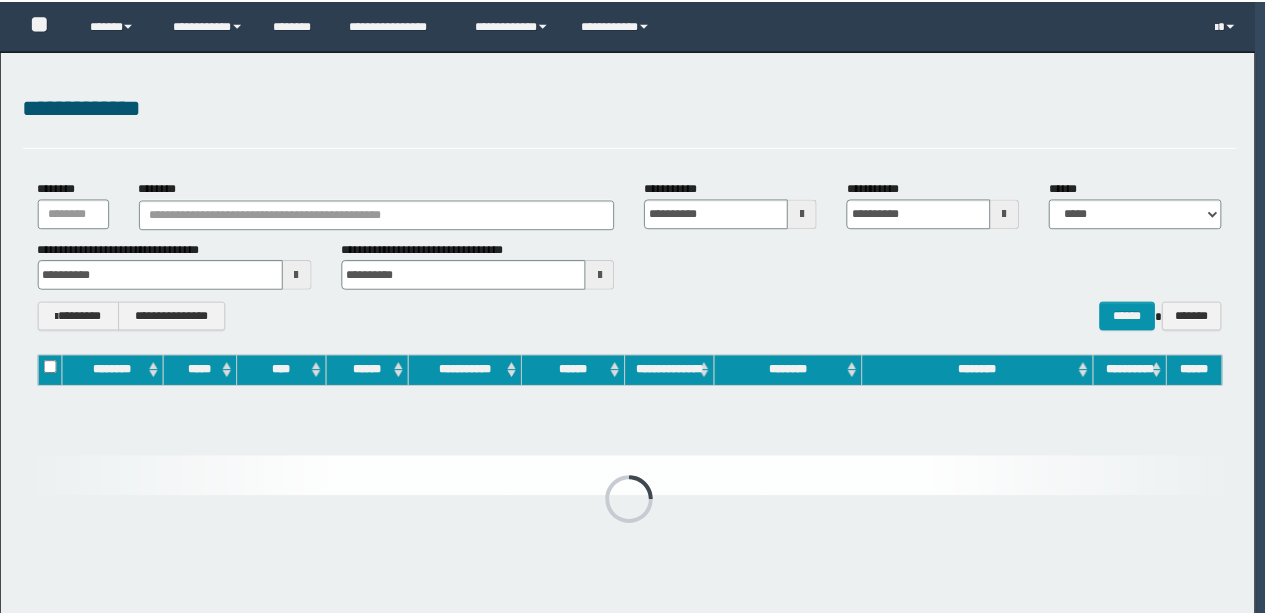 scroll, scrollTop: 0, scrollLeft: 0, axis: both 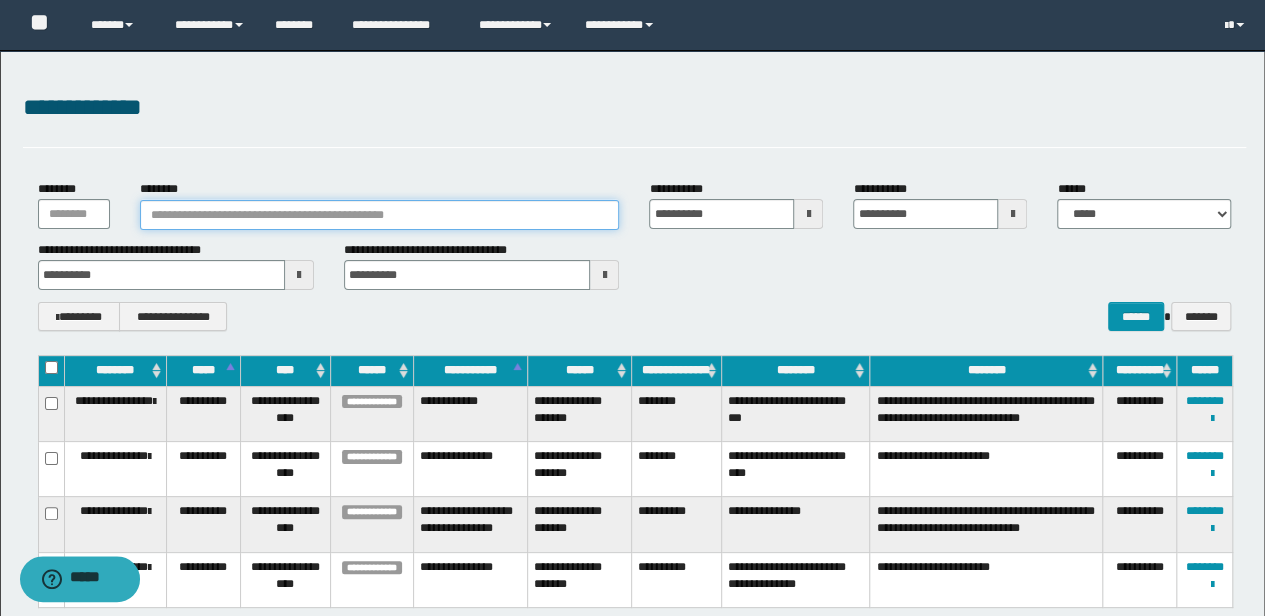 click on "********" at bounding box center [380, 215] 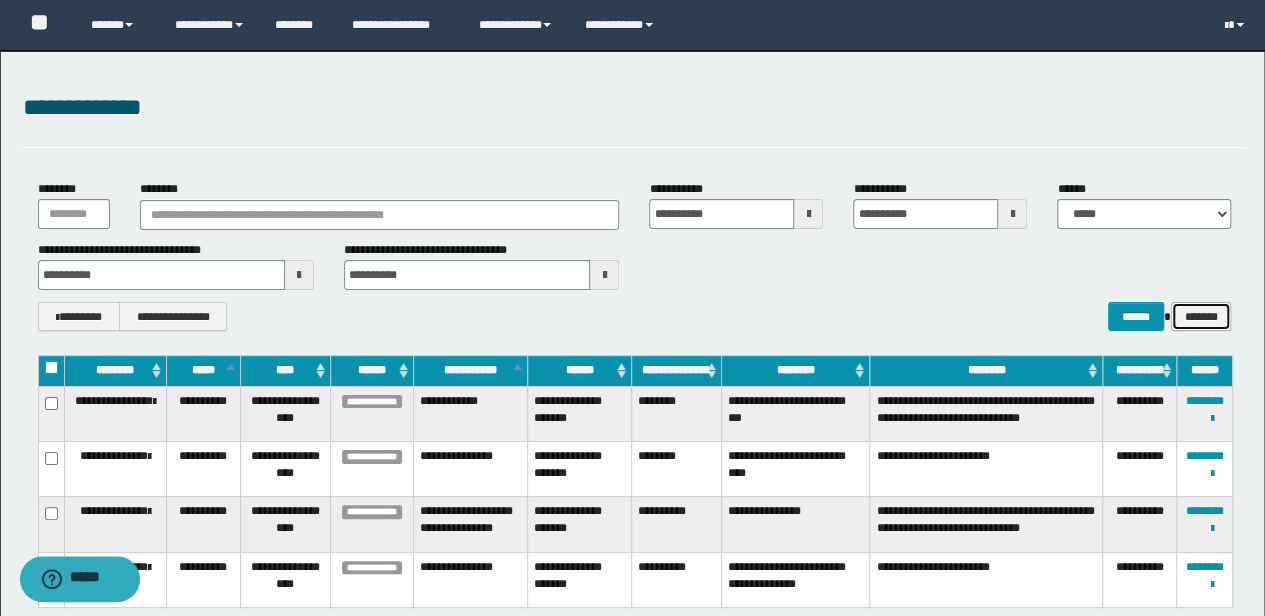 click on "*******" at bounding box center [1201, 316] 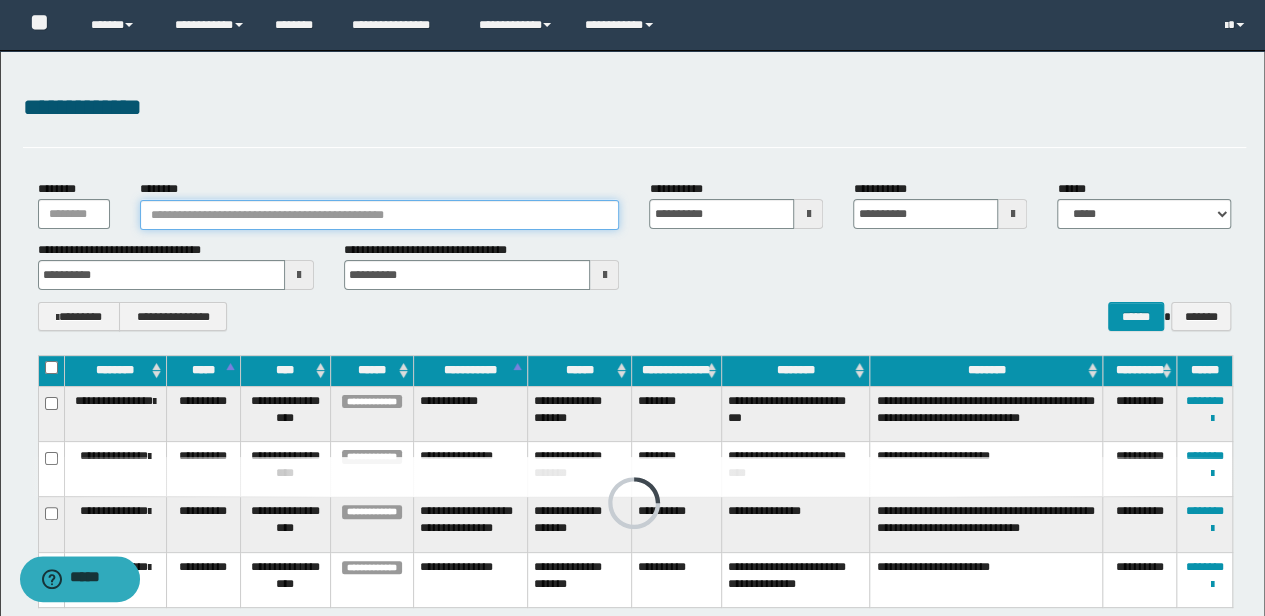 click on "********" at bounding box center (380, 215) 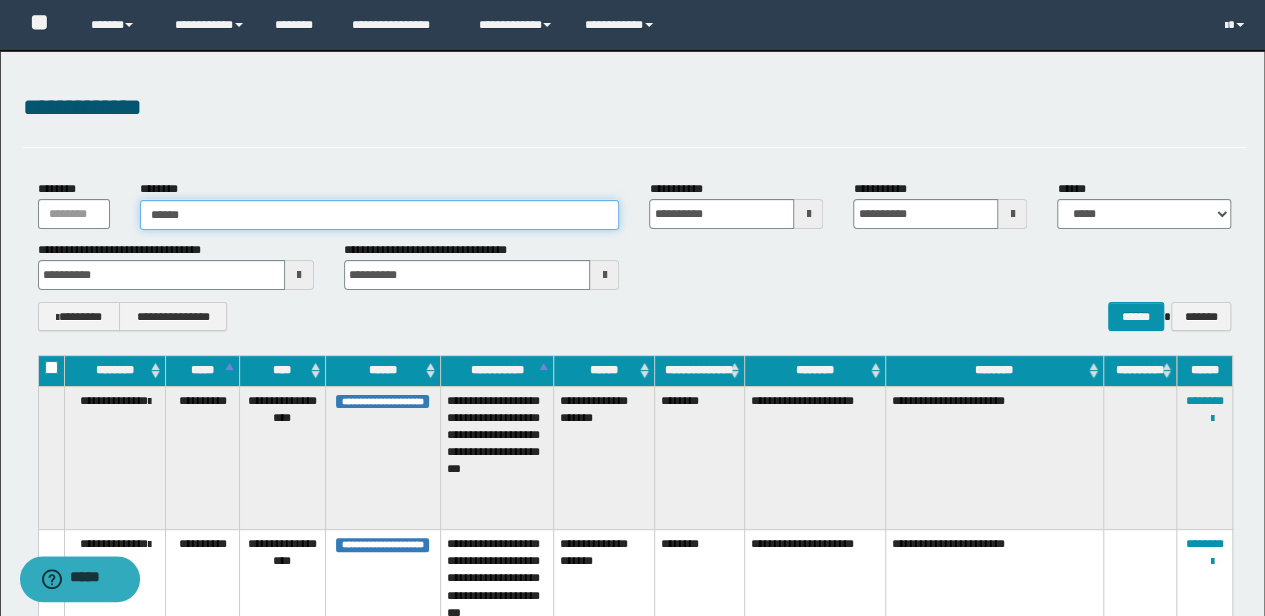 type on "*******" 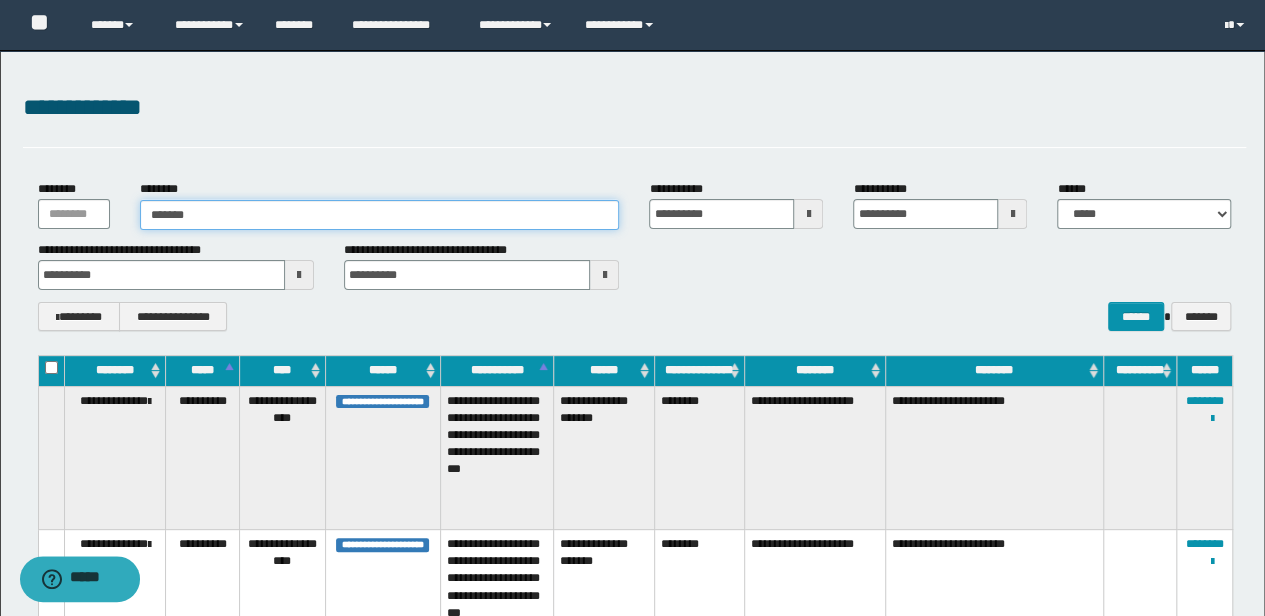 type on "*******" 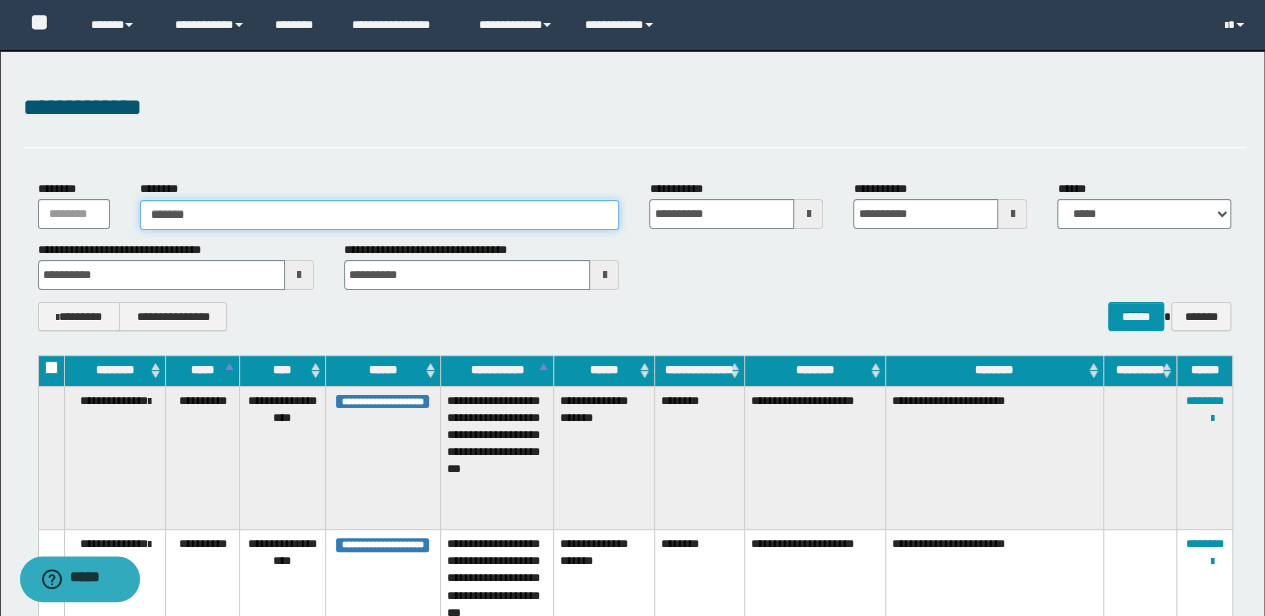 type 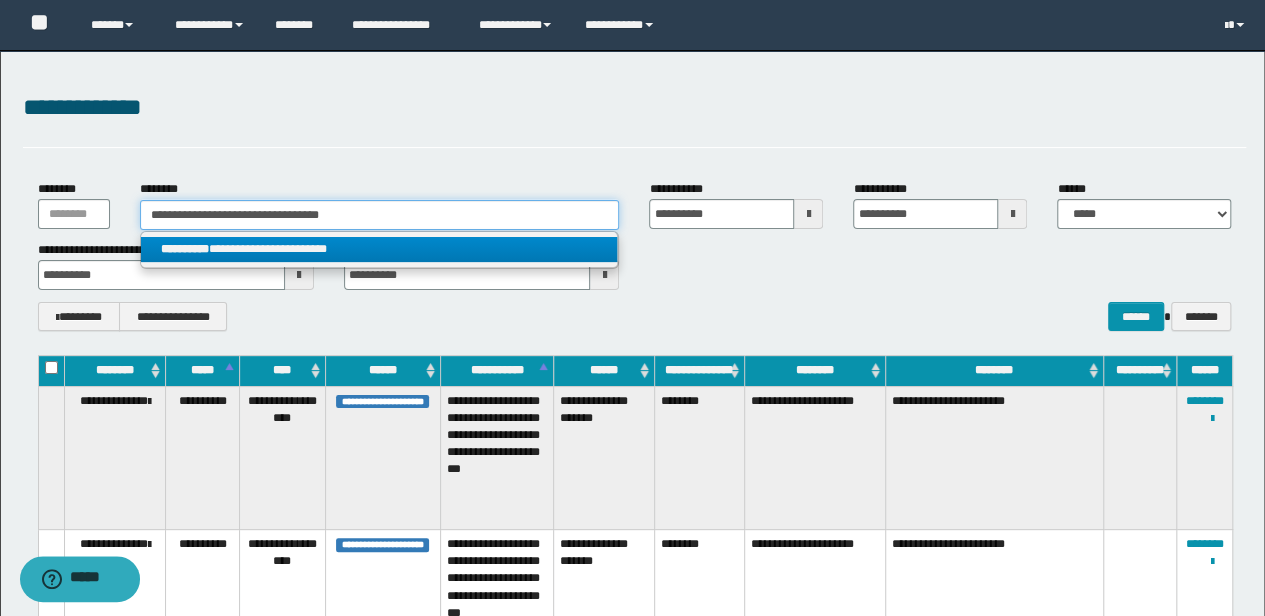 type on "**********" 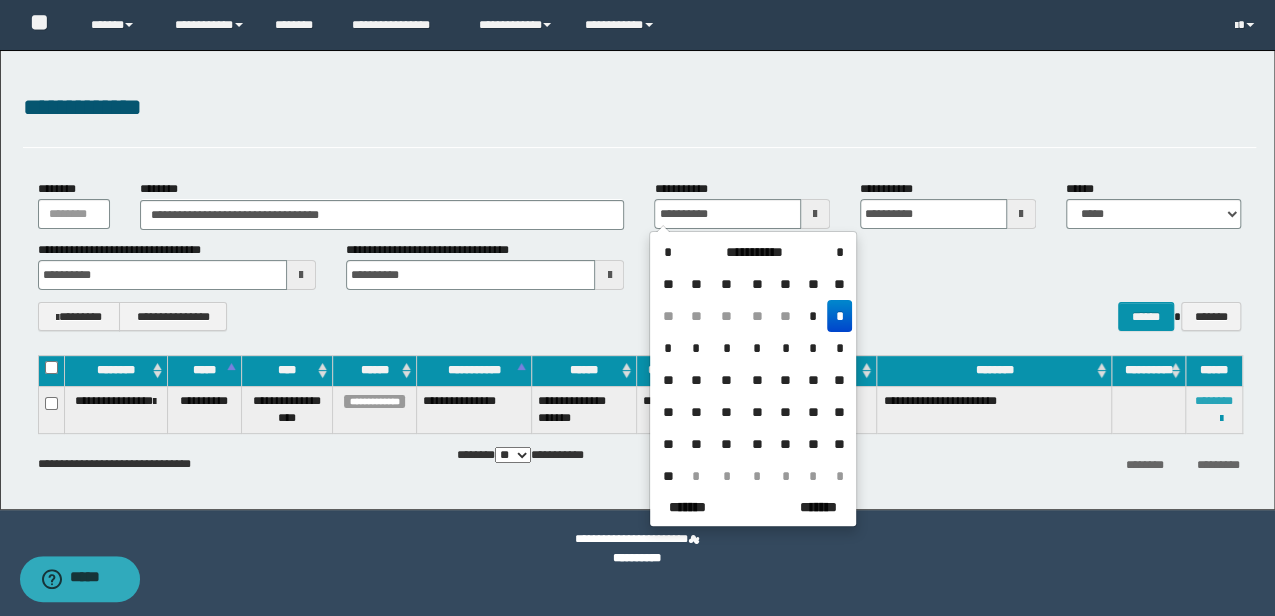 click on "********" at bounding box center (1214, 401) 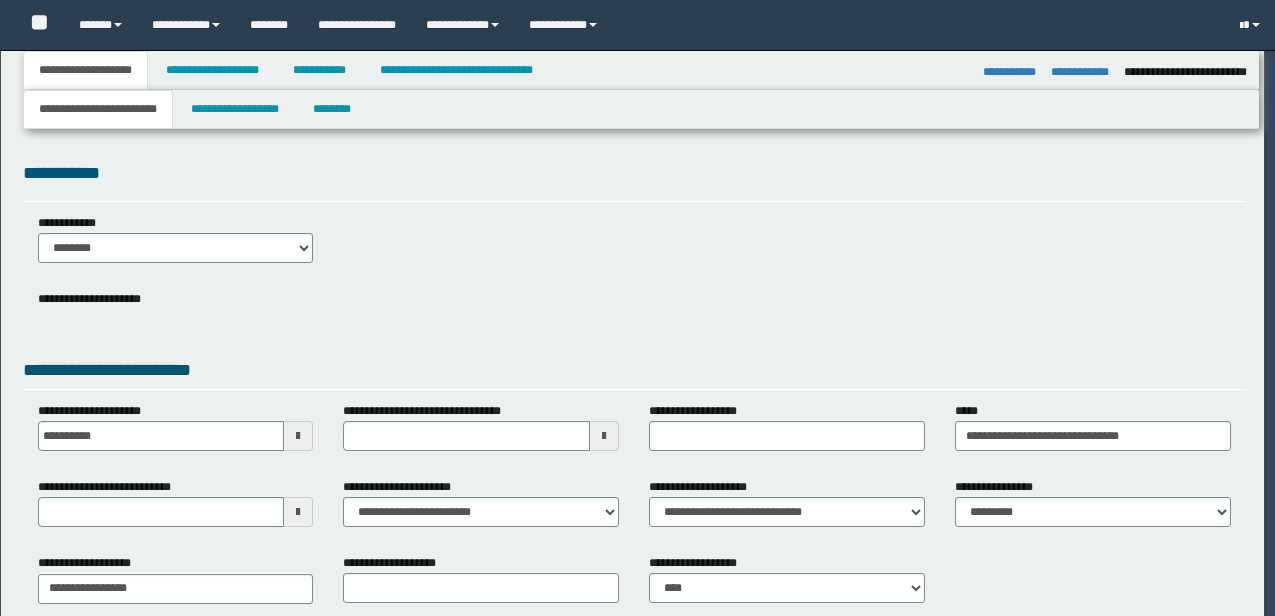 select on "*" 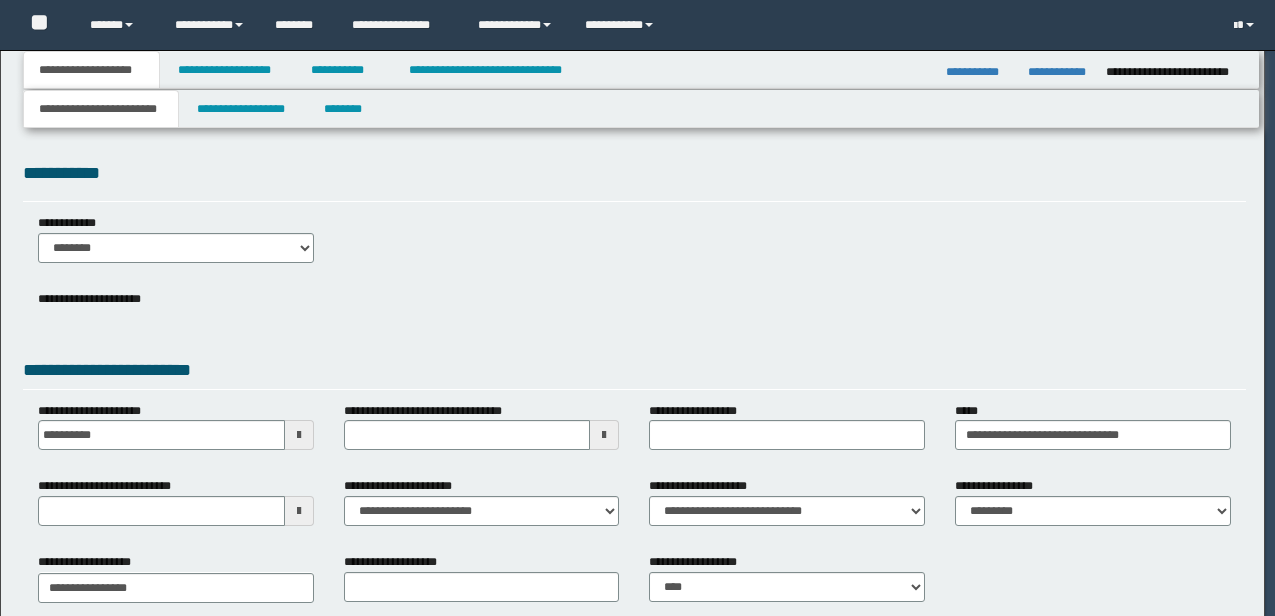 scroll, scrollTop: 0, scrollLeft: 0, axis: both 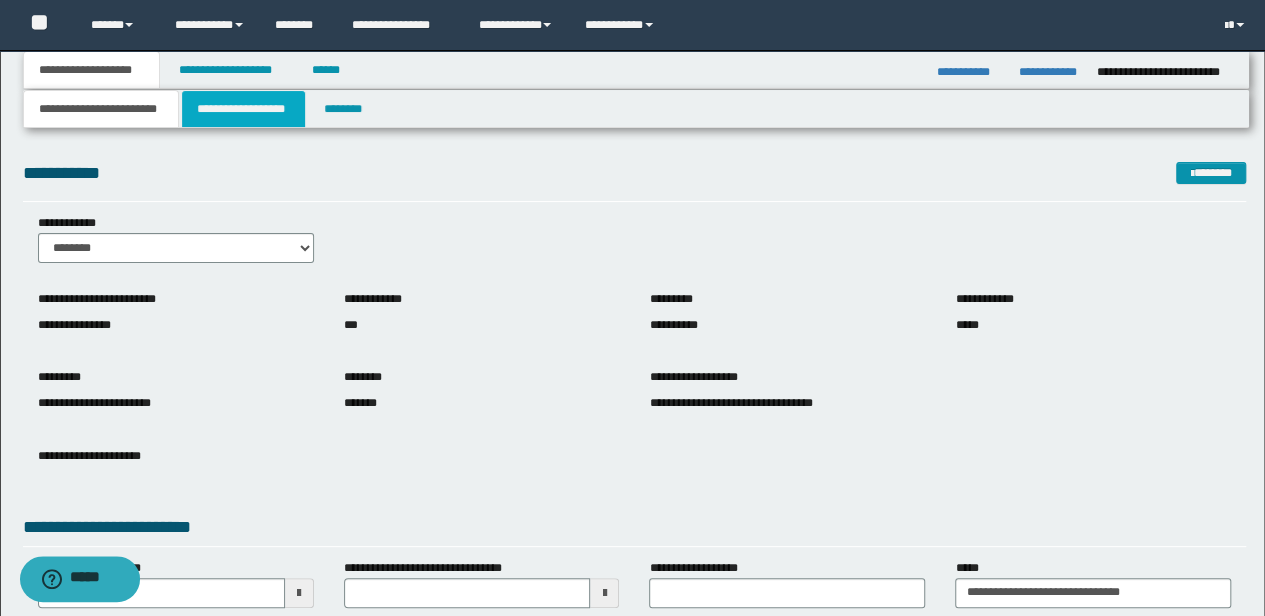 click on "**********" at bounding box center (243, 109) 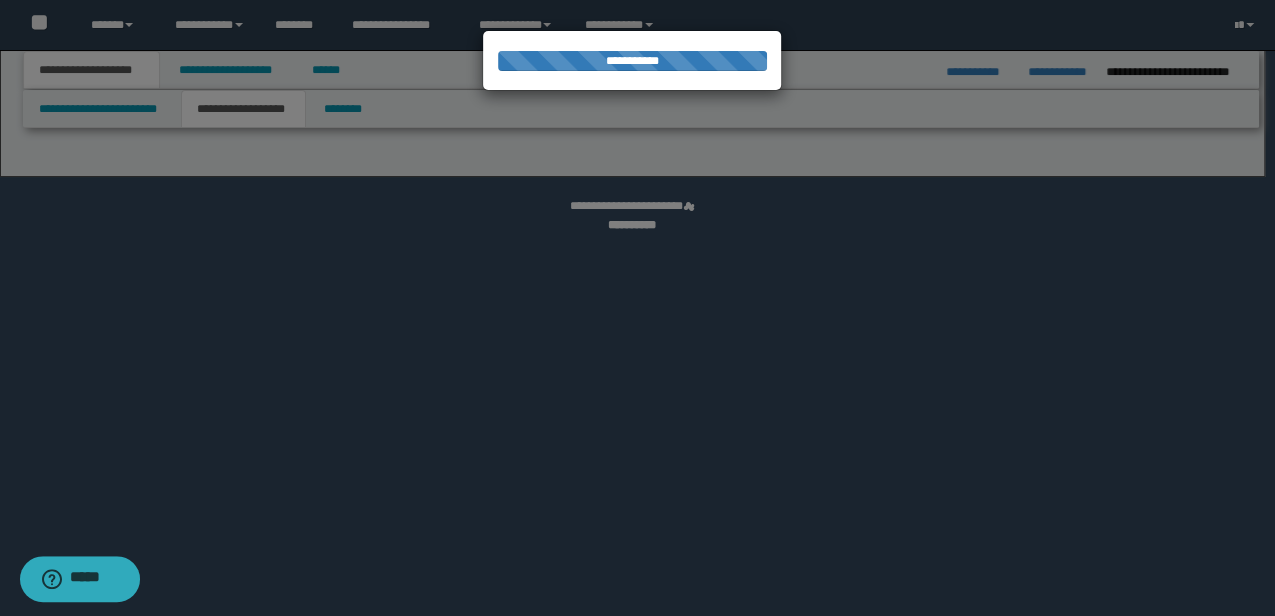 select on "*" 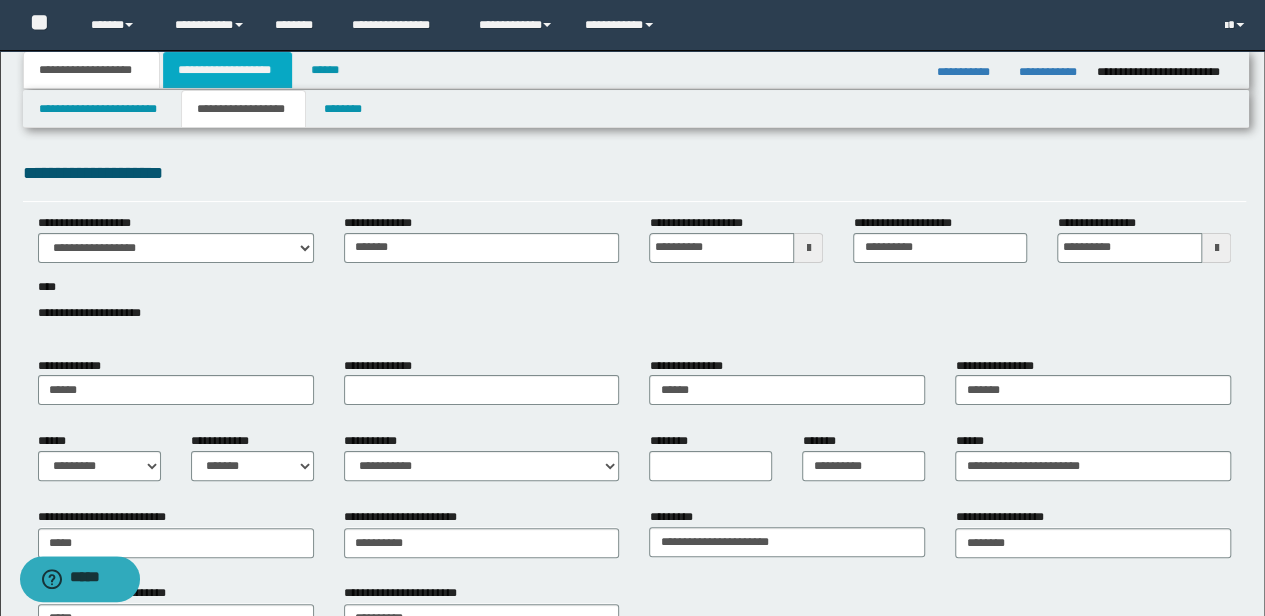 click on "**********" at bounding box center [227, 70] 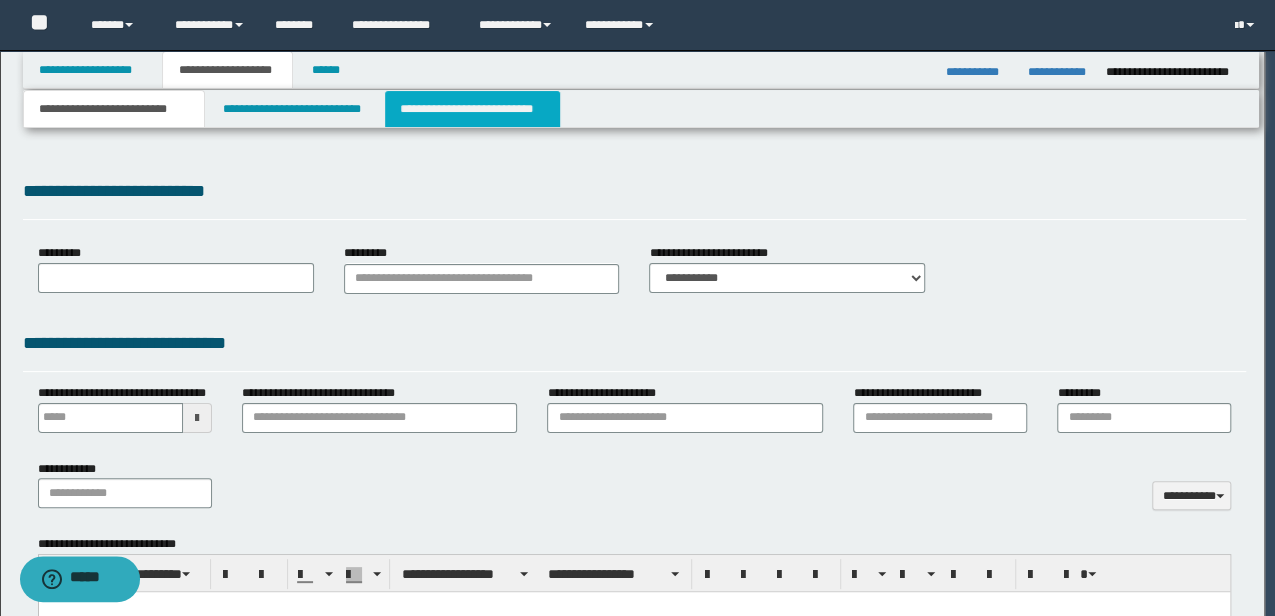 click on "**********" at bounding box center [472, 109] 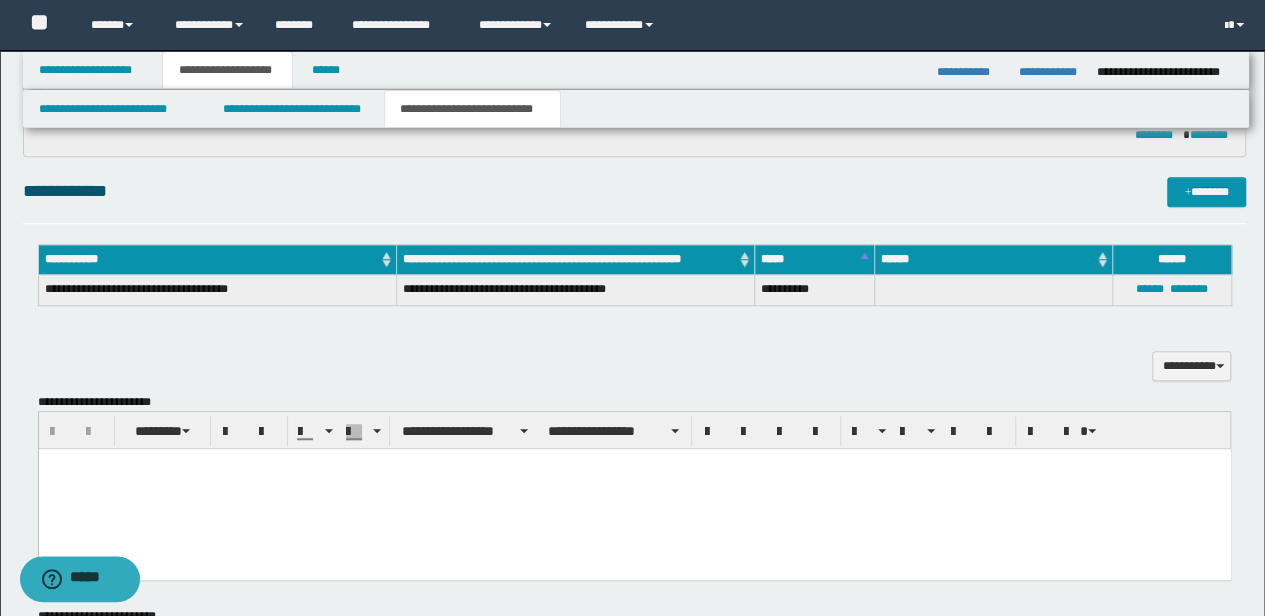 scroll, scrollTop: 466, scrollLeft: 0, axis: vertical 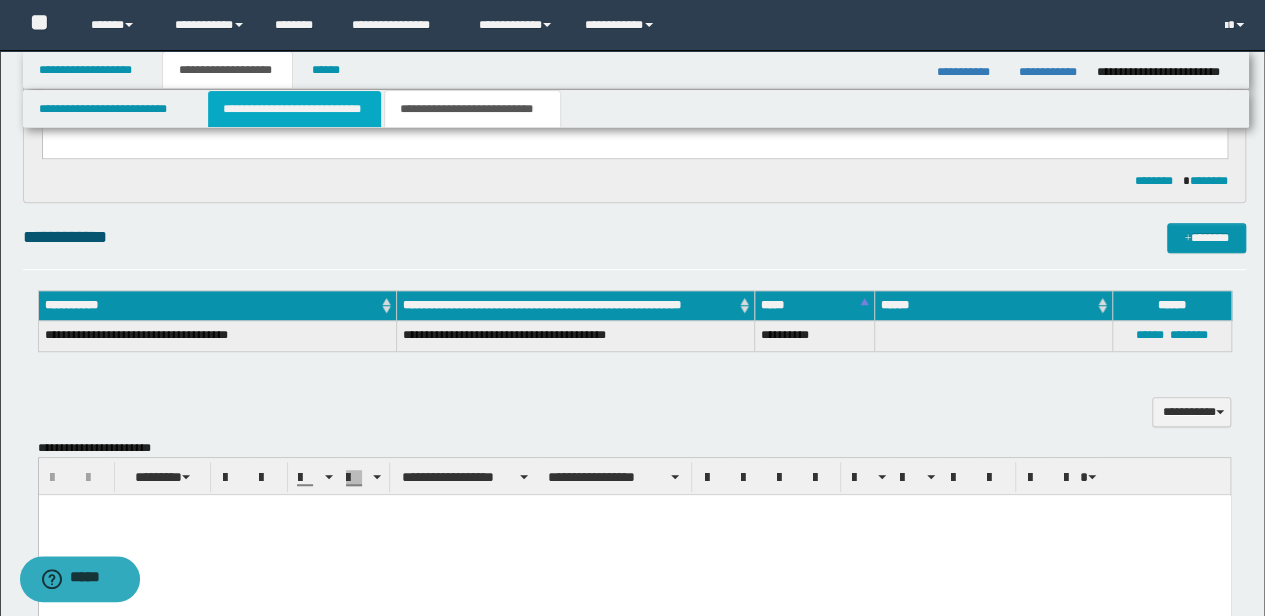 click on "**********" at bounding box center [294, 109] 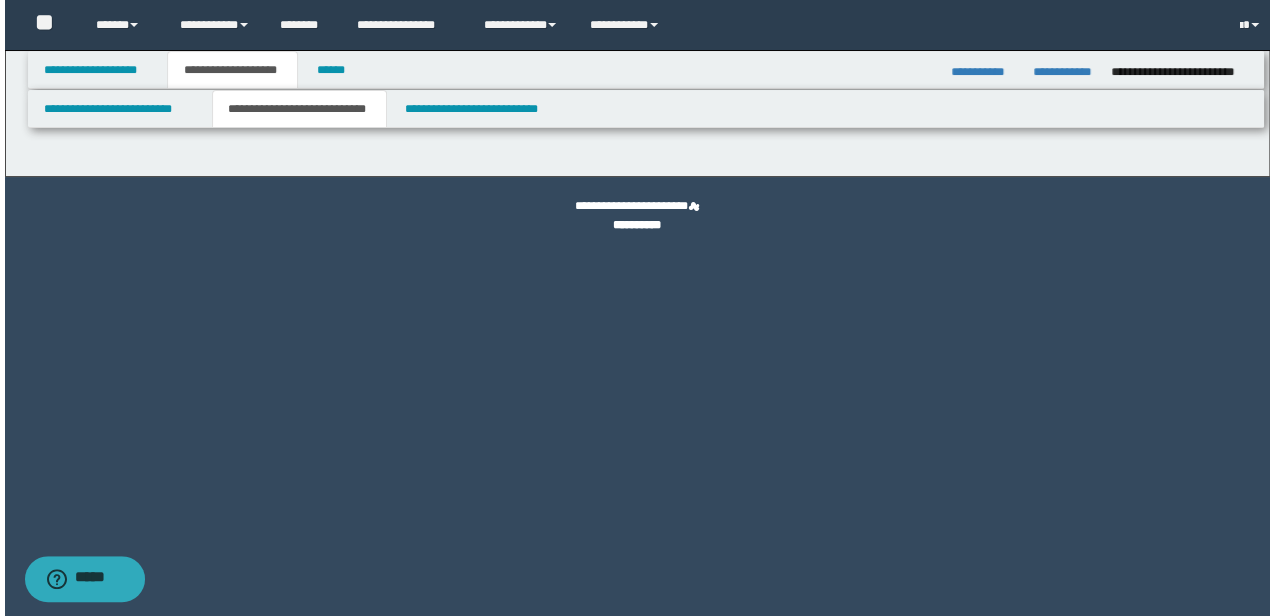 scroll, scrollTop: 0, scrollLeft: 0, axis: both 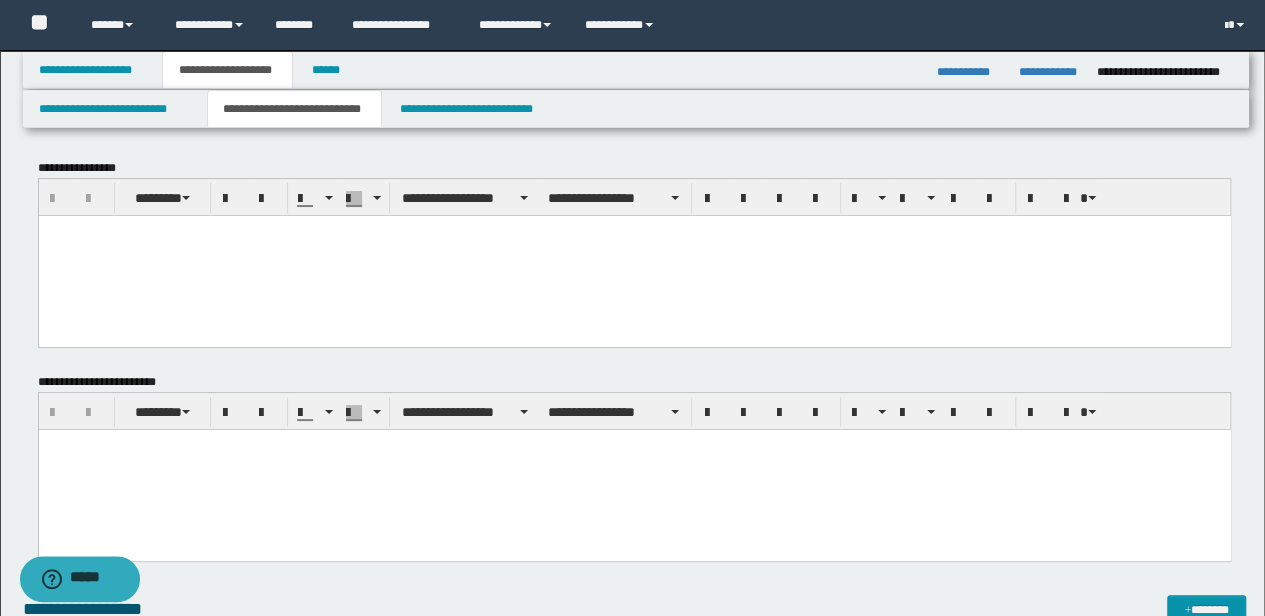 click at bounding box center [634, 255] 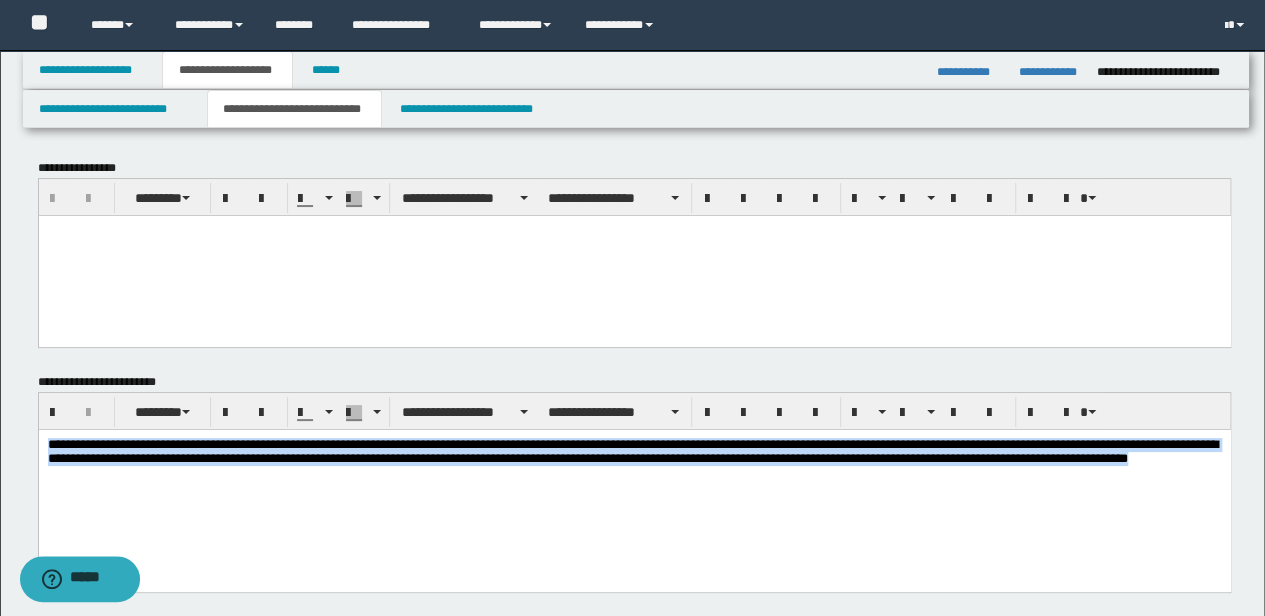 drag, startPoint x: 558, startPoint y: 490, endPoint x: -3, endPoint y: 376, distance: 572.4657 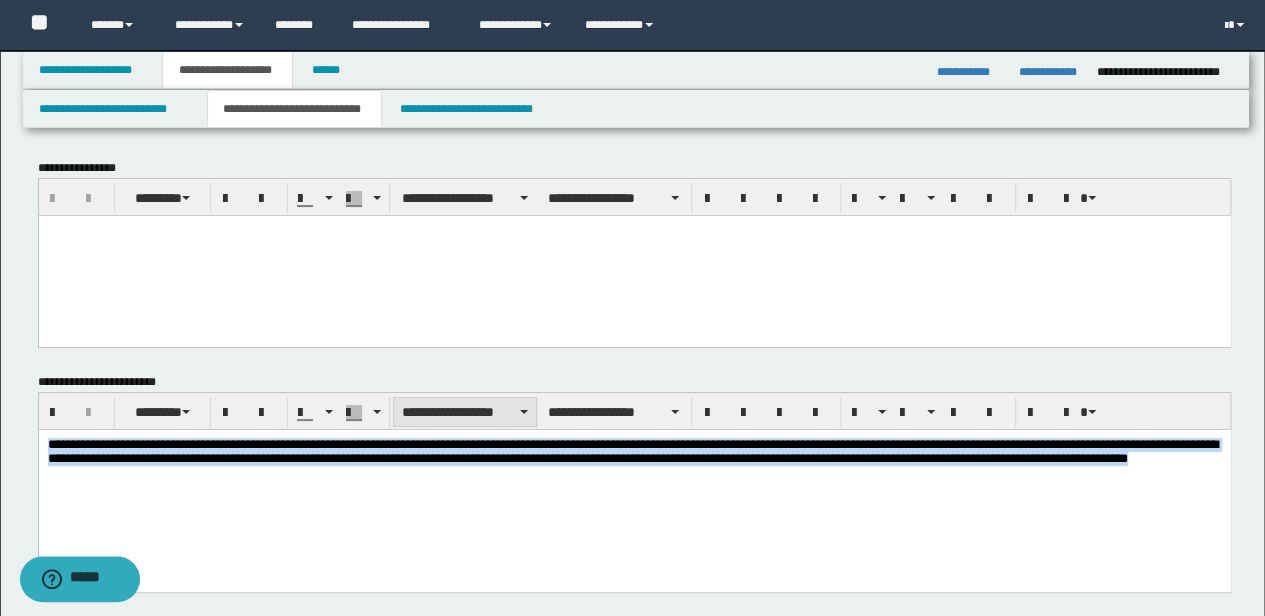 click on "**********" at bounding box center [465, 412] 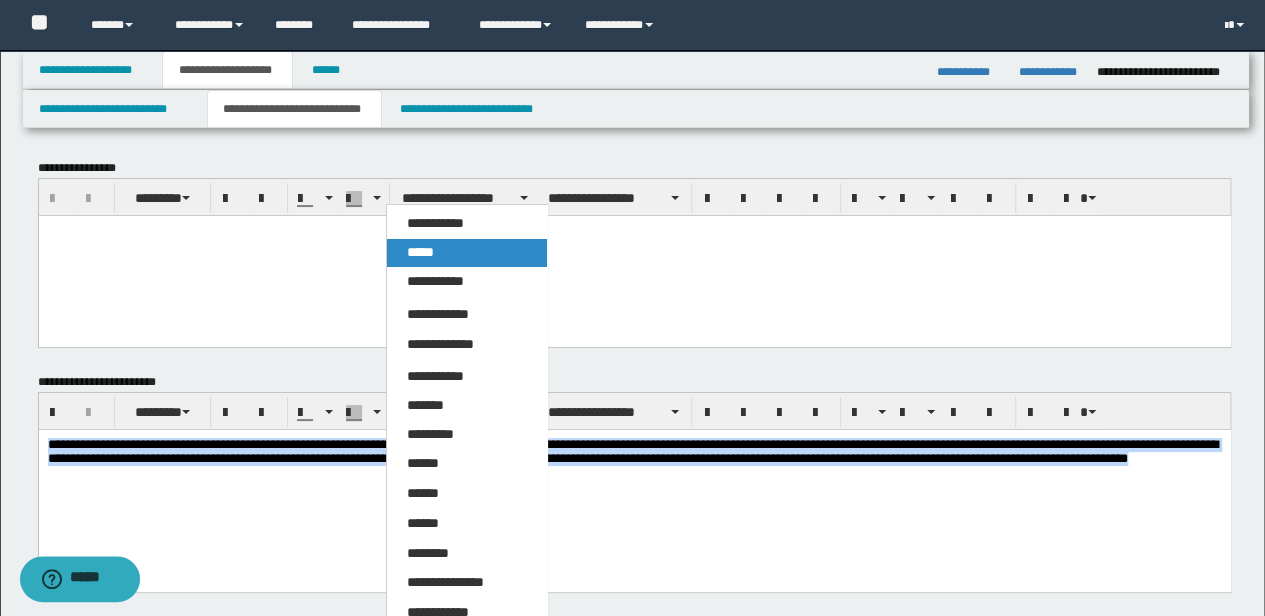 click on "*****" at bounding box center (466, 253) 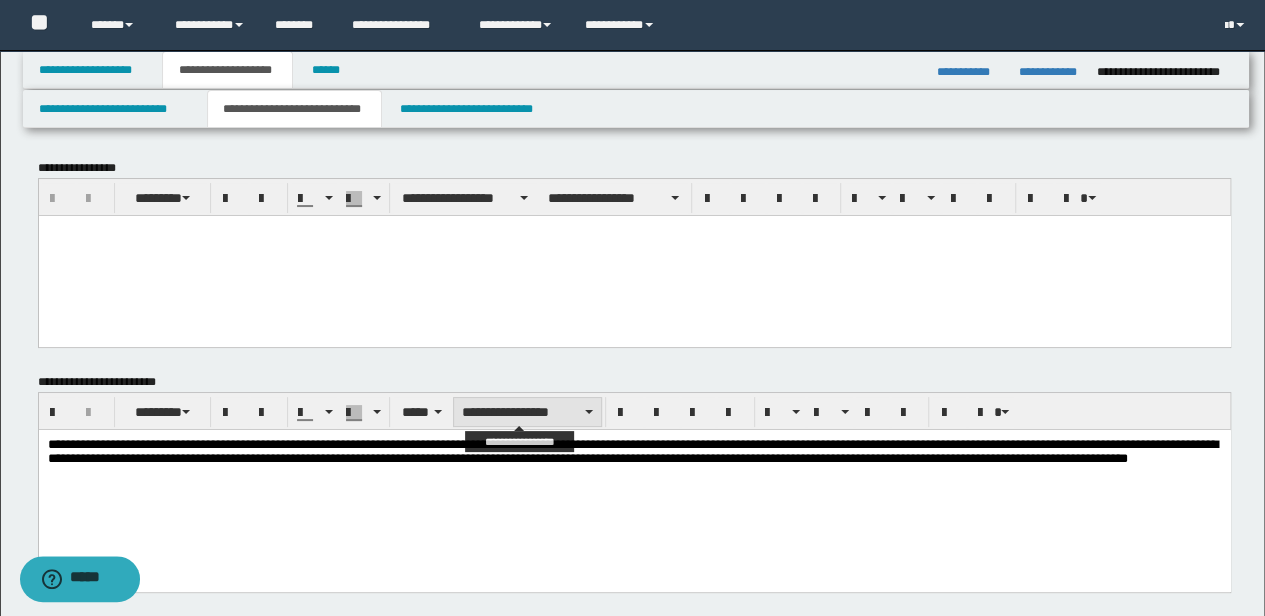 click on "**********" at bounding box center (527, 412) 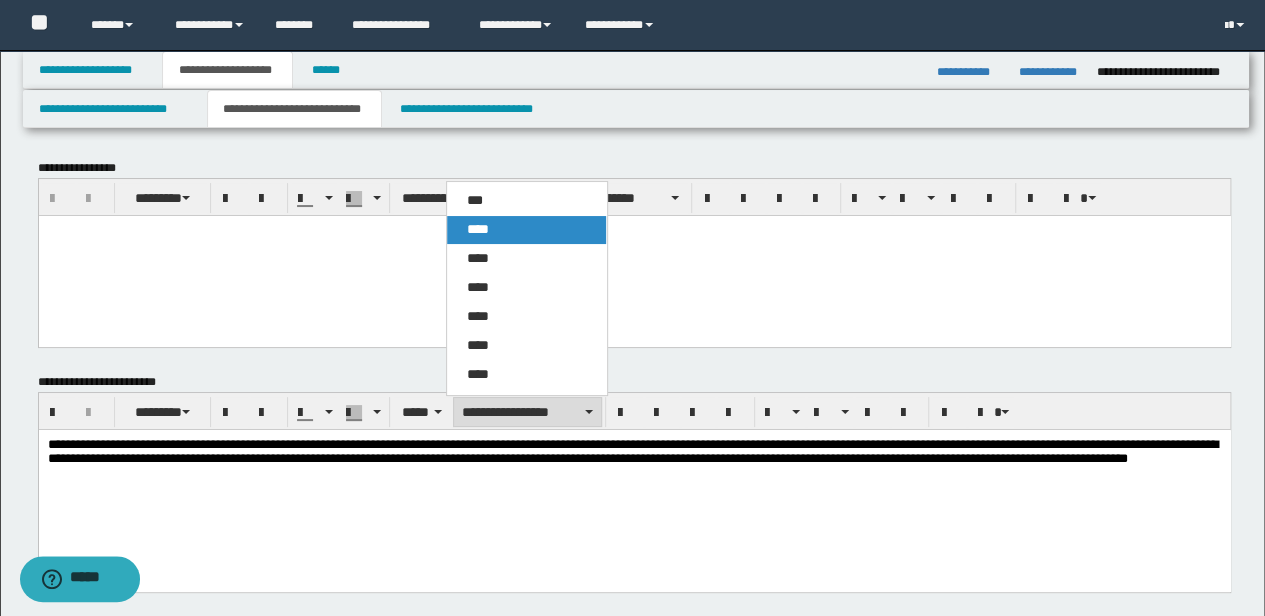 drag, startPoint x: 540, startPoint y: 220, endPoint x: 545, endPoint y: 129, distance: 91.13726 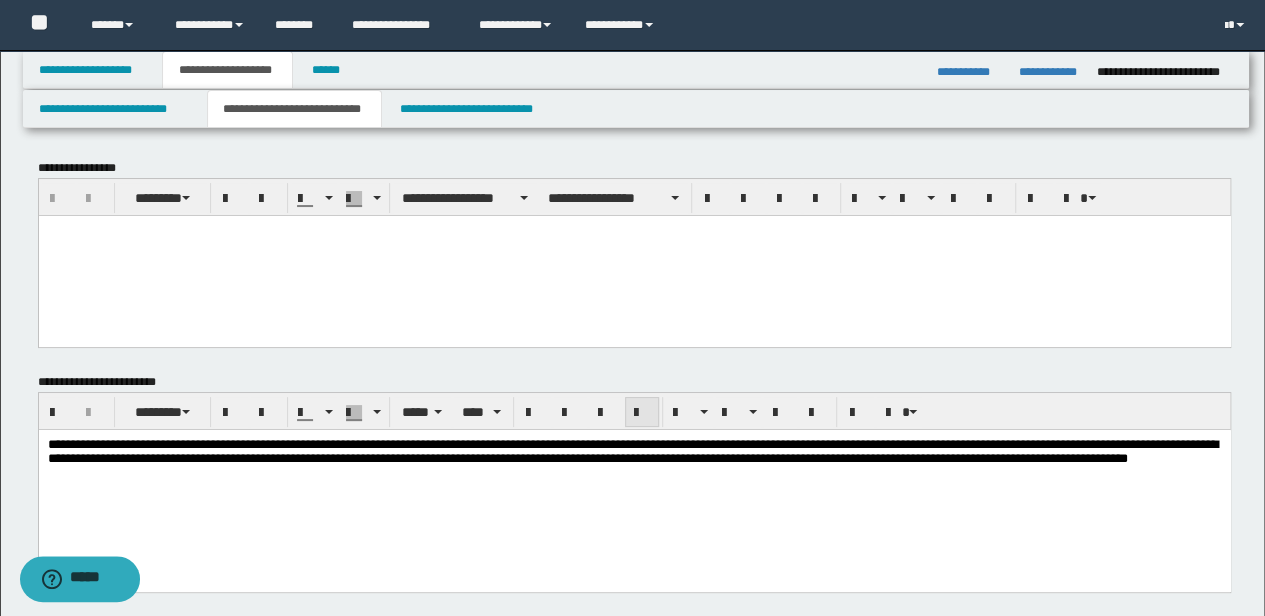 click at bounding box center [642, 413] 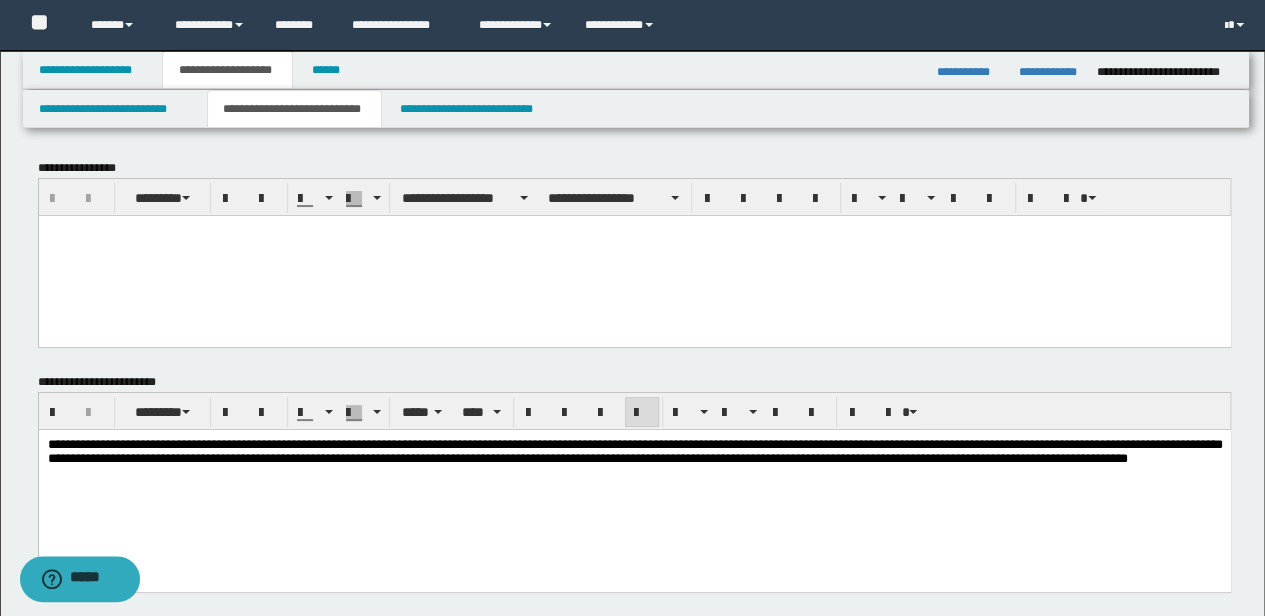 click on "**********" at bounding box center (634, 486) 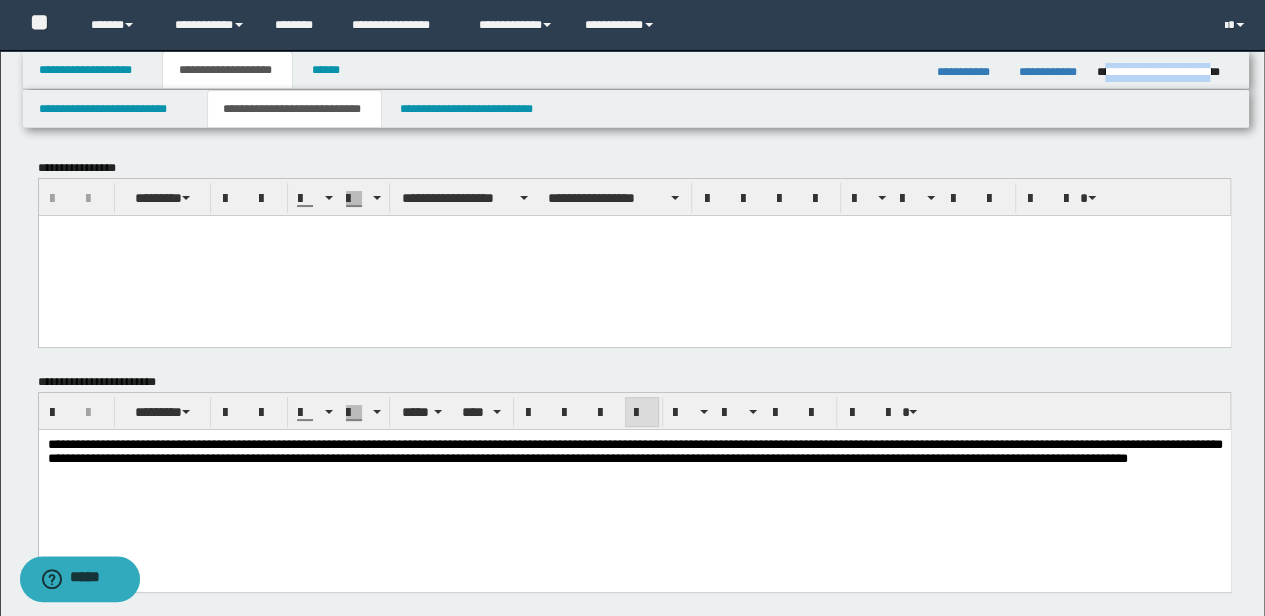 drag, startPoint x: 1202, startPoint y: 84, endPoint x: 1230, endPoint y: 67, distance: 32.75668 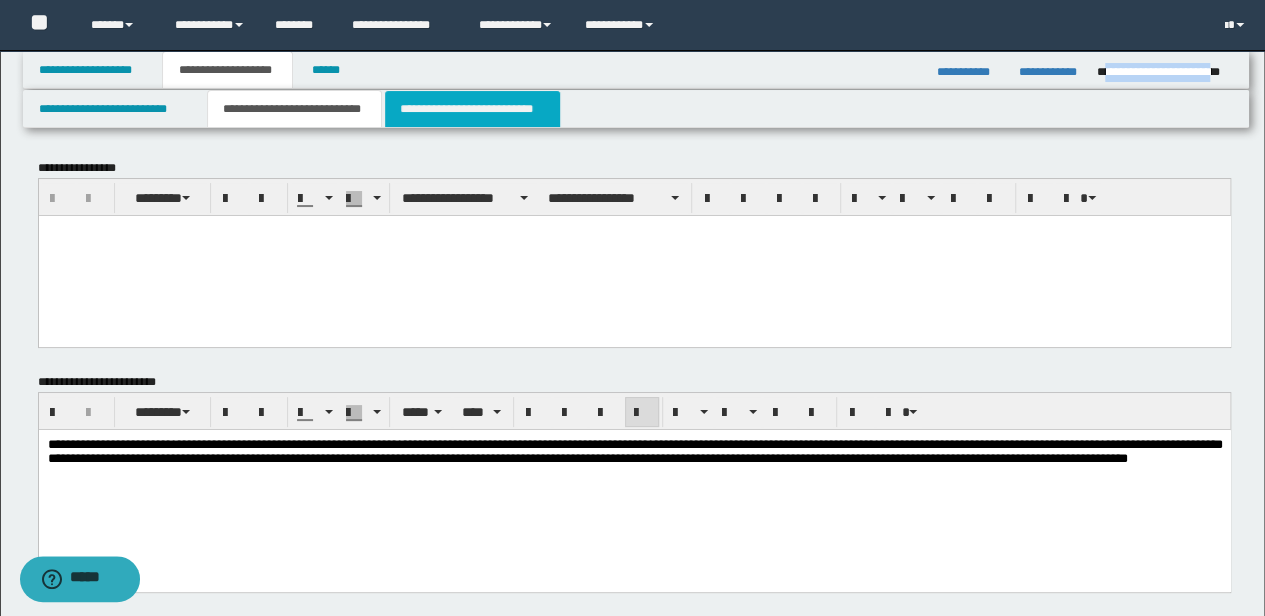 click on "**********" at bounding box center (472, 109) 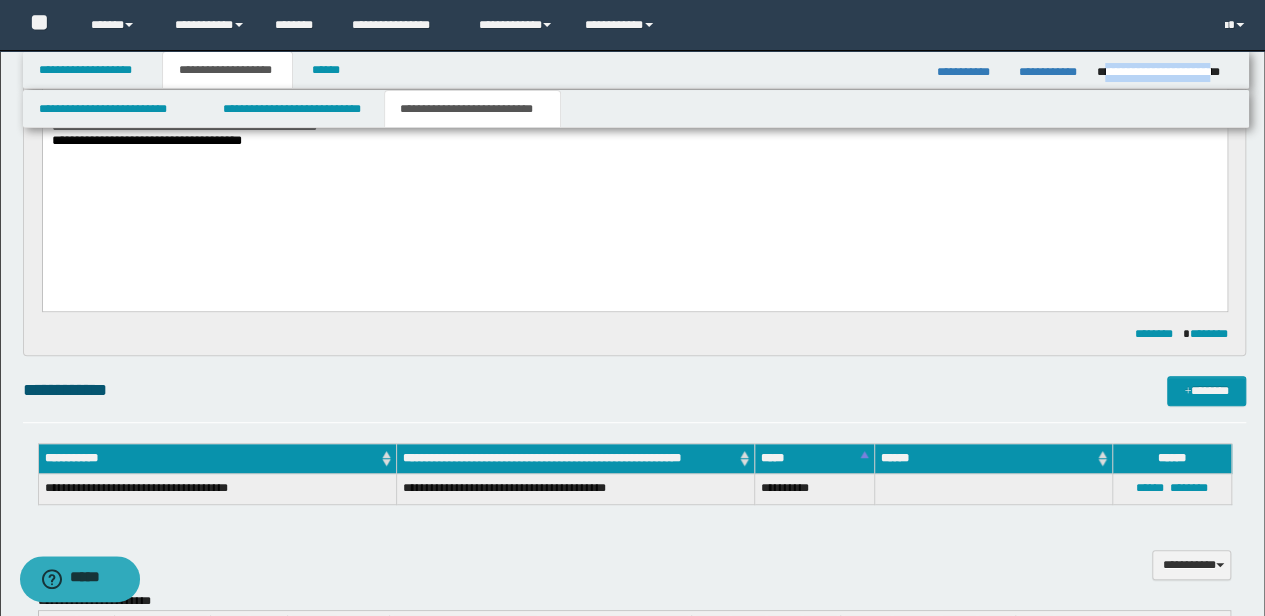 scroll, scrollTop: 400, scrollLeft: 0, axis: vertical 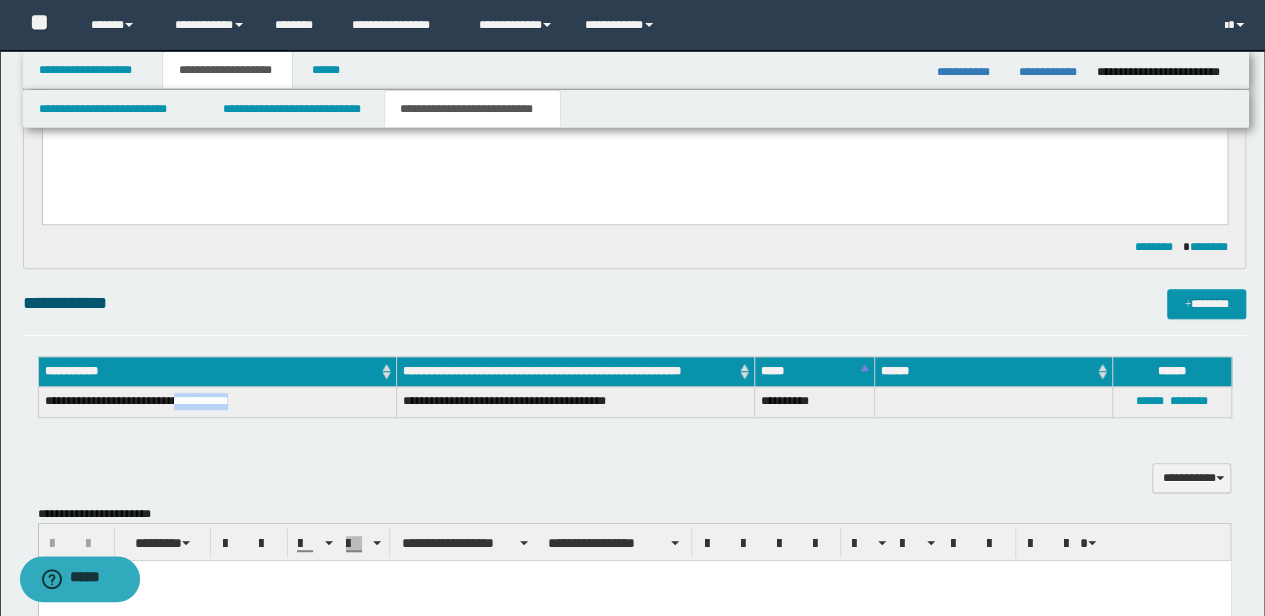 drag, startPoint x: 308, startPoint y: 414, endPoint x: 201, endPoint y: 403, distance: 107.563934 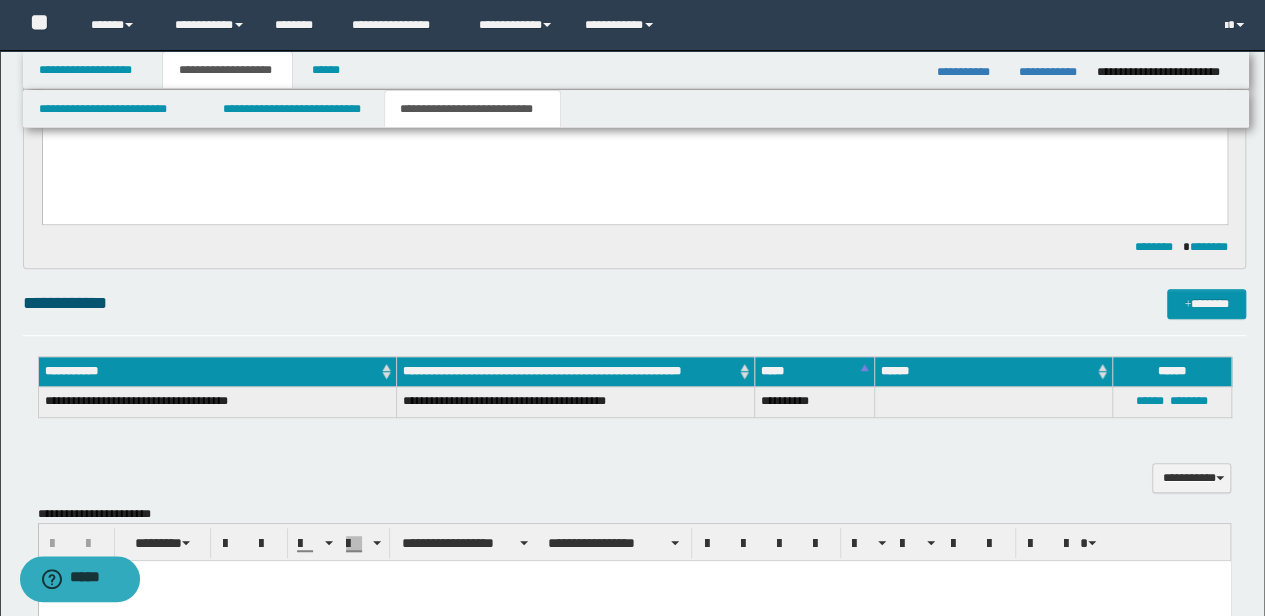 click on "**********" at bounding box center (635, 392) 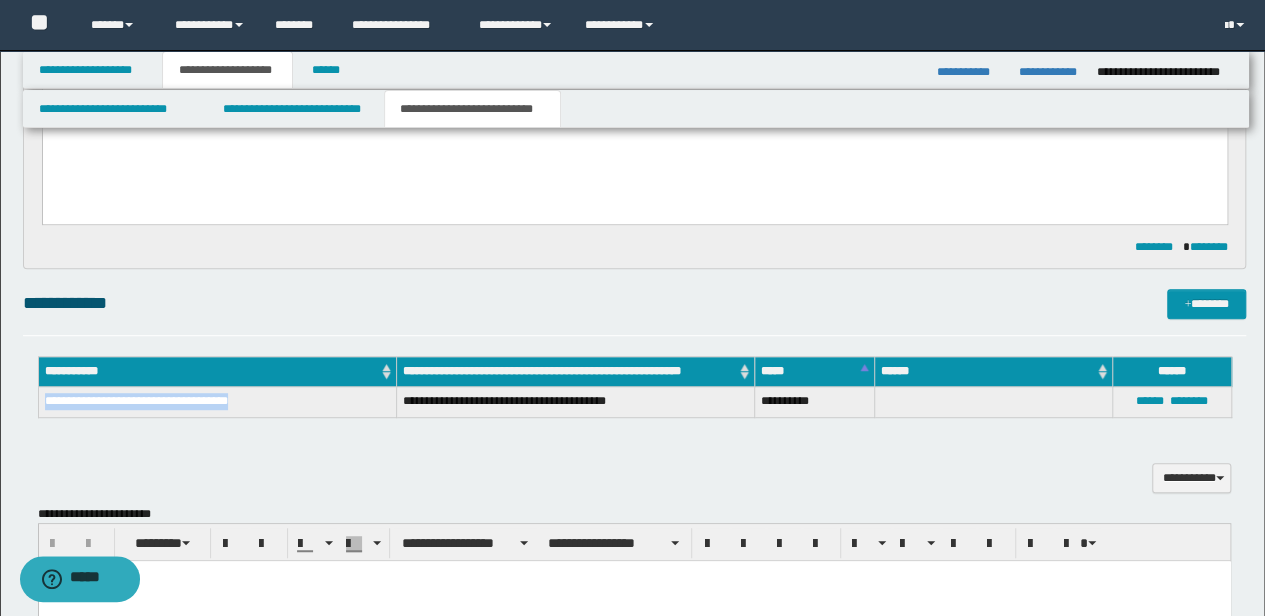 drag, startPoint x: 260, startPoint y: 402, endPoint x: 43, endPoint y: 395, distance: 217.11287 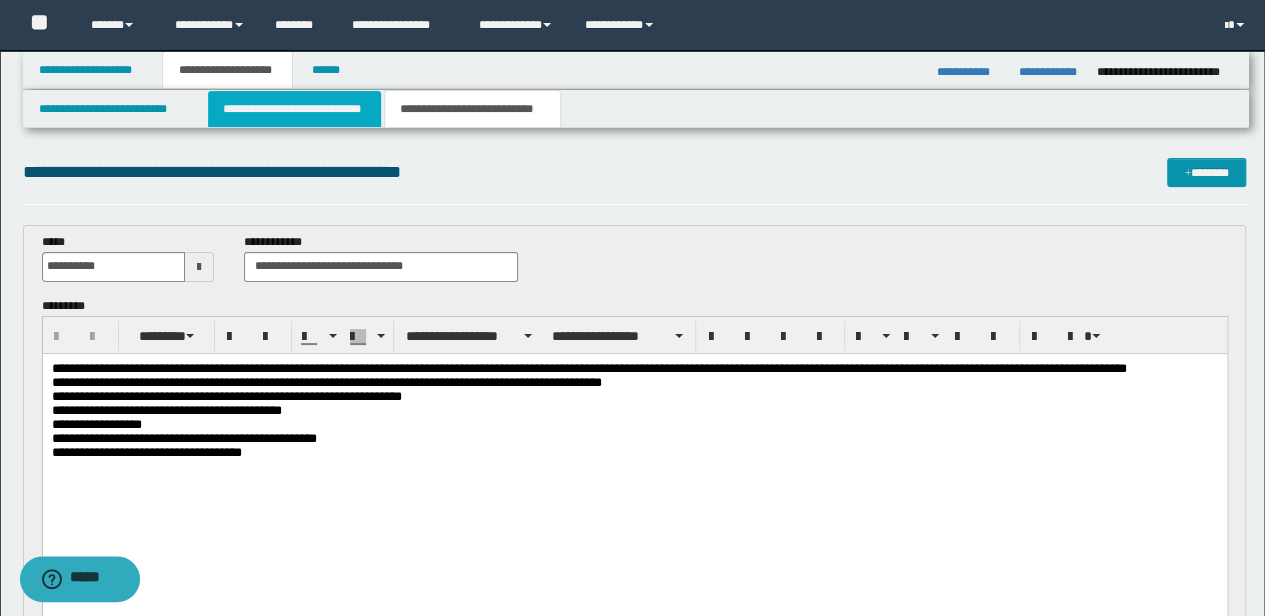 scroll, scrollTop: 0, scrollLeft: 0, axis: both 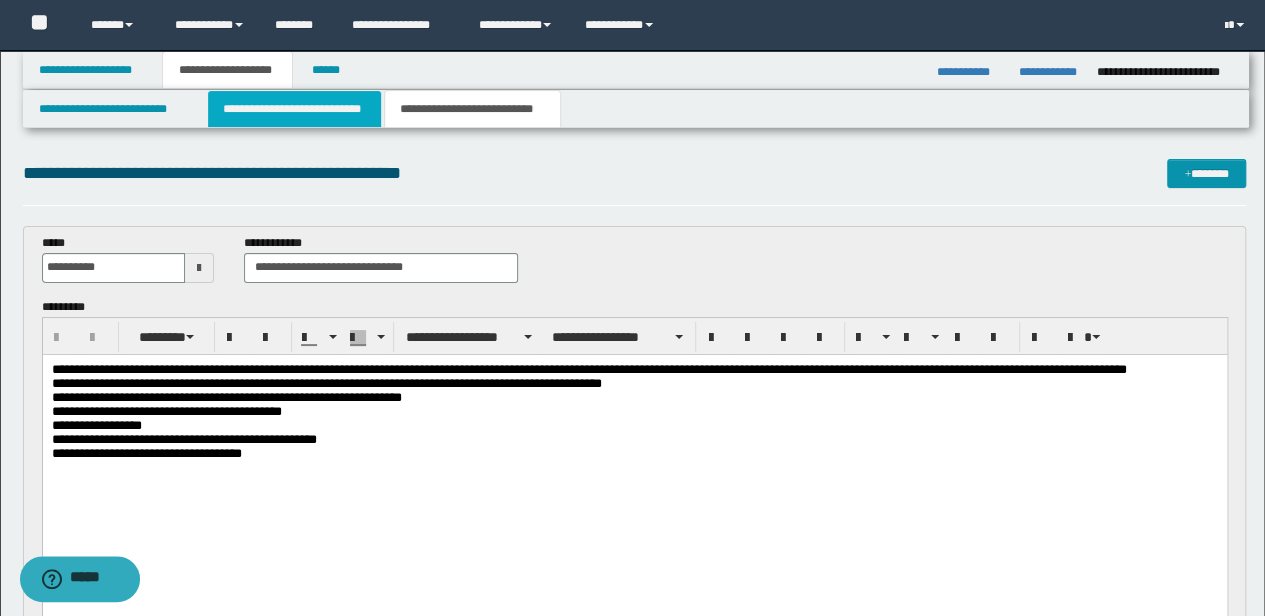 click on "**********" at bounding box center [294, 109] 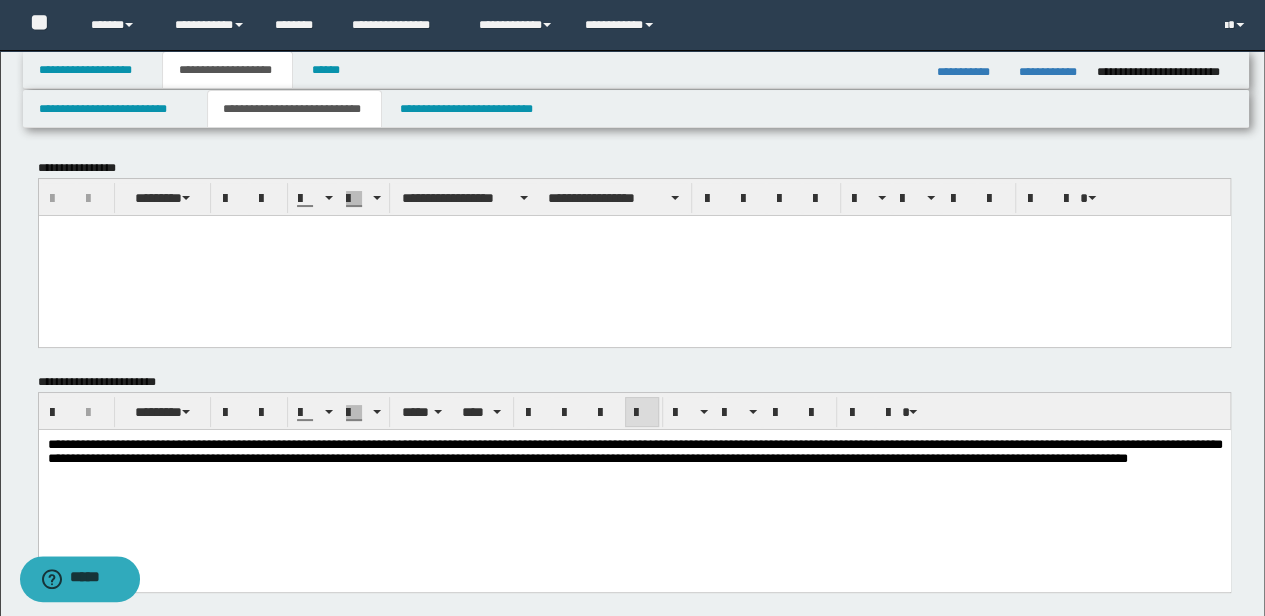 drag, startPoint x: 261, startPoint y: 280, endPoint x: 268, endPoint y: 250, distance: 30.805843 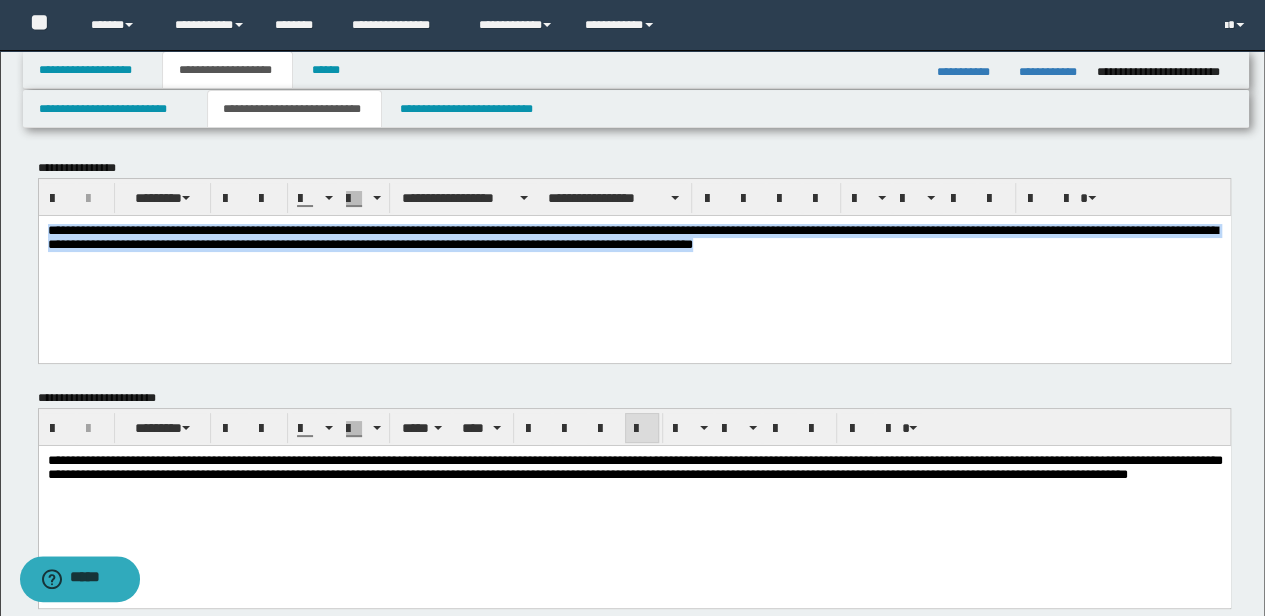 drag, startPoint x: 984, startPoint y: 244, endPoint x: 68, endPoint y: 309, distance: 918.30334 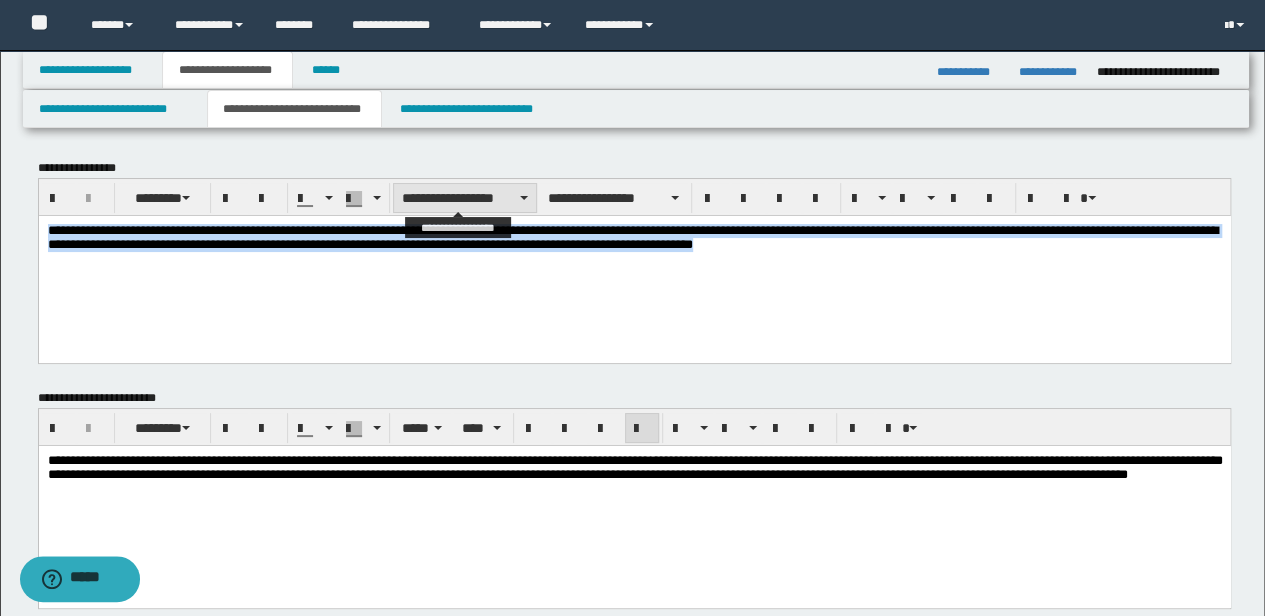 click on "**********" at bounding box center [465, 198] 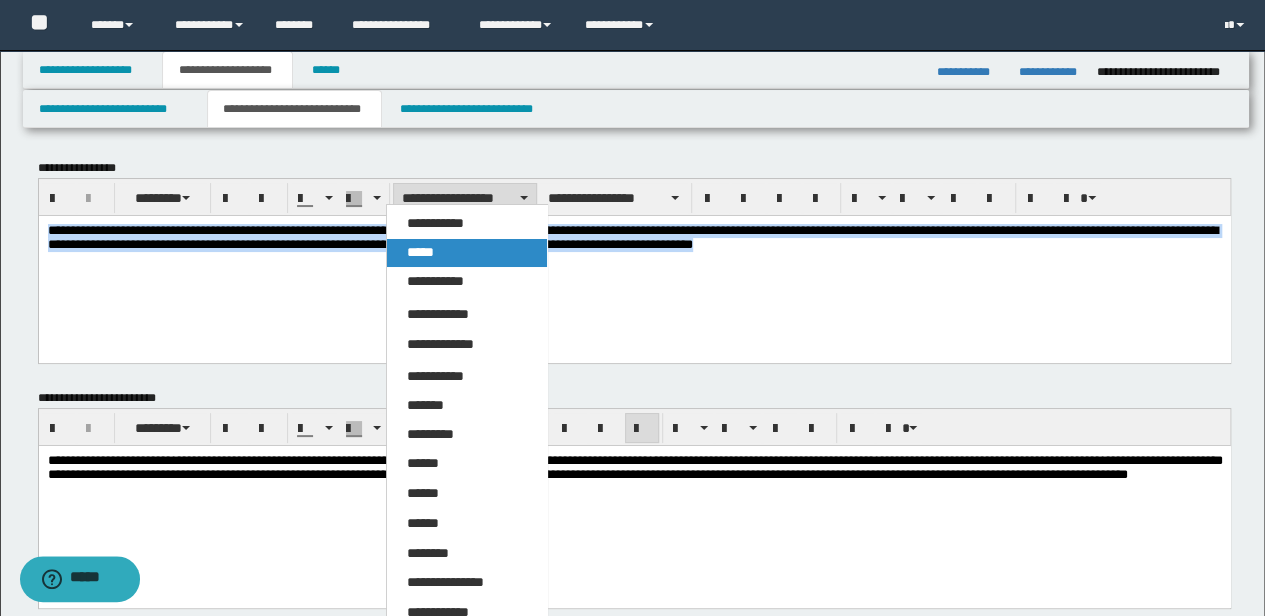 click on "*****" at bounding box center [466, 253] 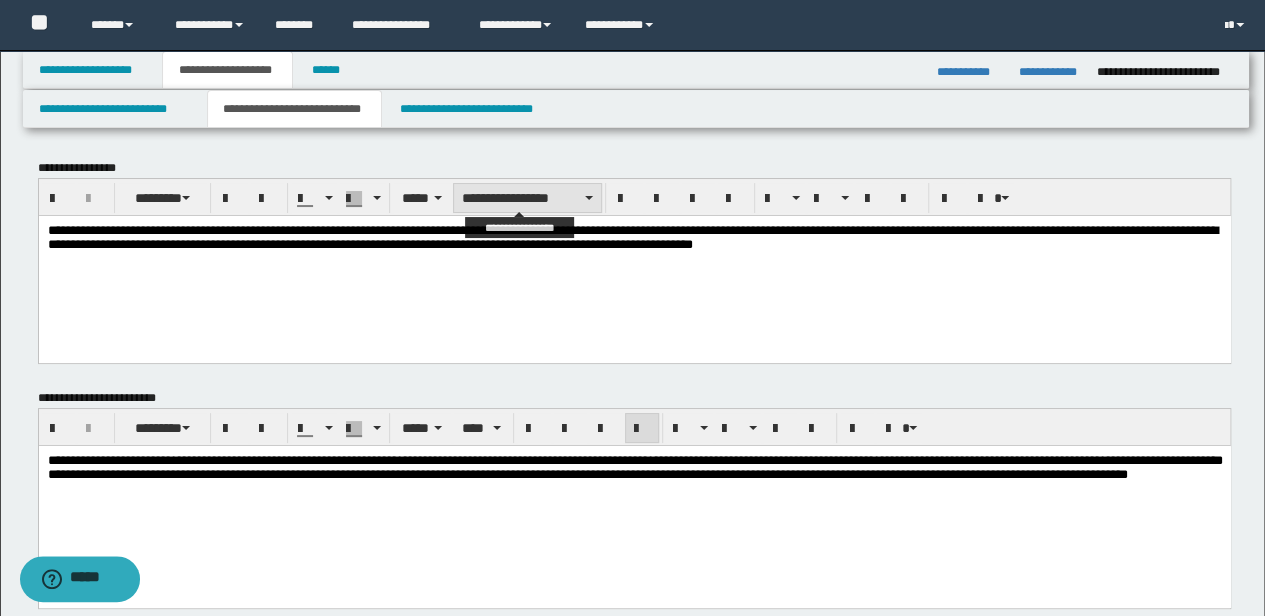 click on "**********" at bounding box center [527, 198] 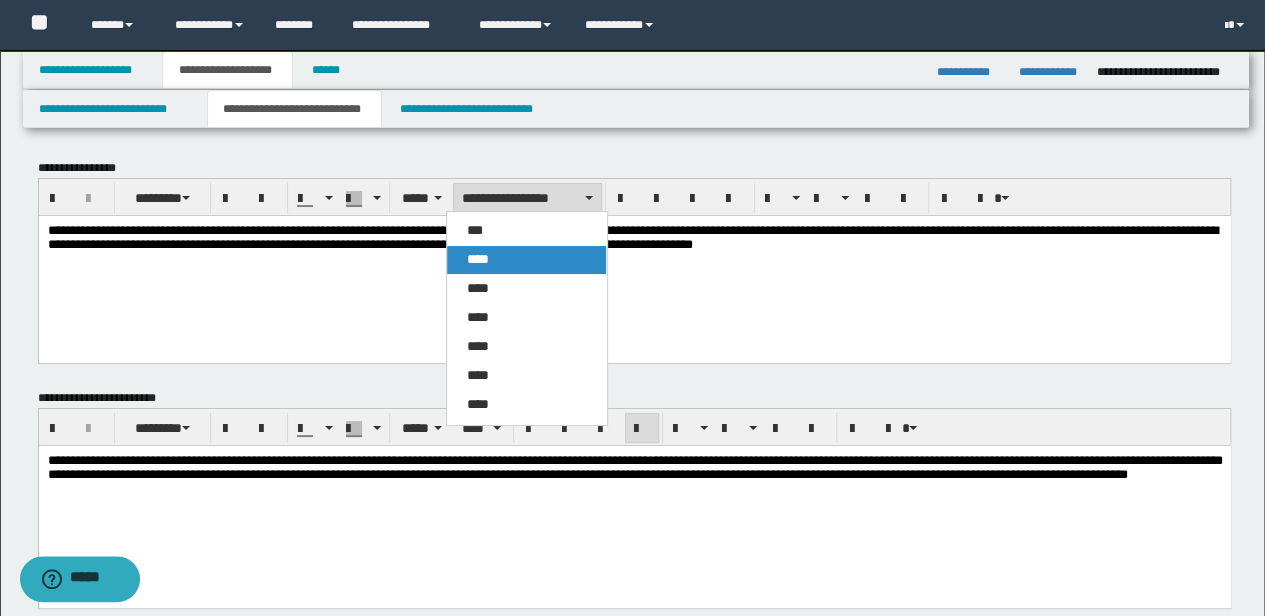 drag, startPoint x: 524, startPoint y: 264, endPoint x: 627, endPoint y: 190, distance: 126.82665 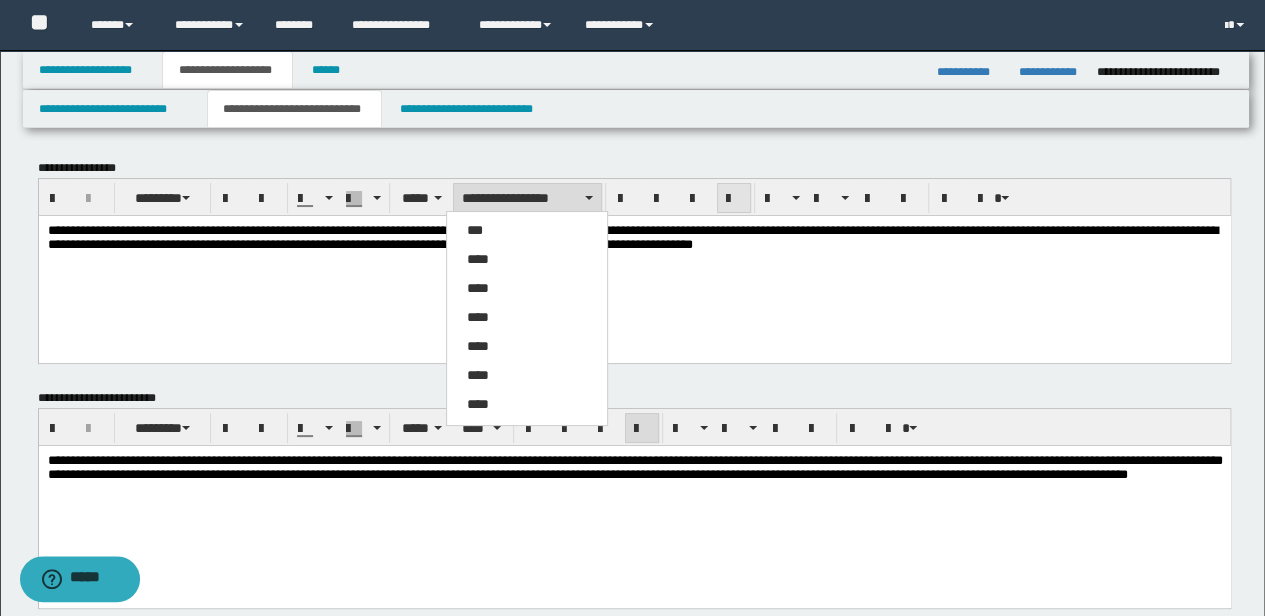 click on "****" at bounding box center [526, 260] 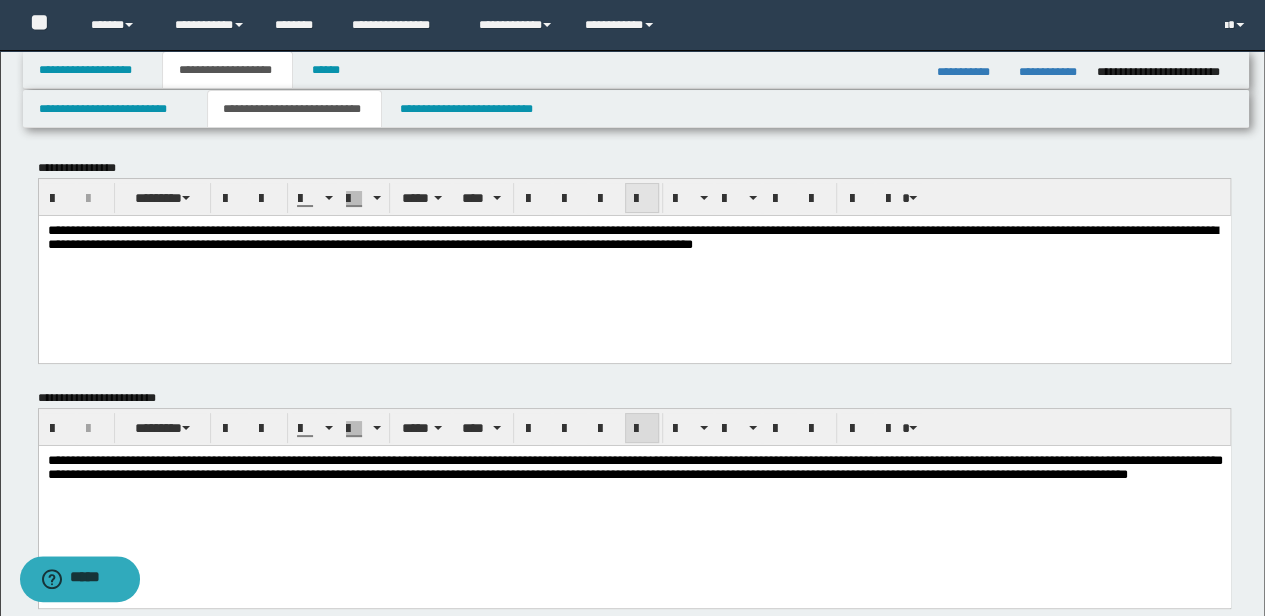 click at bounding box center [642, 199] 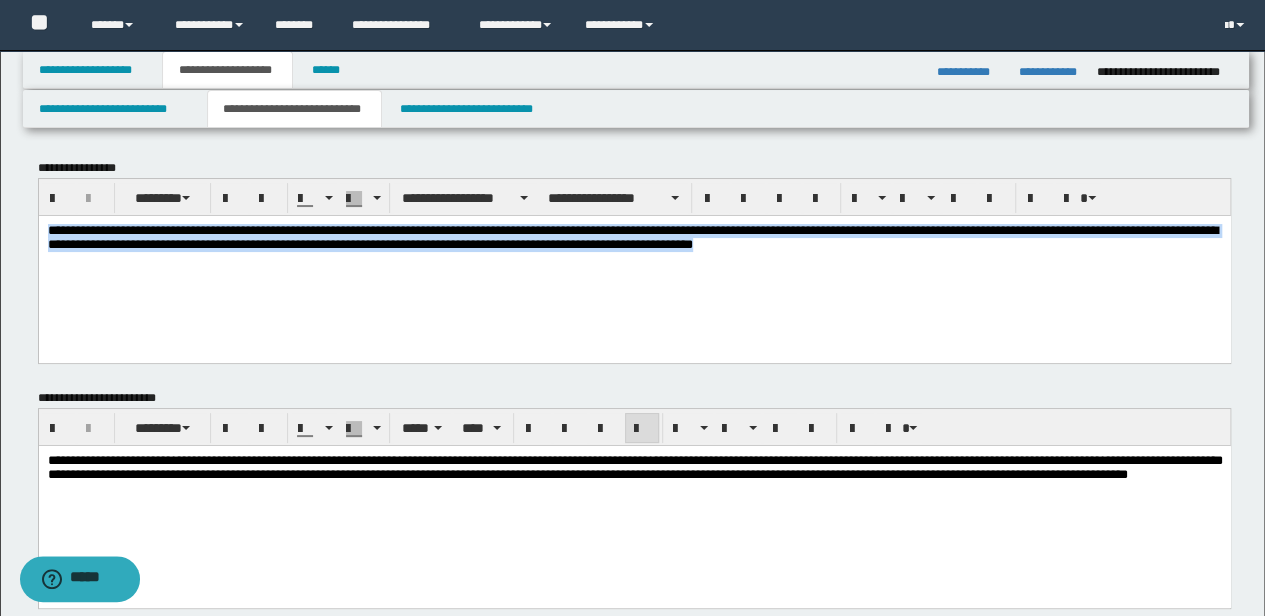 drag, startPoint x: 937, startPoint y: 286, endPoint x: -3, endPoint y: 190, distance: 944.8894 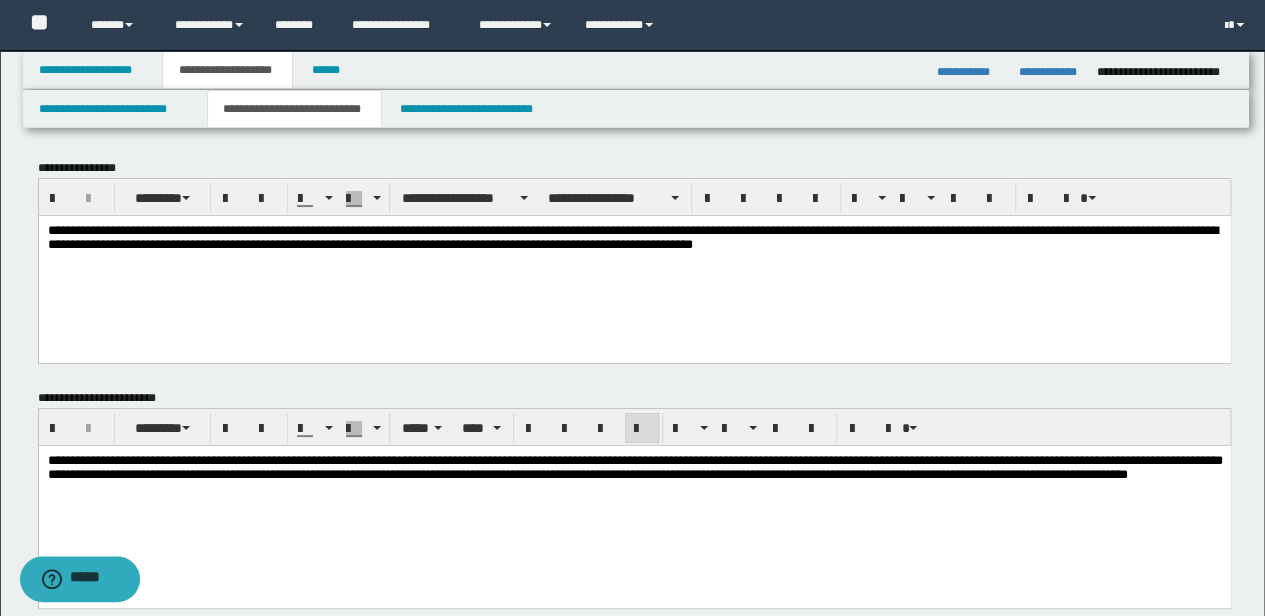 click on "**********" at bounding box center [634, 263] 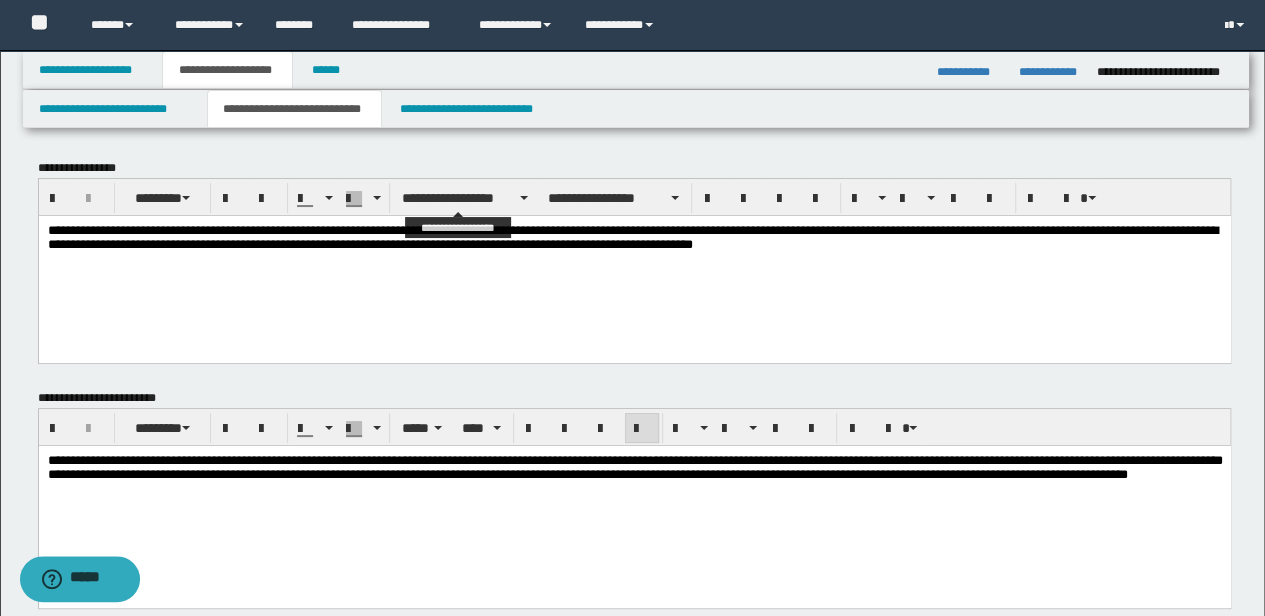 click on "**********" at bounding box center [465, 198] 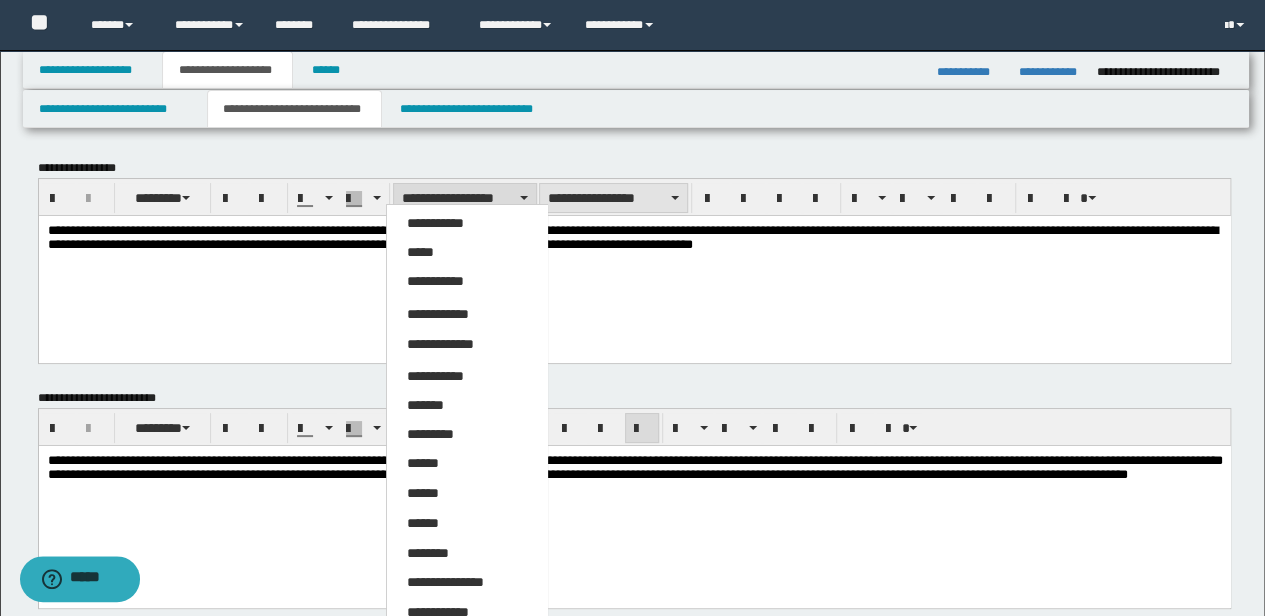 drag, startPoint x: 476, startPoint y: 254, endPoint x: 536, endPoint y: 191, distance: 87 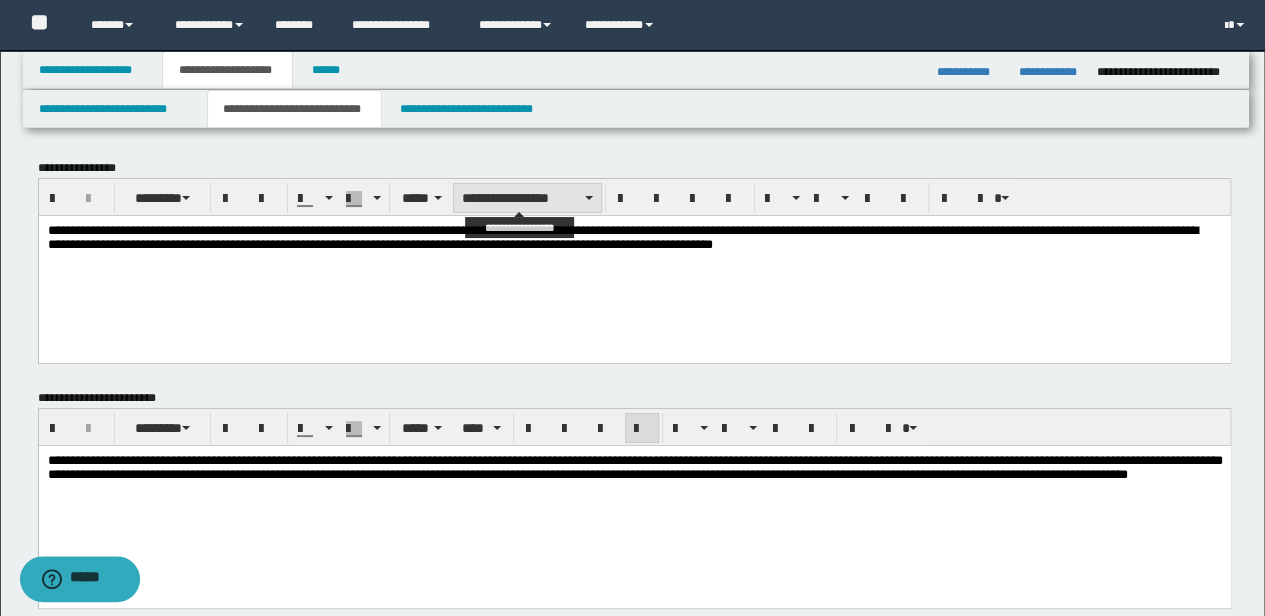 click on "**********" at bounding box center (527, 198) 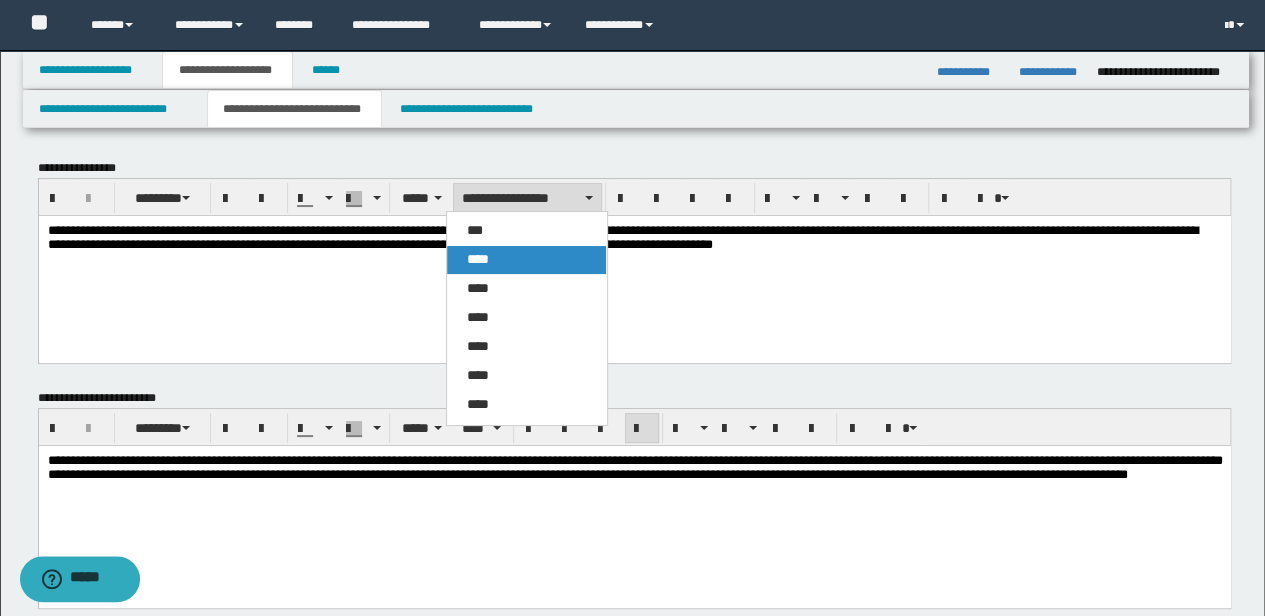click on "****" at bounding box center [526, 260] 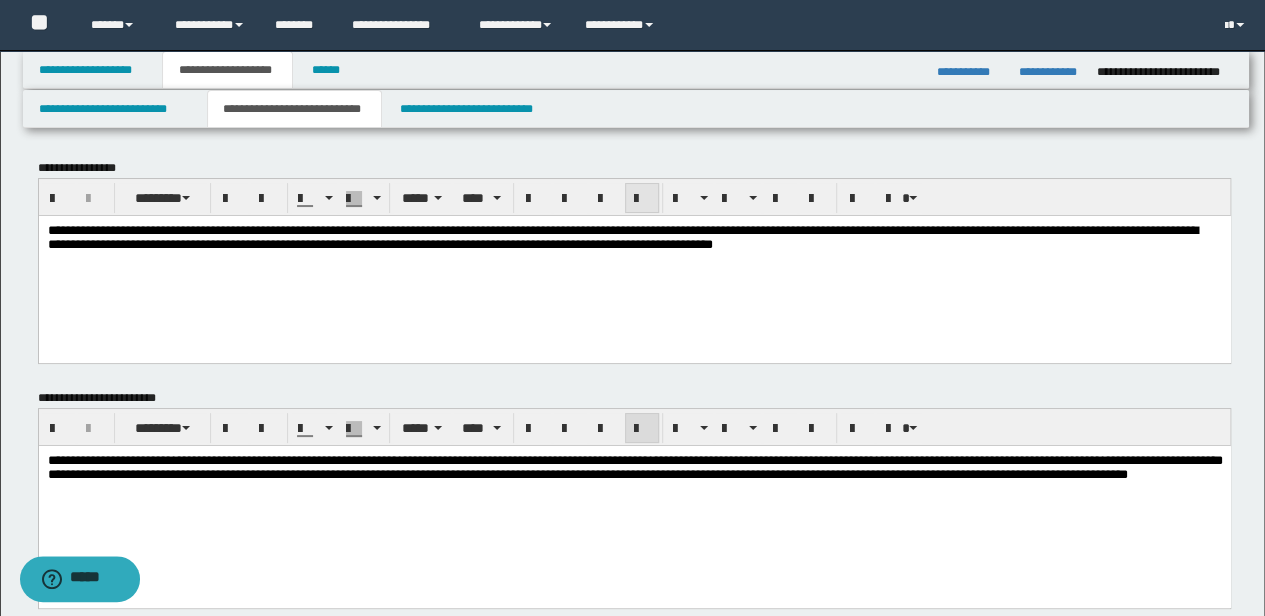 click at bounding box center [642, 198] 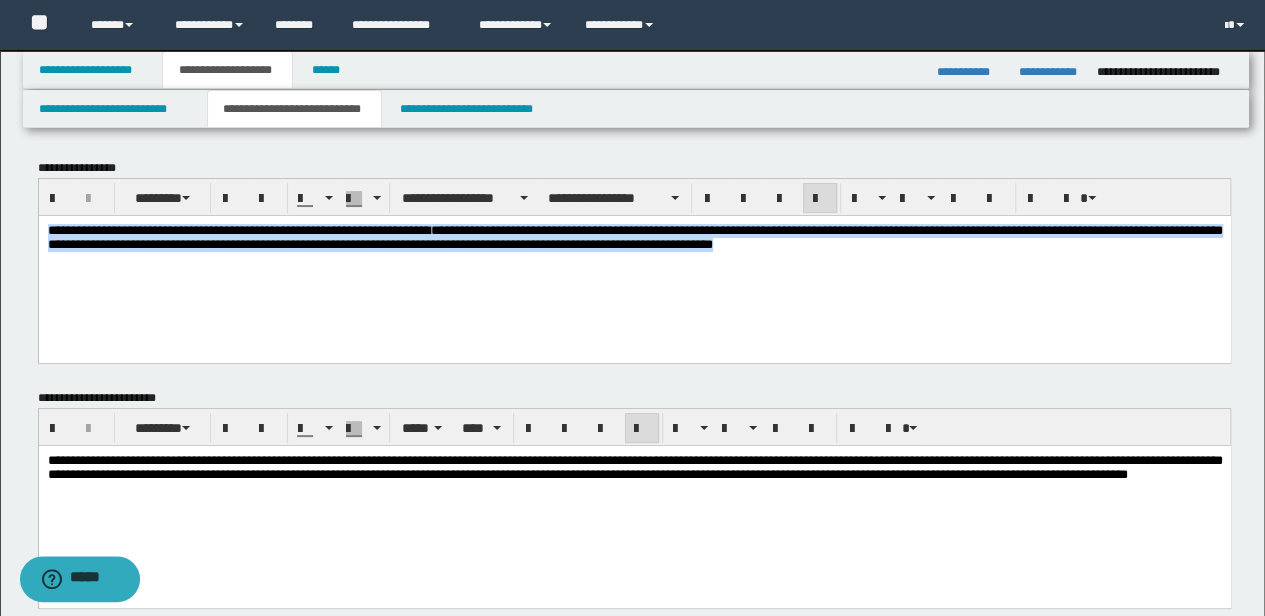 drag, startPoint x: 1044, startPoint y: 288, endPoint x: -3, endPoint y: 142, distance: 1057.1305 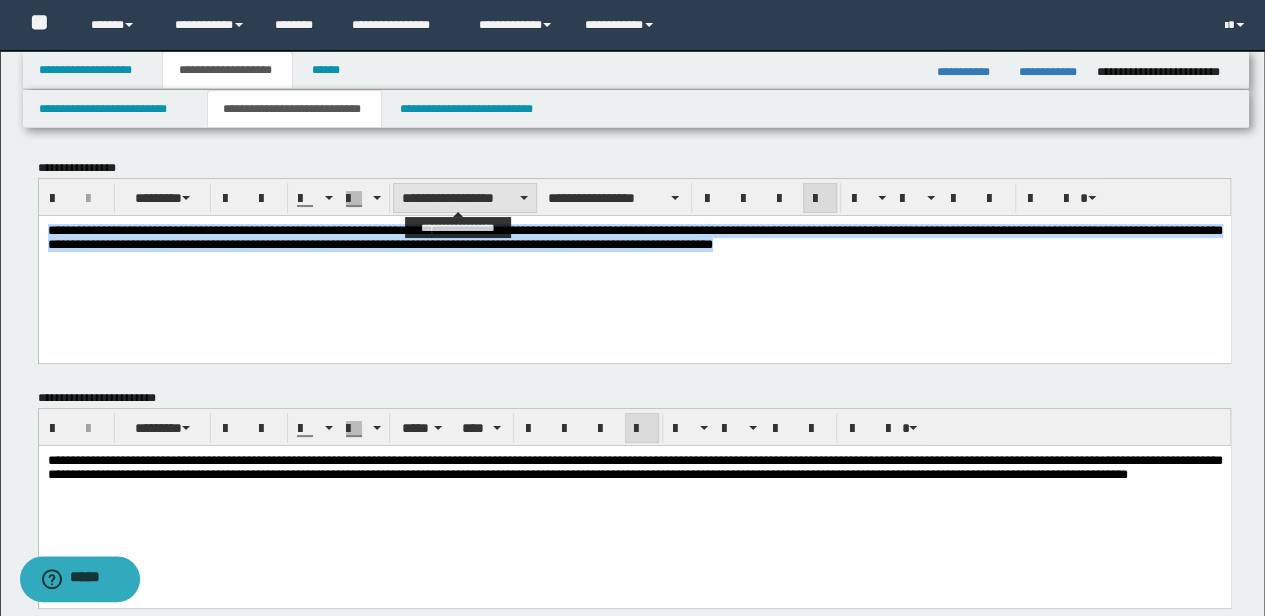 click on "**********" at bounding box center (465, 198) 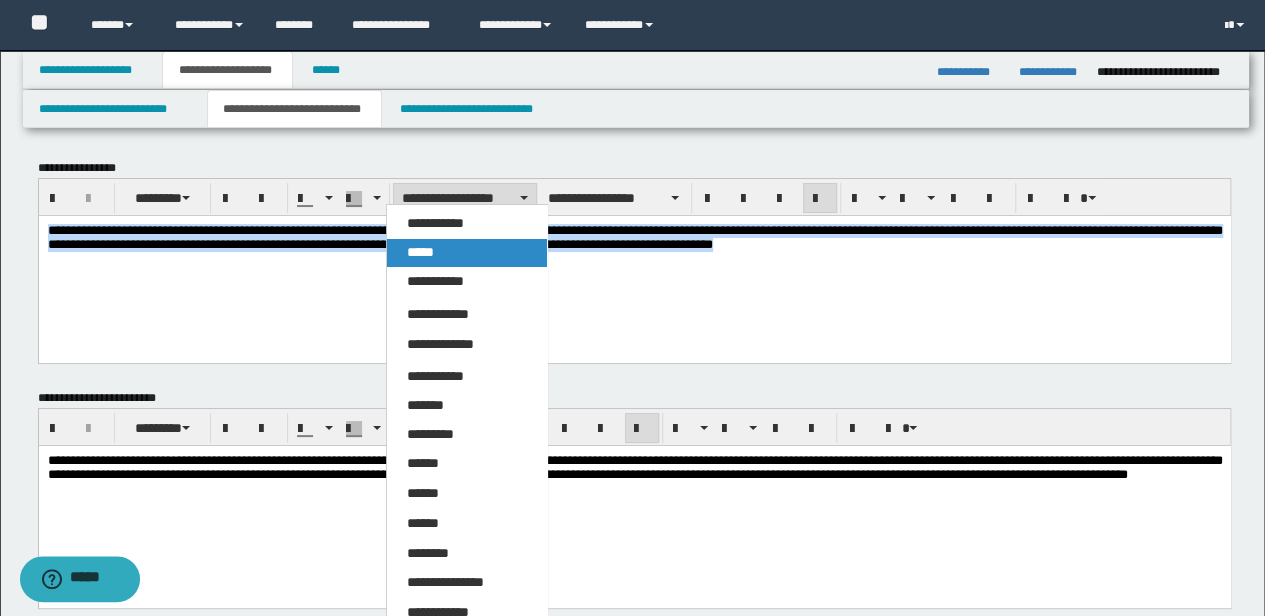 click on "*****" at bounding box center (466, 253) 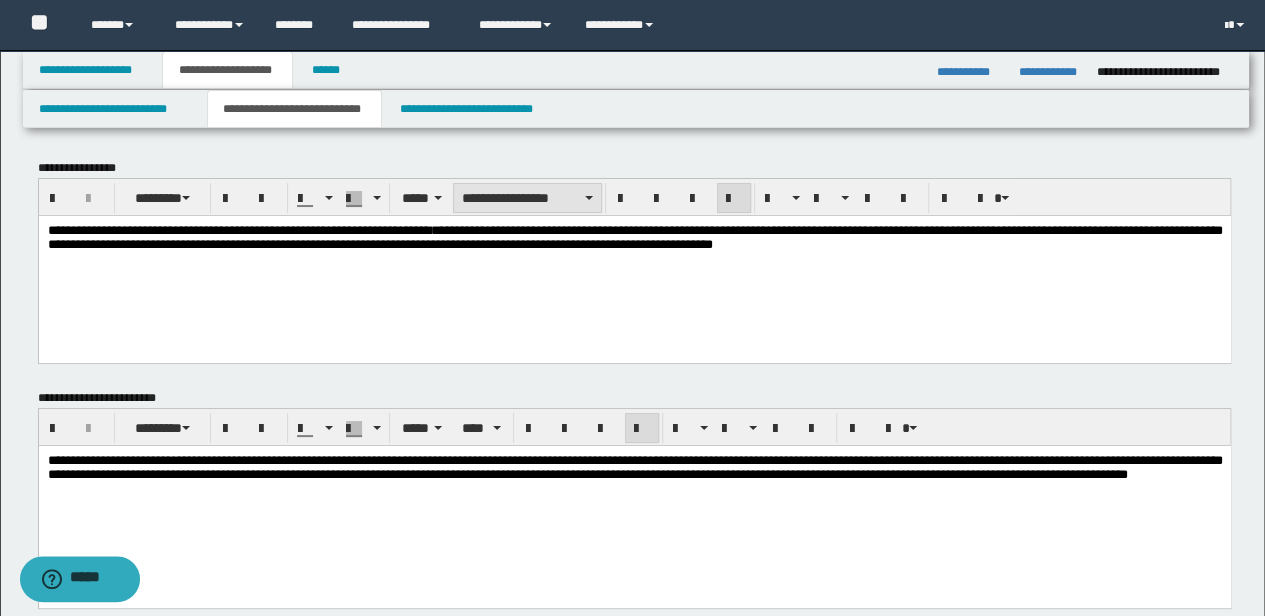 click on "**********" at bounding box center (527, 198) 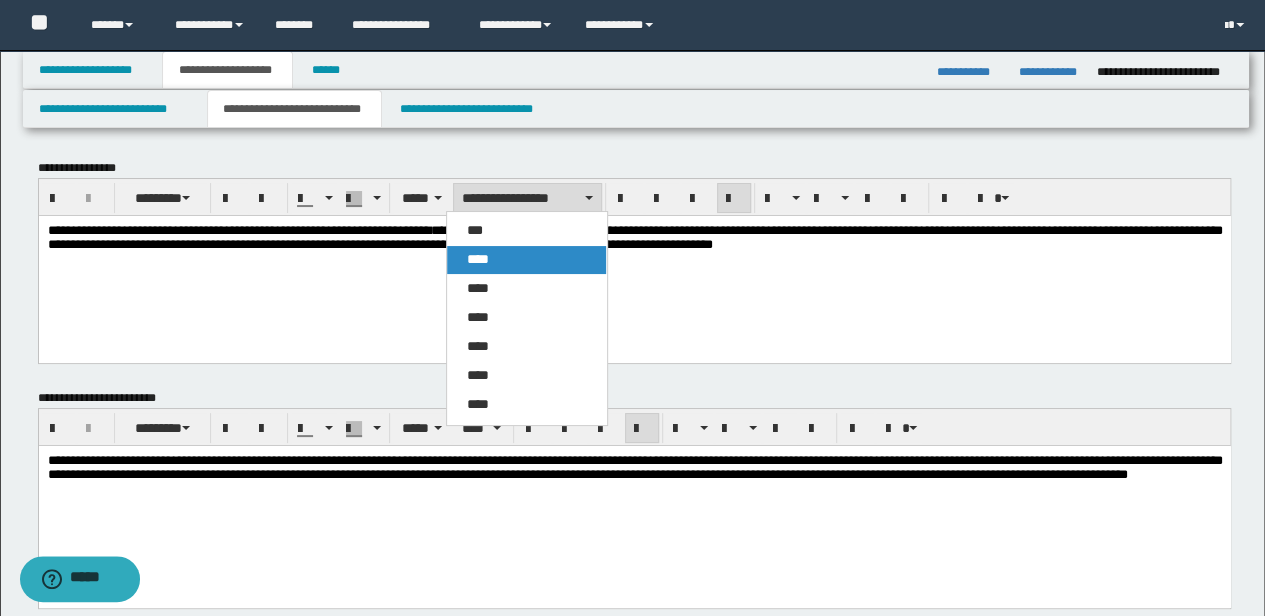 click on "****" at bounding box center (526, 260) 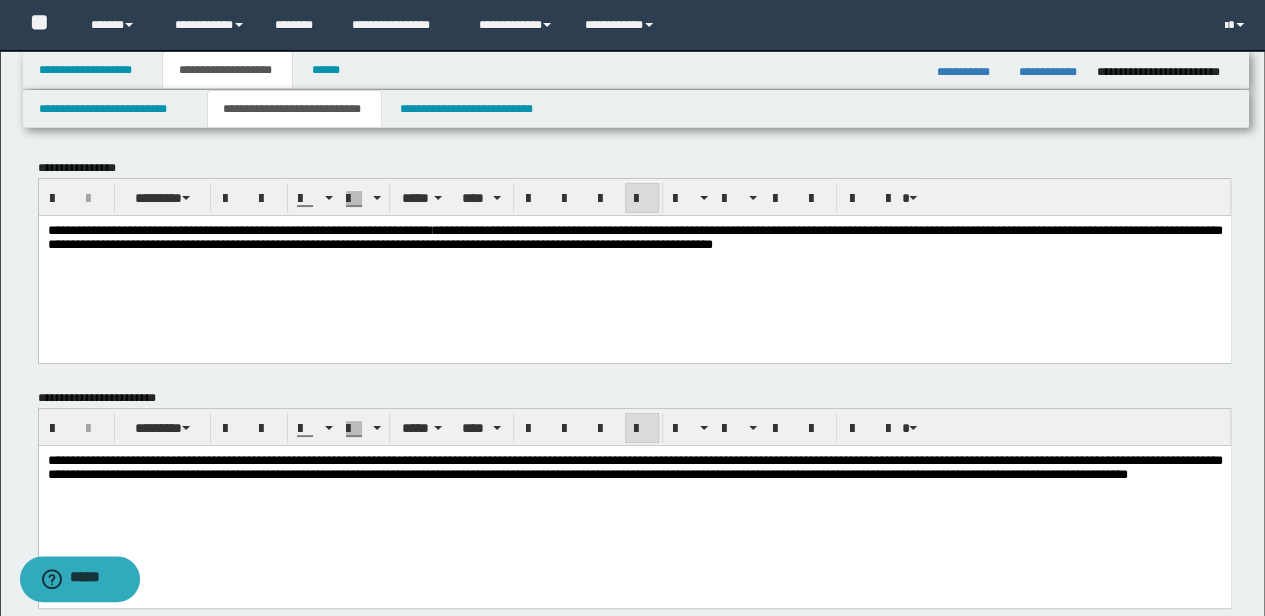drag, startPoint x: 574, startPoint y: 327, endPoint x: 565, endPoint y: 230, distance: 97.41663 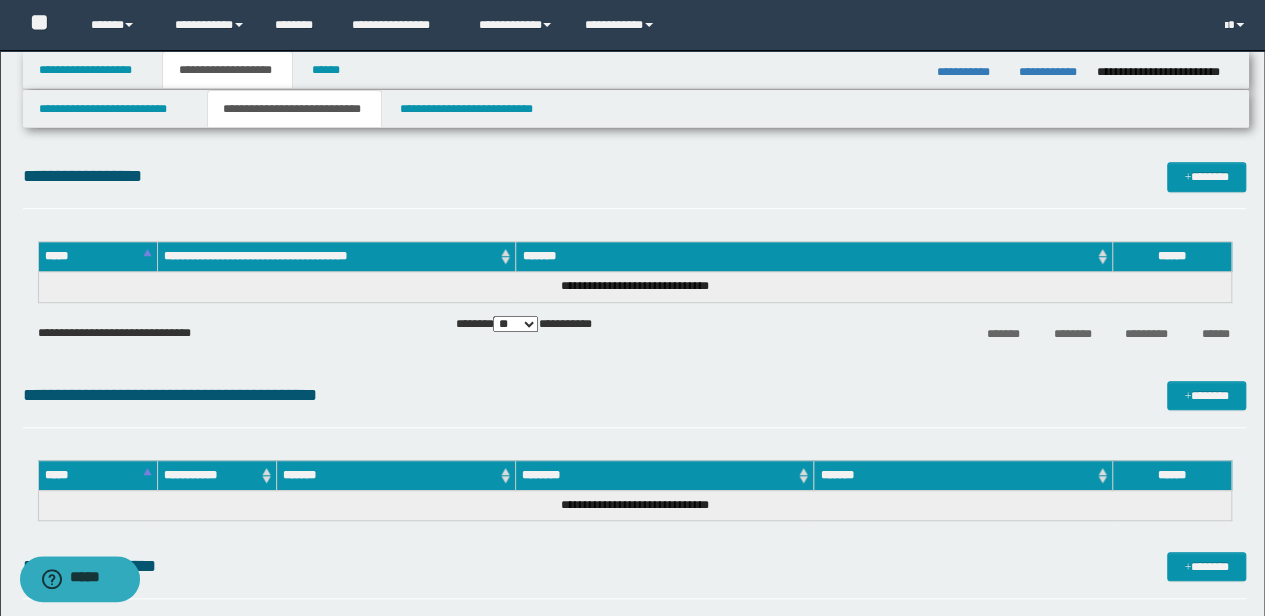 scroll, scrollTop: 600, scrollLeft: 0, axis: vertical 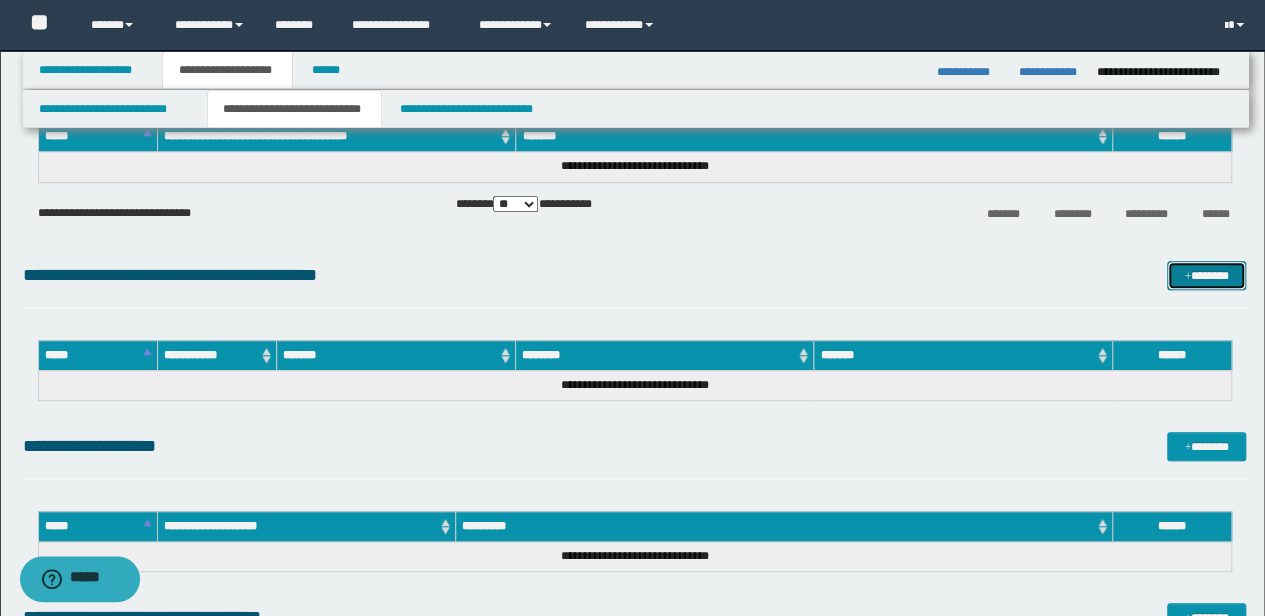 click on "*******" at bounding box center [1206, 275] 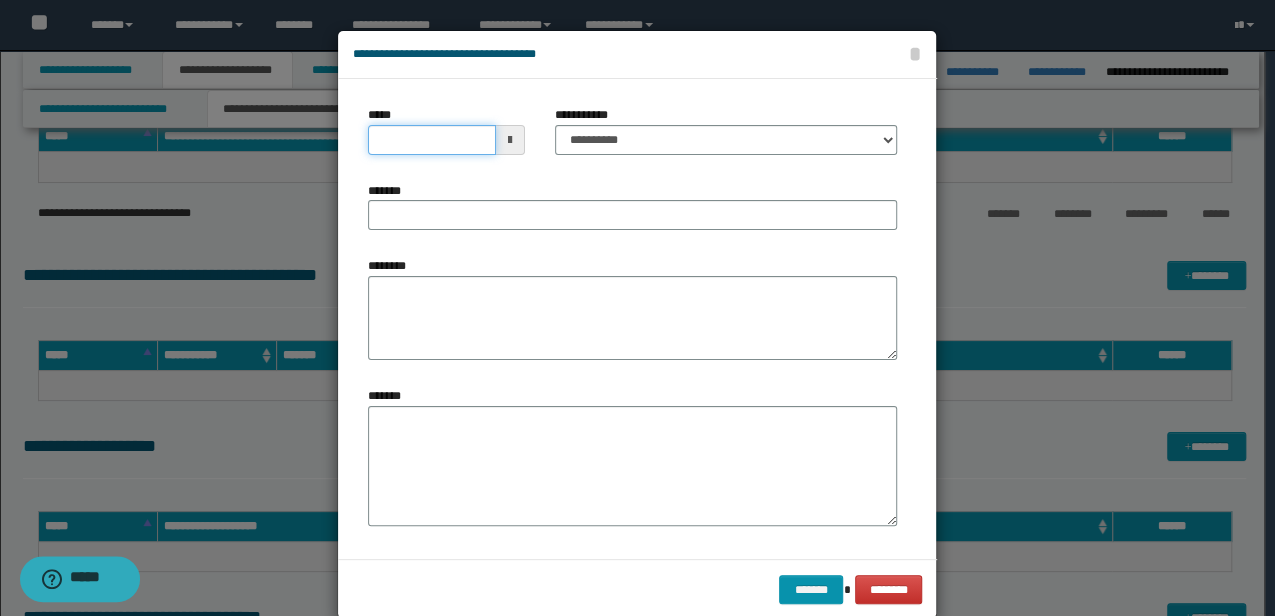 drag, startPoint x: 460, startPoint y: 131, endPoint x: -3, endPoint y: 286, distance: 488.25607 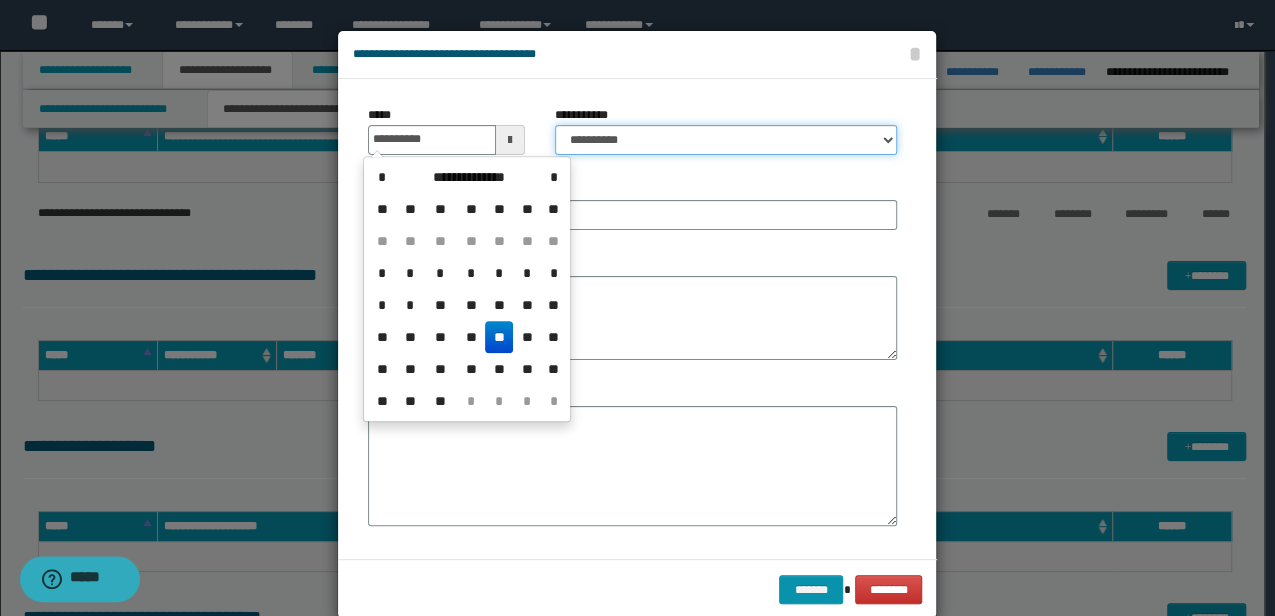 type on "**********" 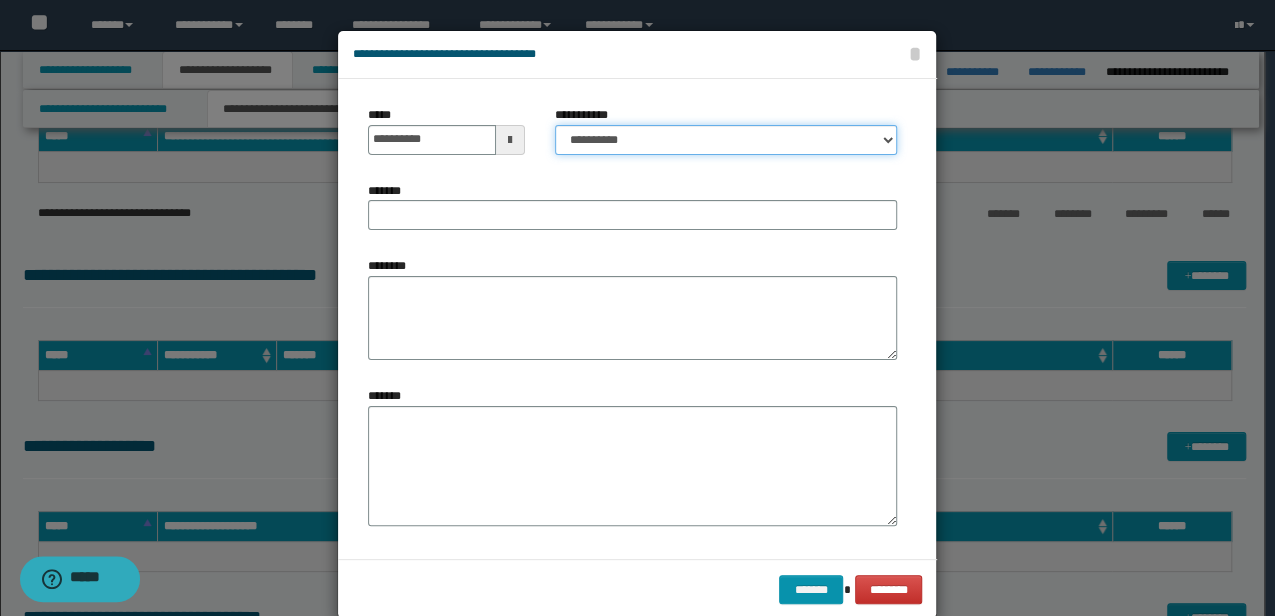 select on "*" 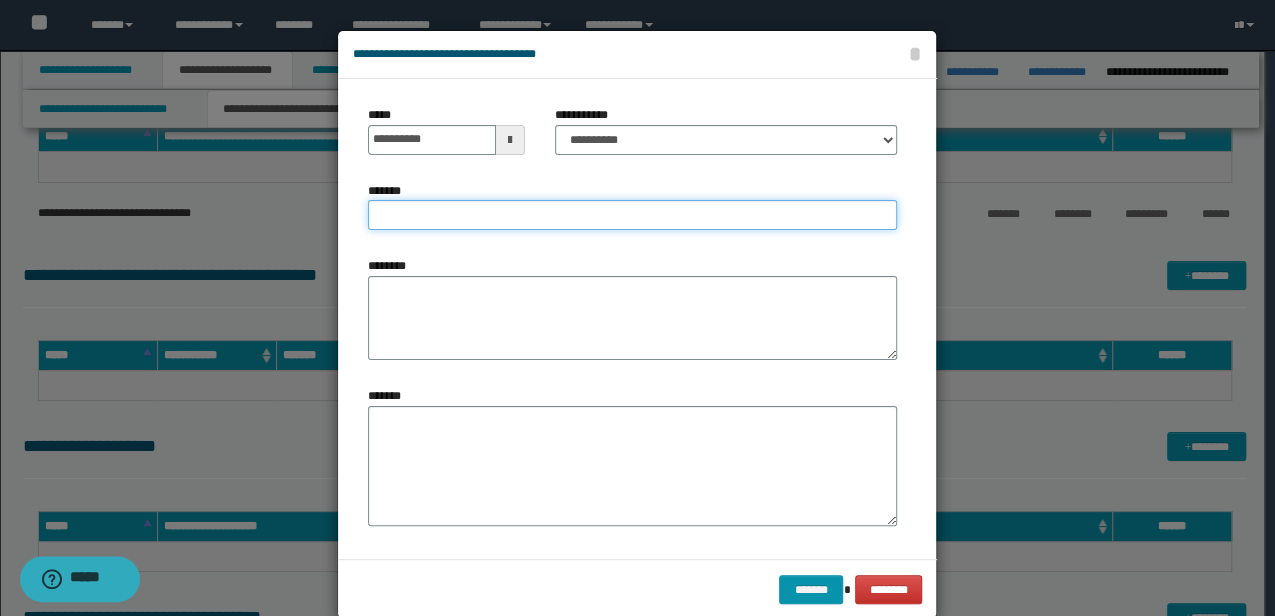 click on "*******" at bounding box center [632, 215] 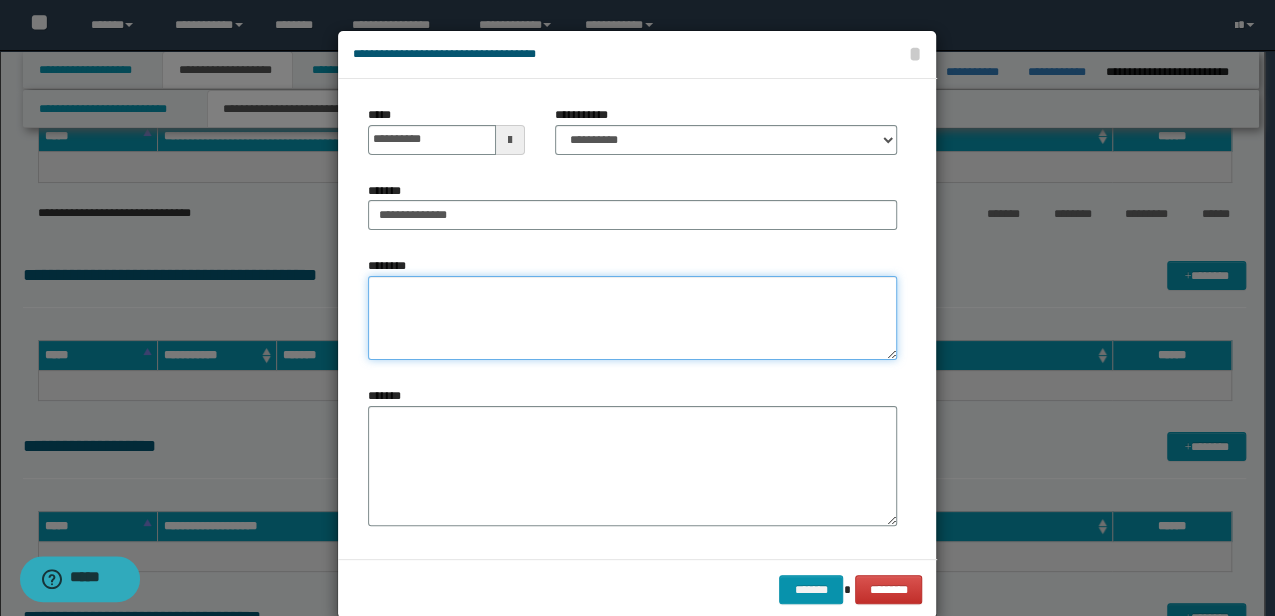 click on "********" at bounding box center (632, 318) 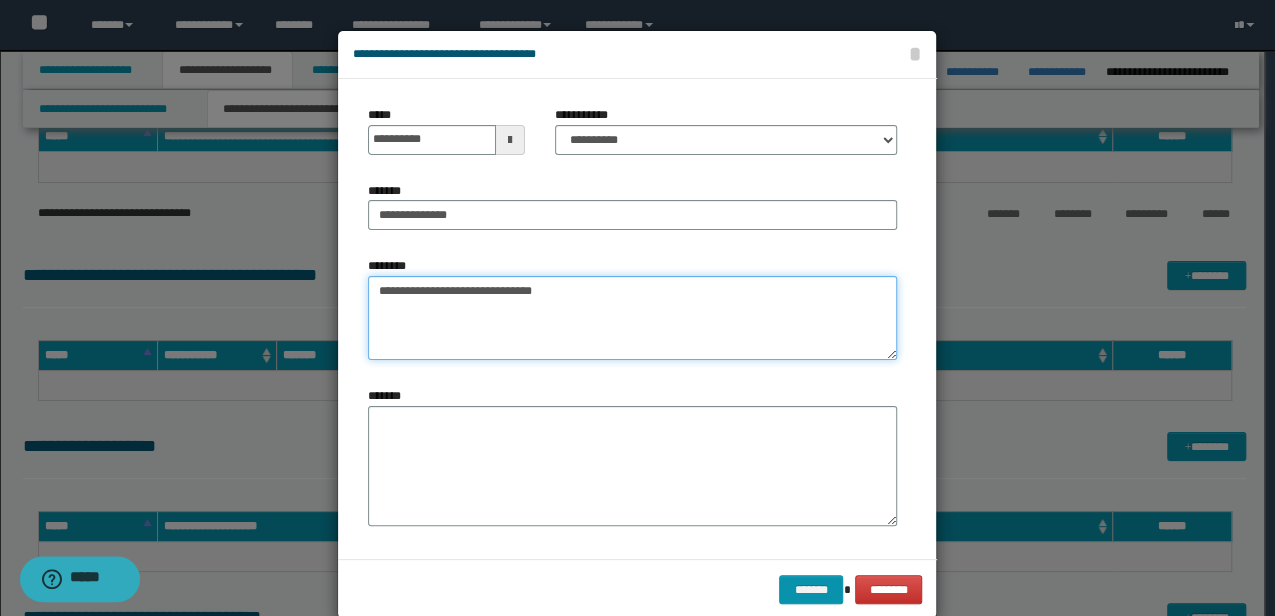 type on "**********" 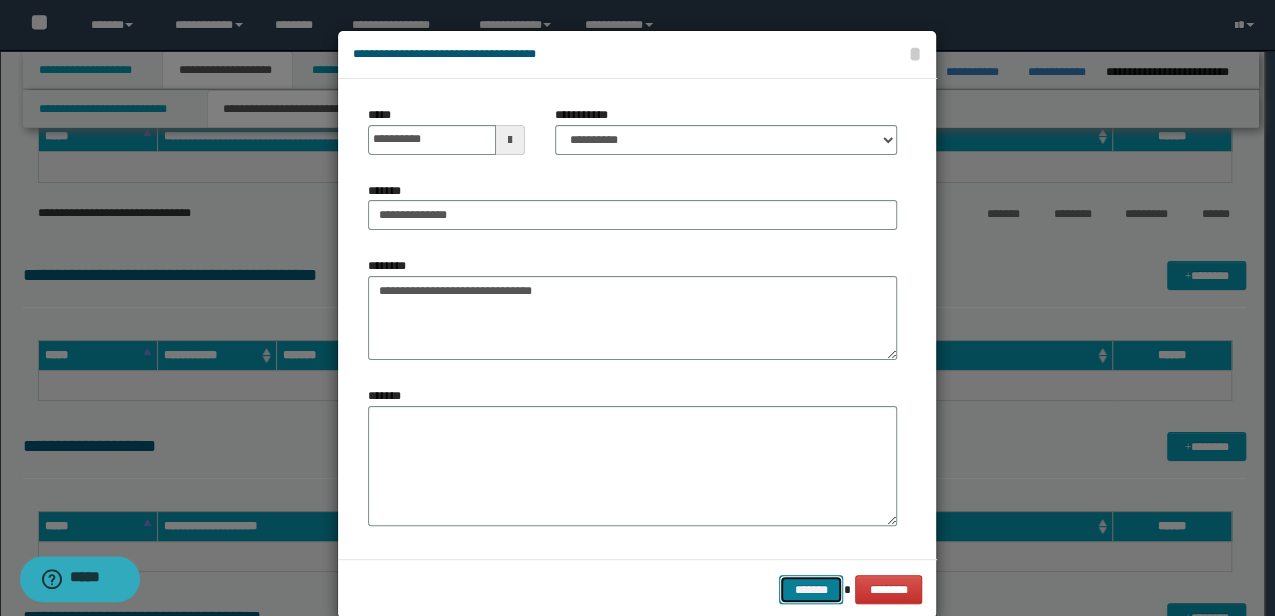 click on "*******" at bounding box center (811, 589) 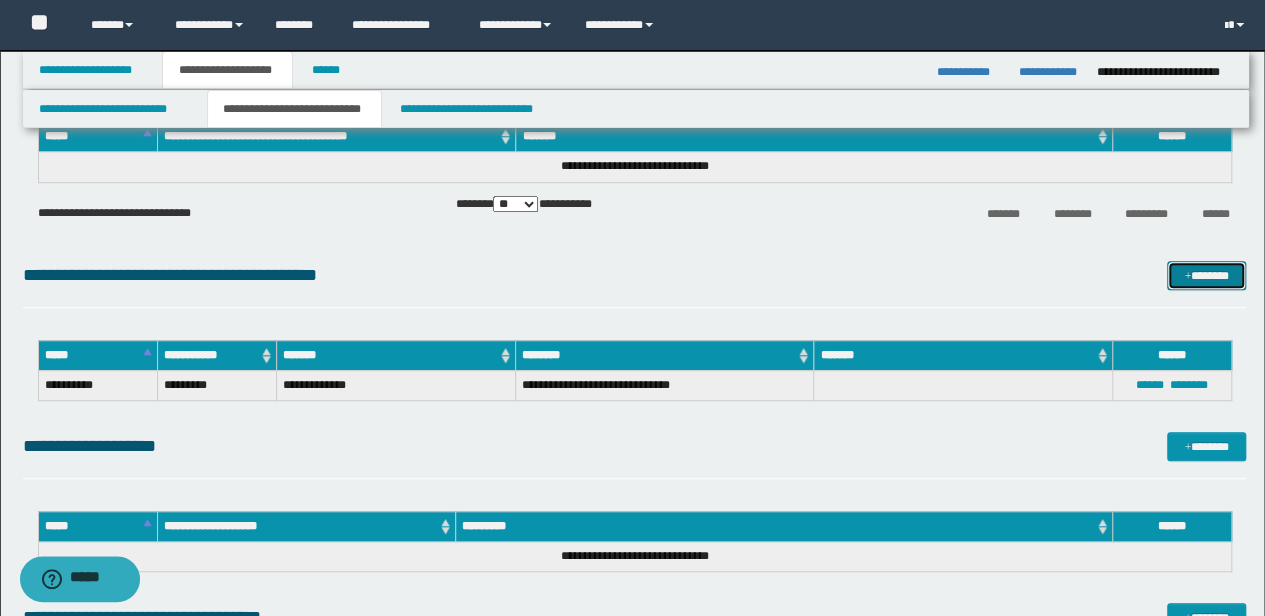 click on "*******" at bounding box center [1206, 275] 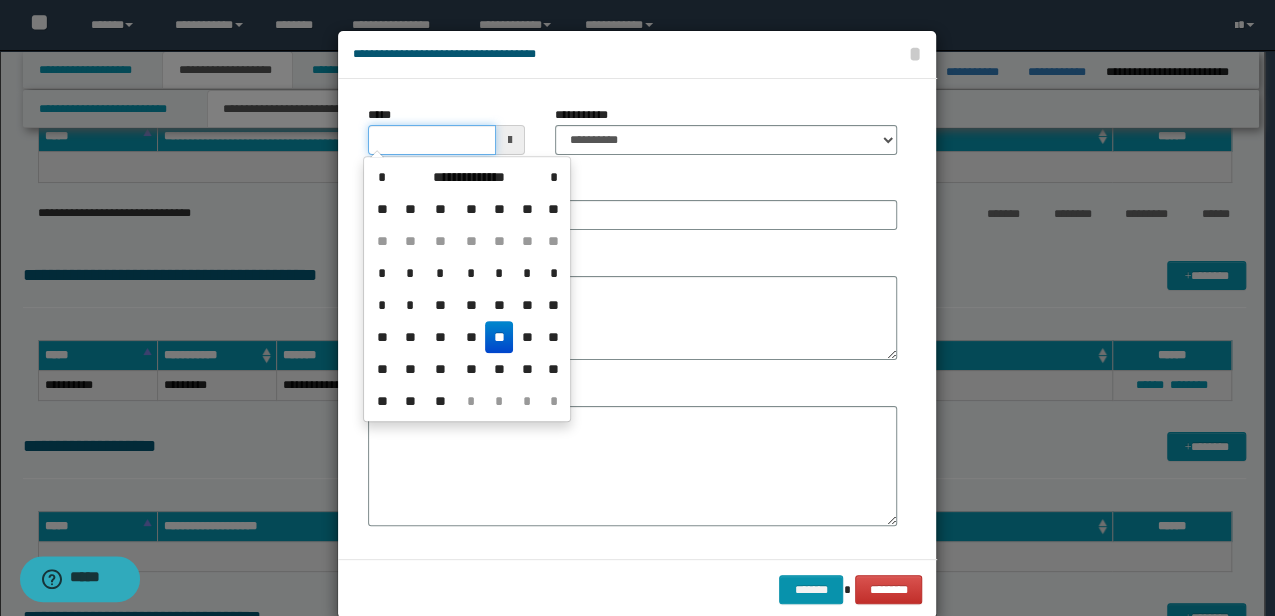 drag, startPoint x: 446, startPoint y: 128, endPoint x: 105, endPoint y: 145, distance: 341.4235 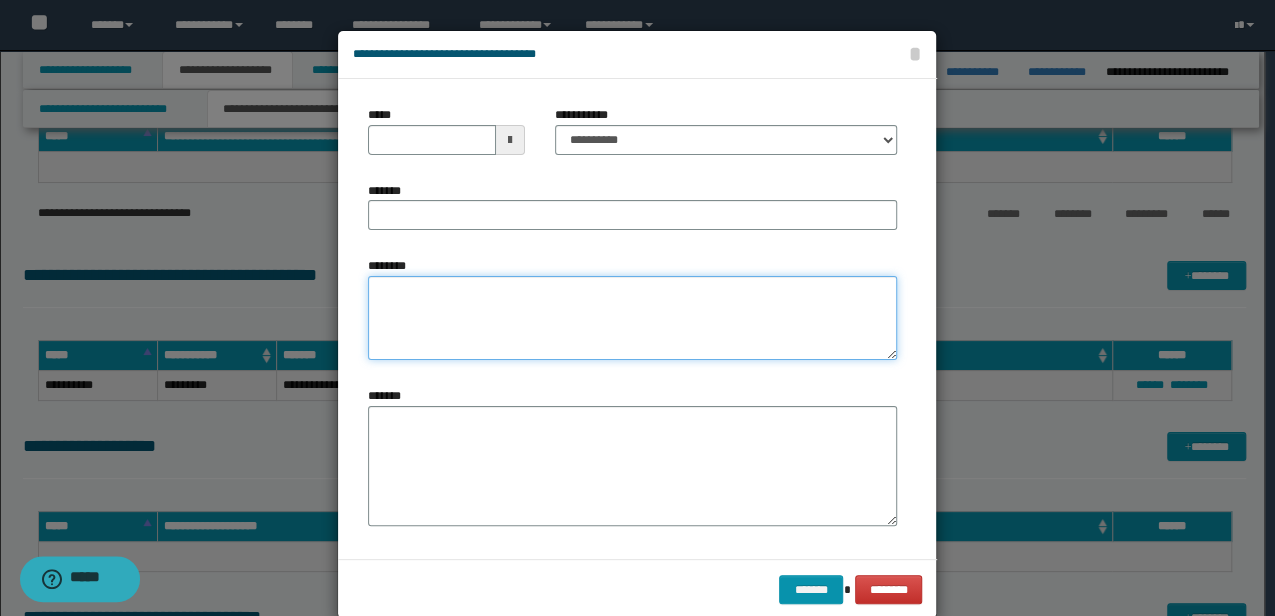 click on "********" at bounding box center (632, 318) 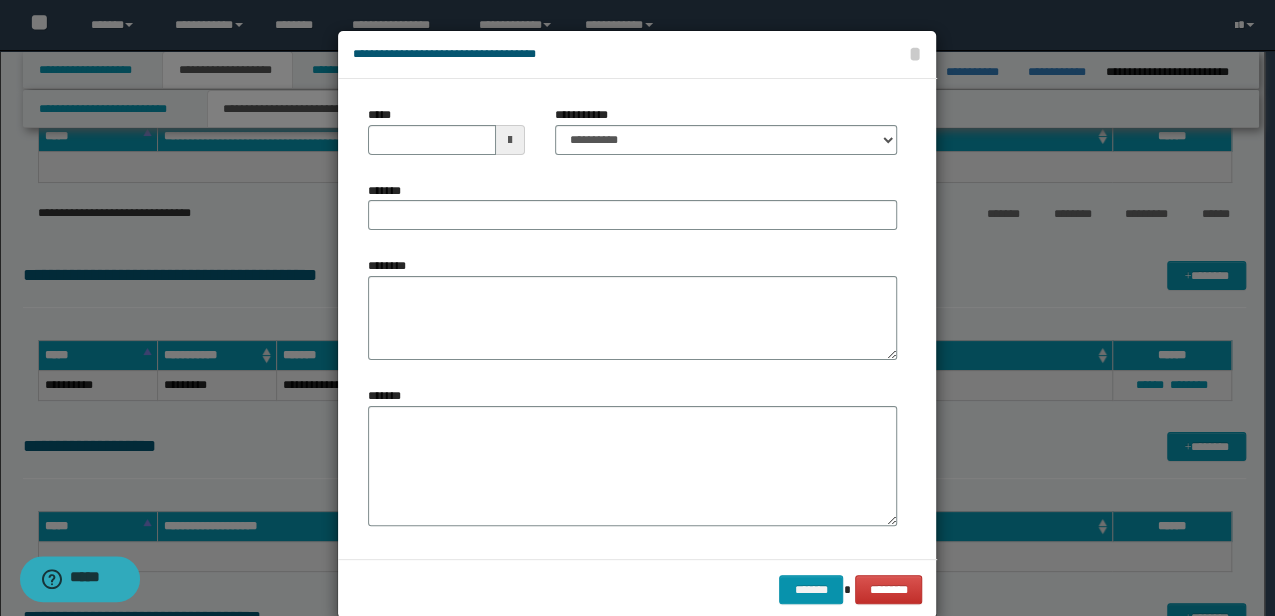 click at bounding box center [637, 324] 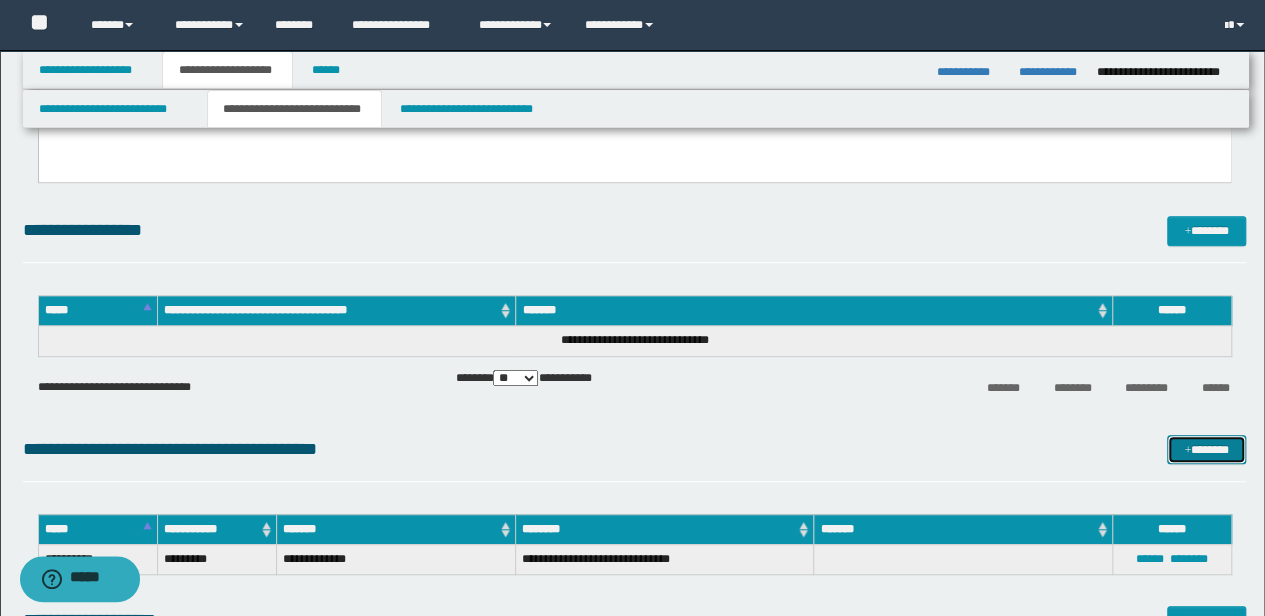 scroll, scrollTop: 0, scrollLeft: 0, axis: both 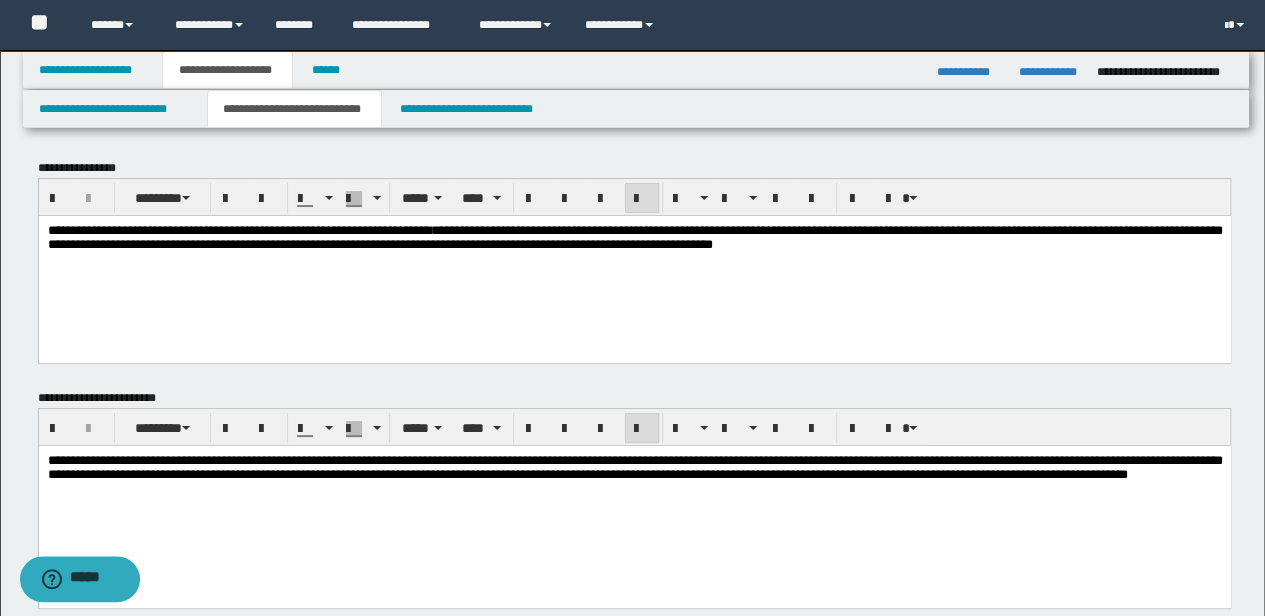 click on "**********" at bounding box center [634, 502] 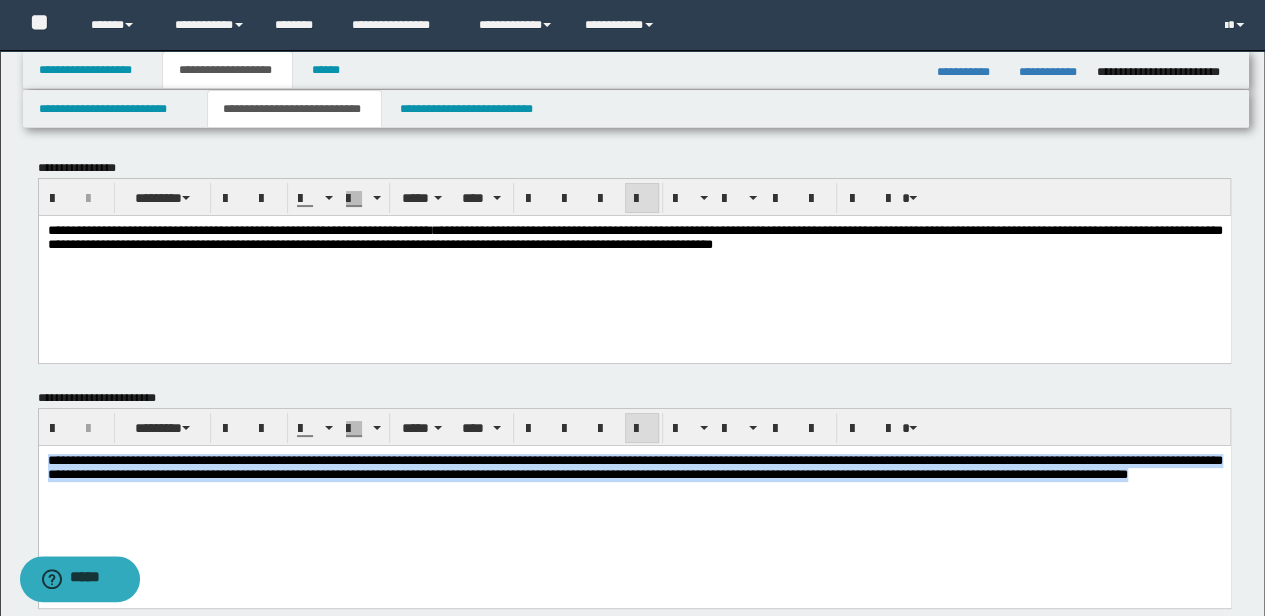 drag, startPoint x: 583, startPoint y: 503, endPoint x: -3, endPoint y: 370, distance: 600.9035 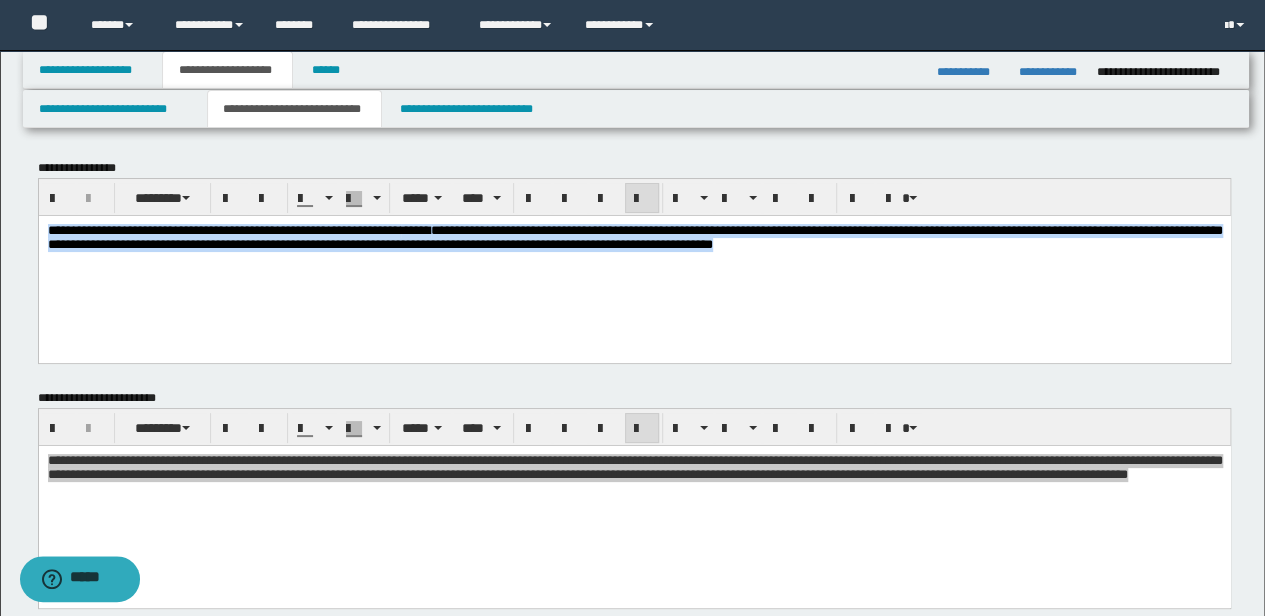 drag, startPoint x: 1174, startPoint y: 256, endPoint x: 158, endPoint y: 222, distance: 1016.5687 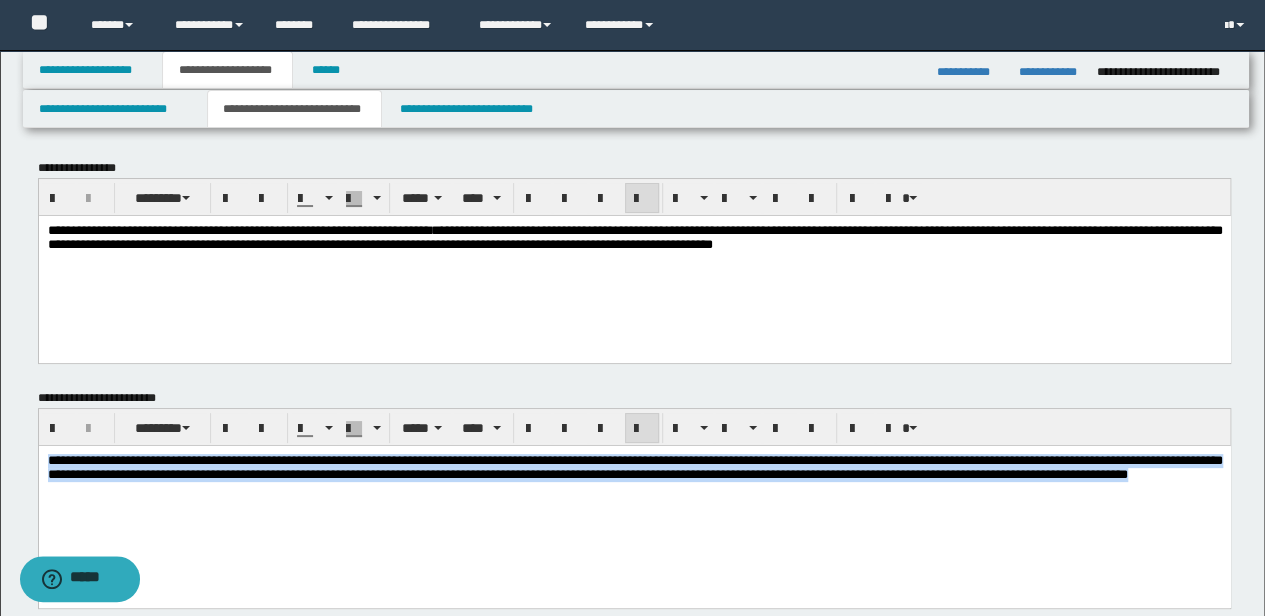 click on "**********" at bounding box center (634, 502) 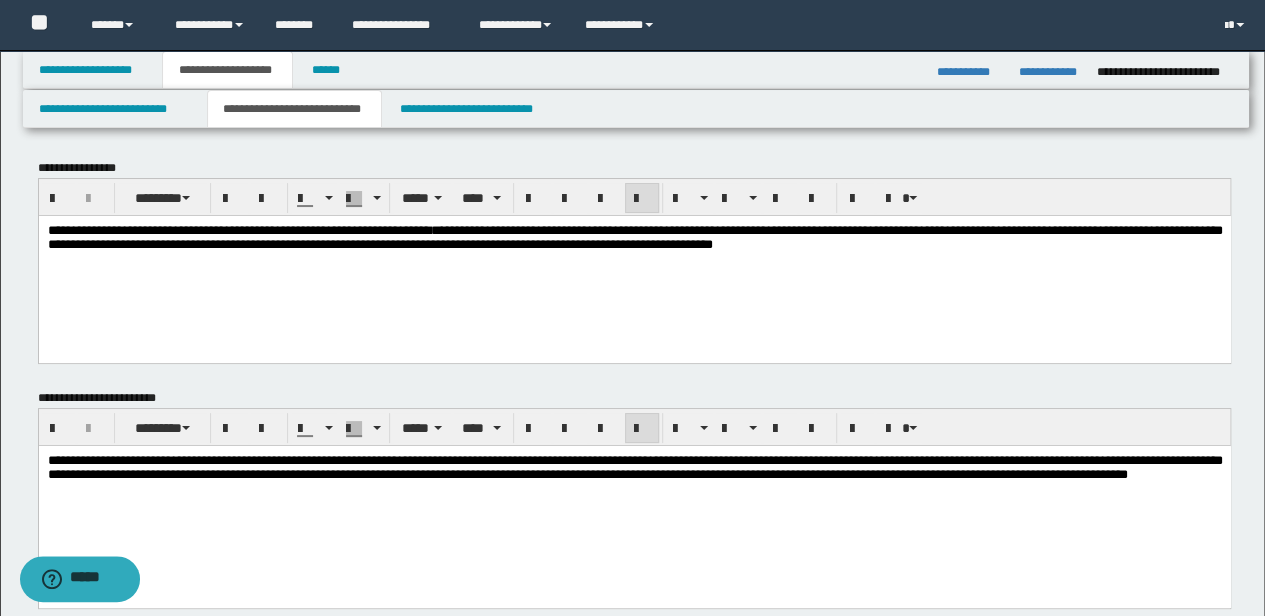click on "**********" at bounding box center (634, 502) 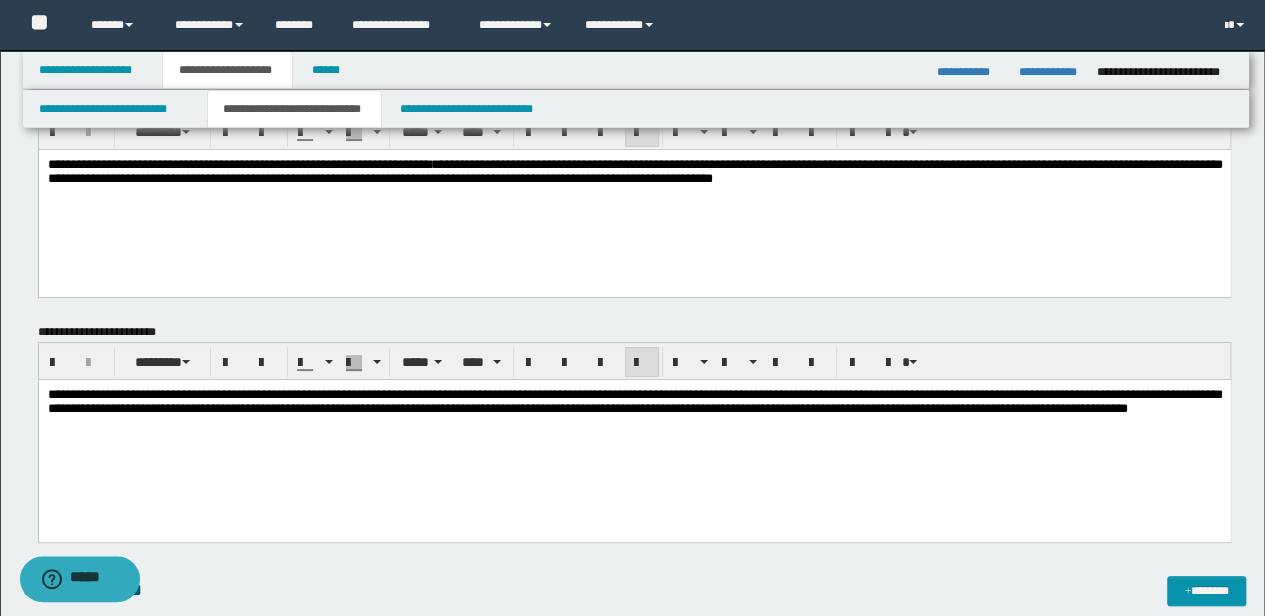 drag, startPoint x: 525, startPoint y: 438, endPoint x: 525, endPoint y: 496, distance: 58 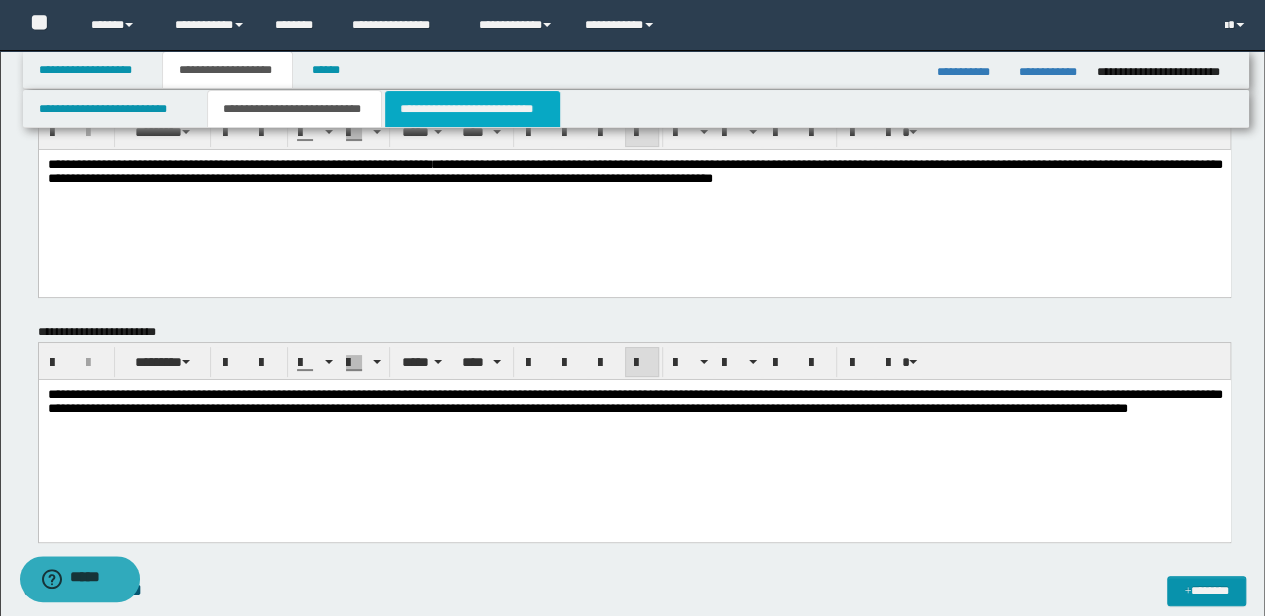 click on "**********" at bounding box center (472, 109) 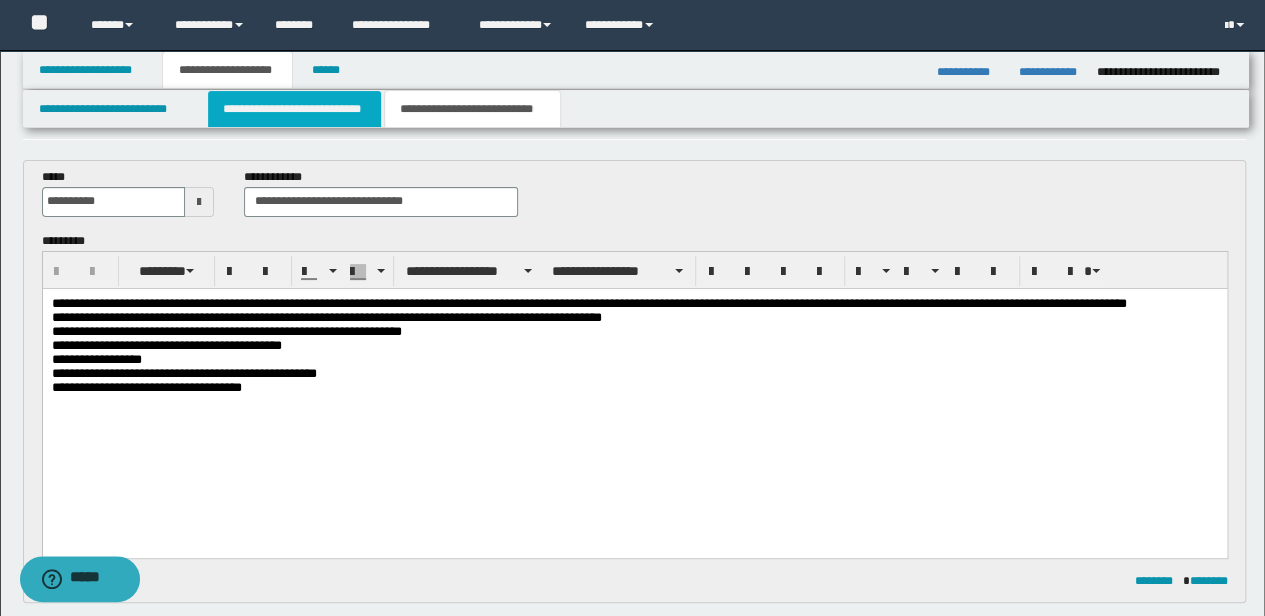 click on "**********" at bounding box center [294, 109] 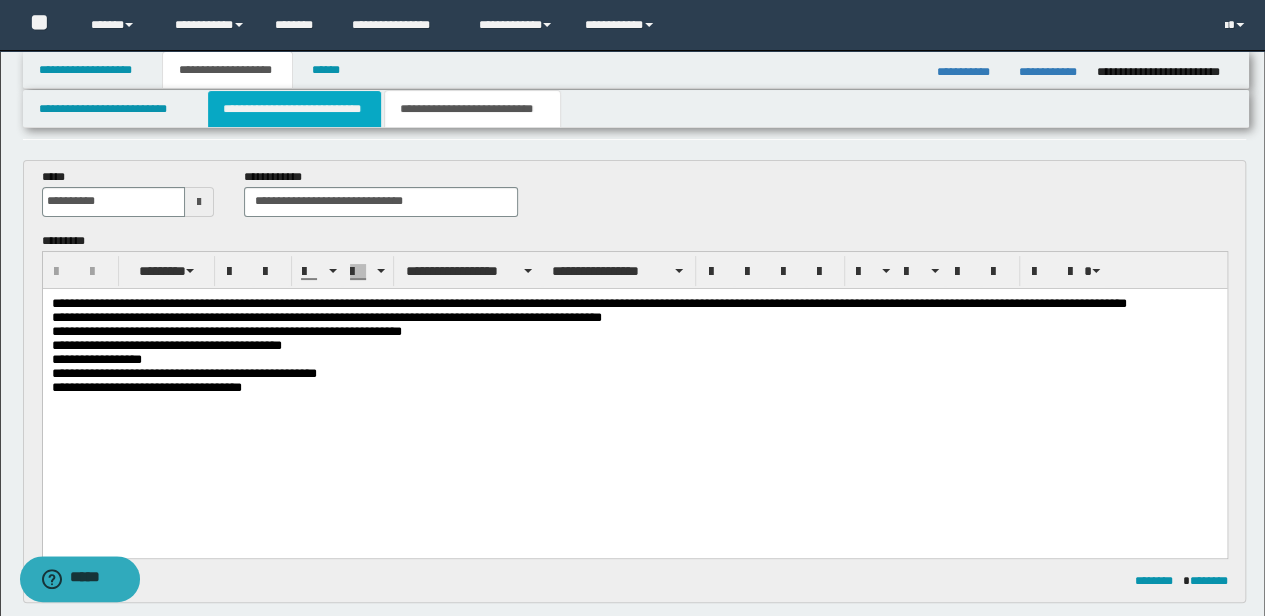 type 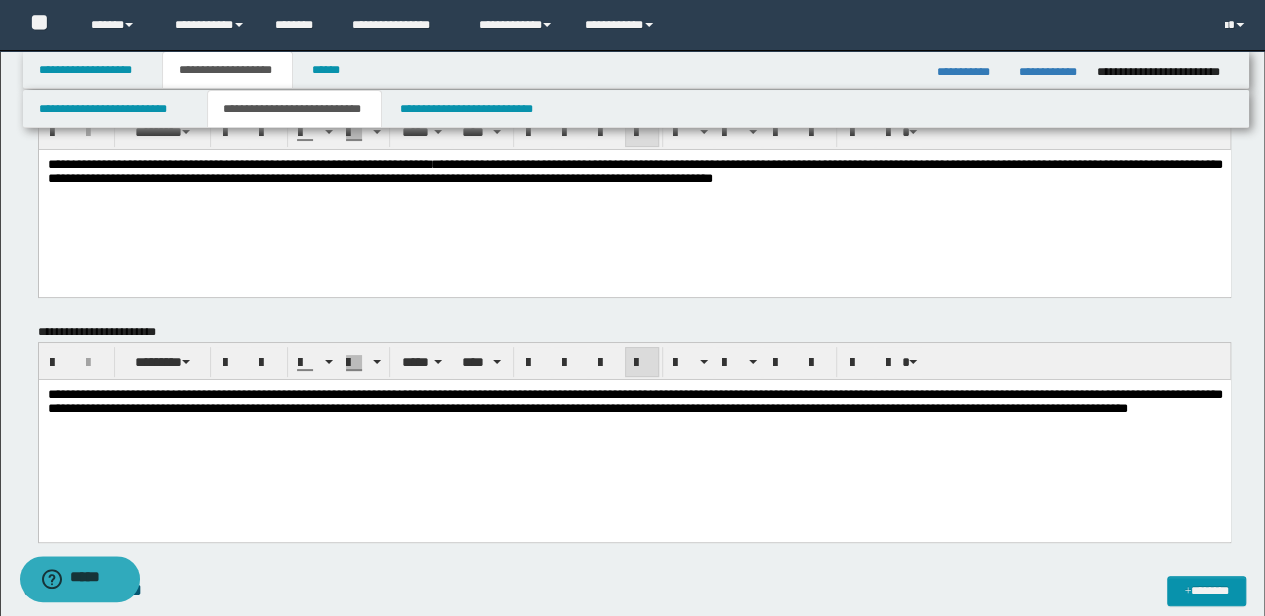 click on "**********" at bounding box center [635, 816] 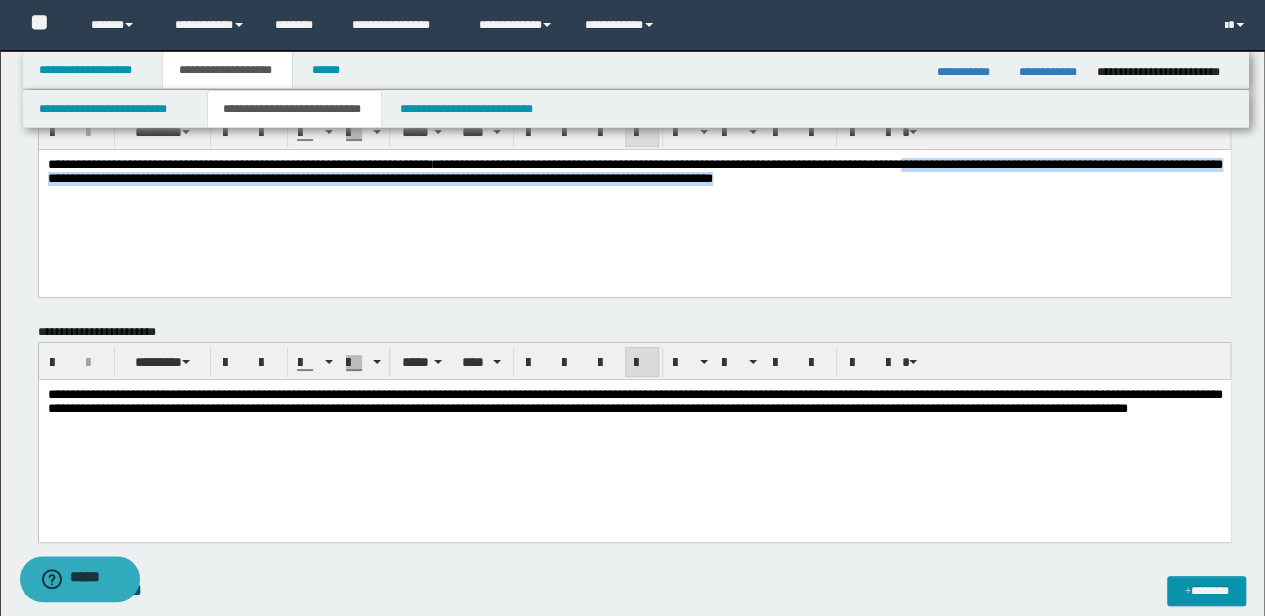 drag, startPoint x: 1133, startPoint y: 219, endPoint x: 1142, endPoint y: 251, distance: 33.24154 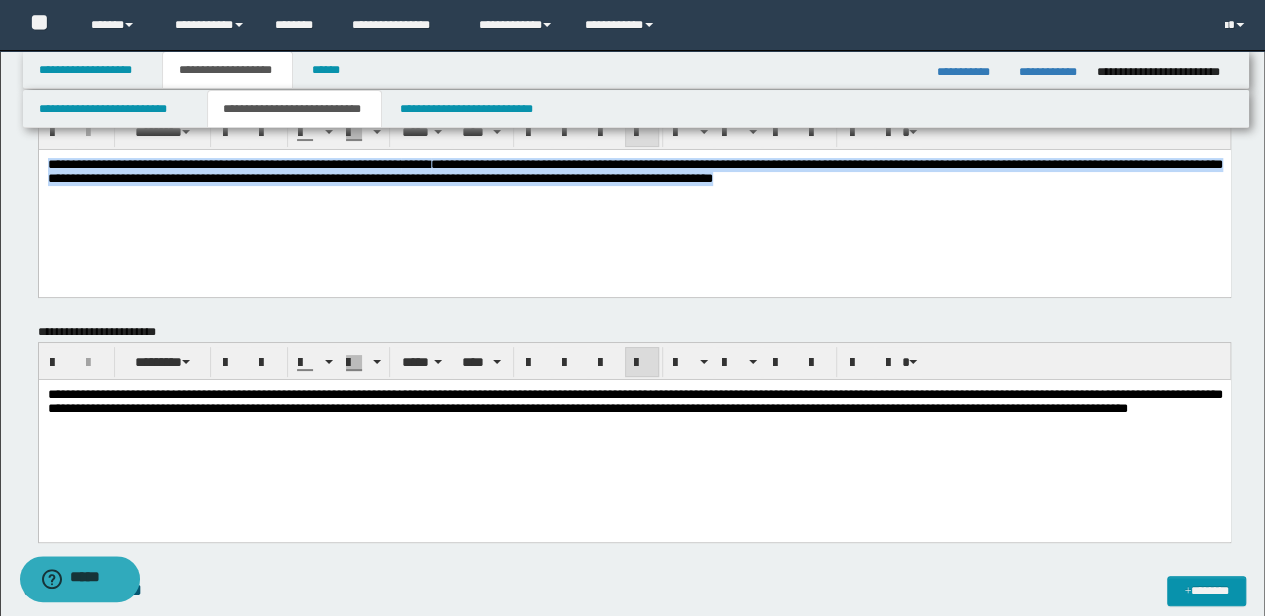 drag, startPoint x: 1124, startPoint y: 204, endPoint x: -3, endPoint y: 20, distance: 1141.9216 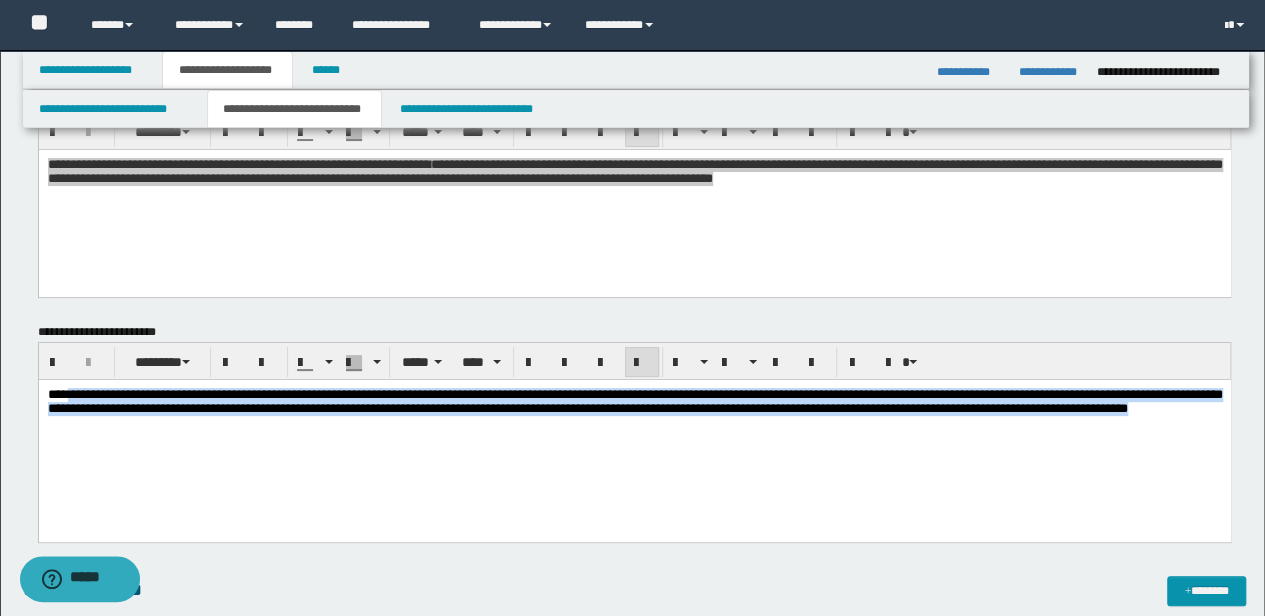 drag, startPoint x: 499, startPoint y: 456, endPoint x: 69, endPoint y: 304, distance: 456.07455 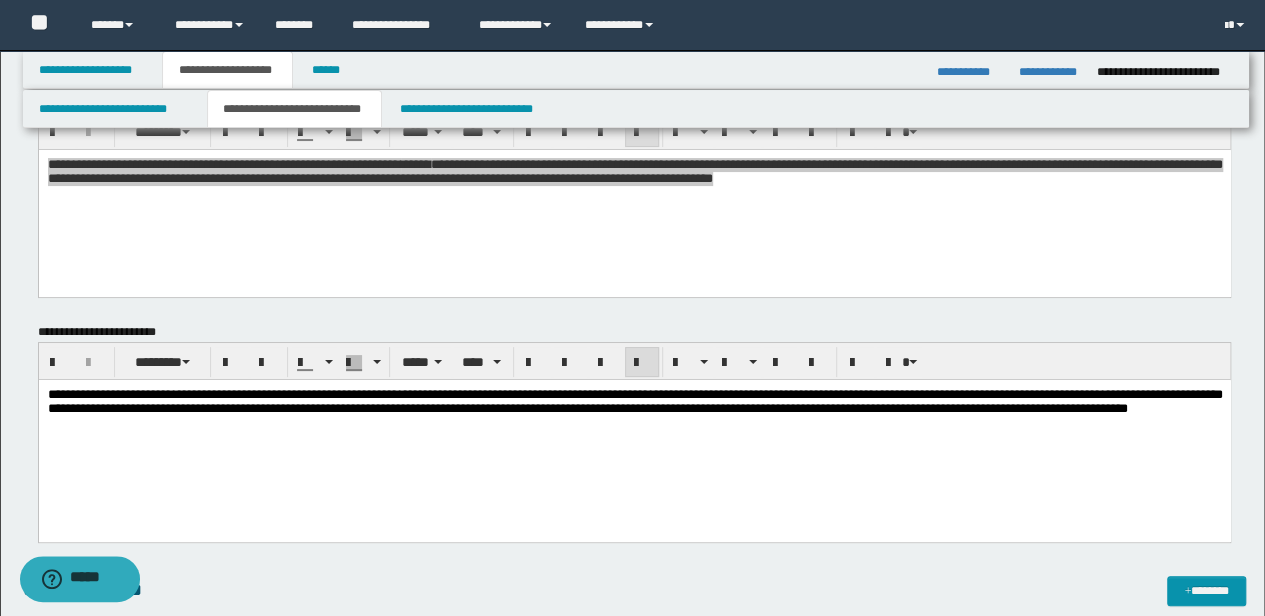 click on "**********" at bounding box center [634, 436] 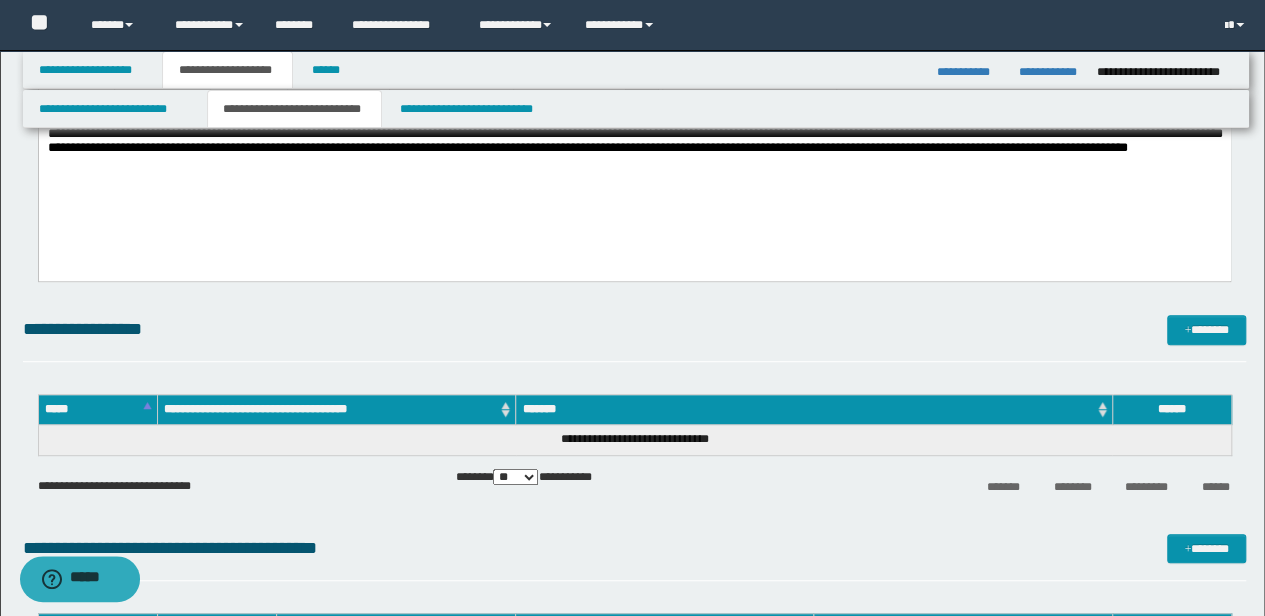 scroll, scrollTop: 600, scrollLeft: 0, axis: vertical 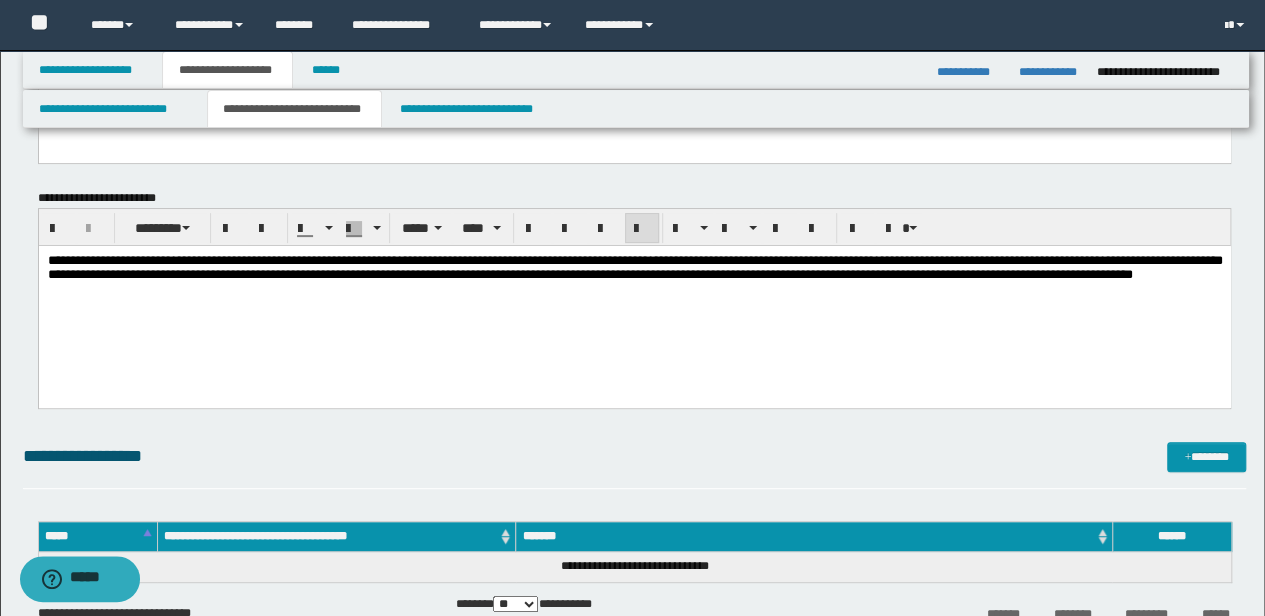 click on "**********" at bounding box center [634, 302] 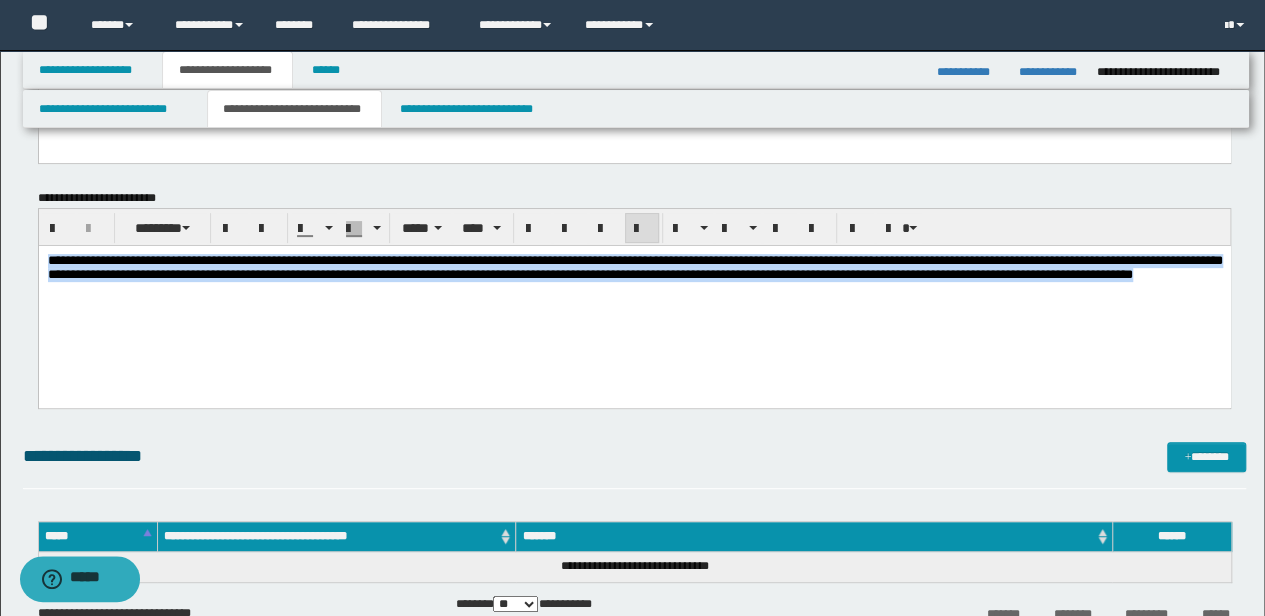 drag, startPoint x: 554, startPoint y: 337, endPoint x: -3, endPoint y: 212, distance: 570.85376 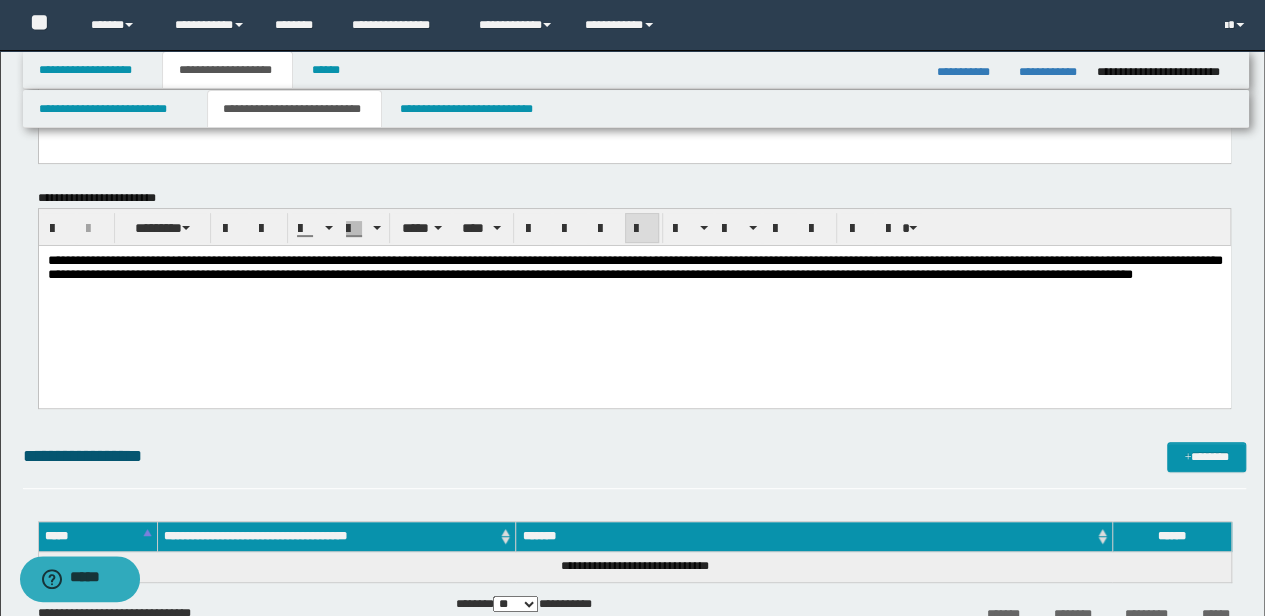 click on "**********" at bounding box center [634, 302] 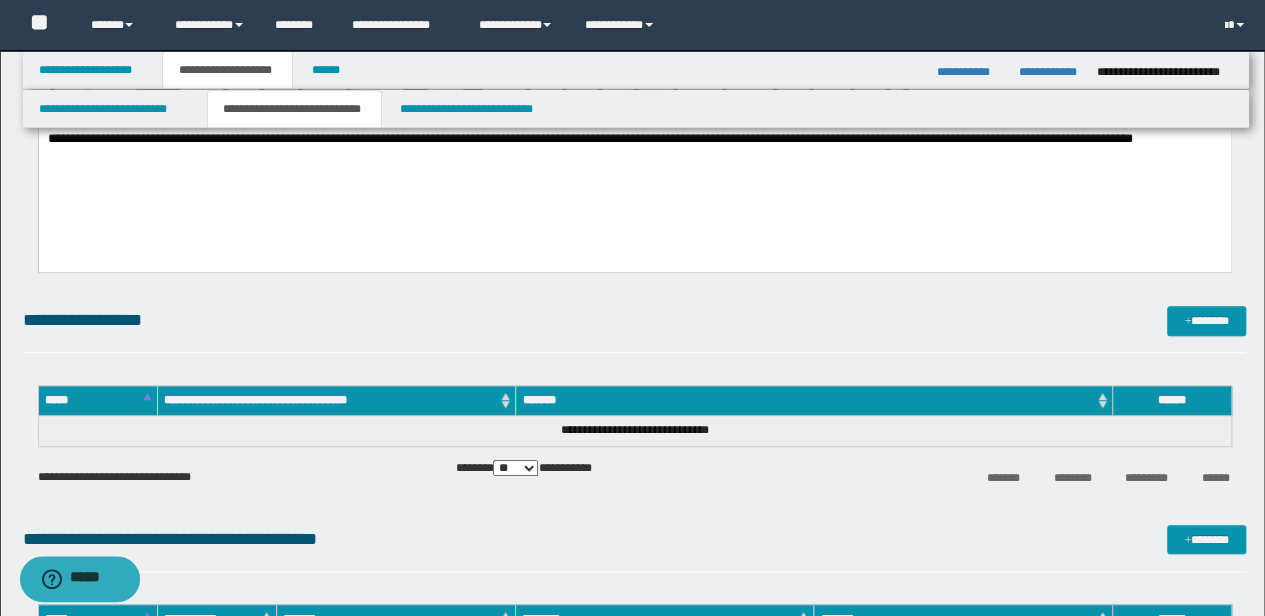 scroll, scrollTop: 333, scrollLeft: 0, axis: vertical 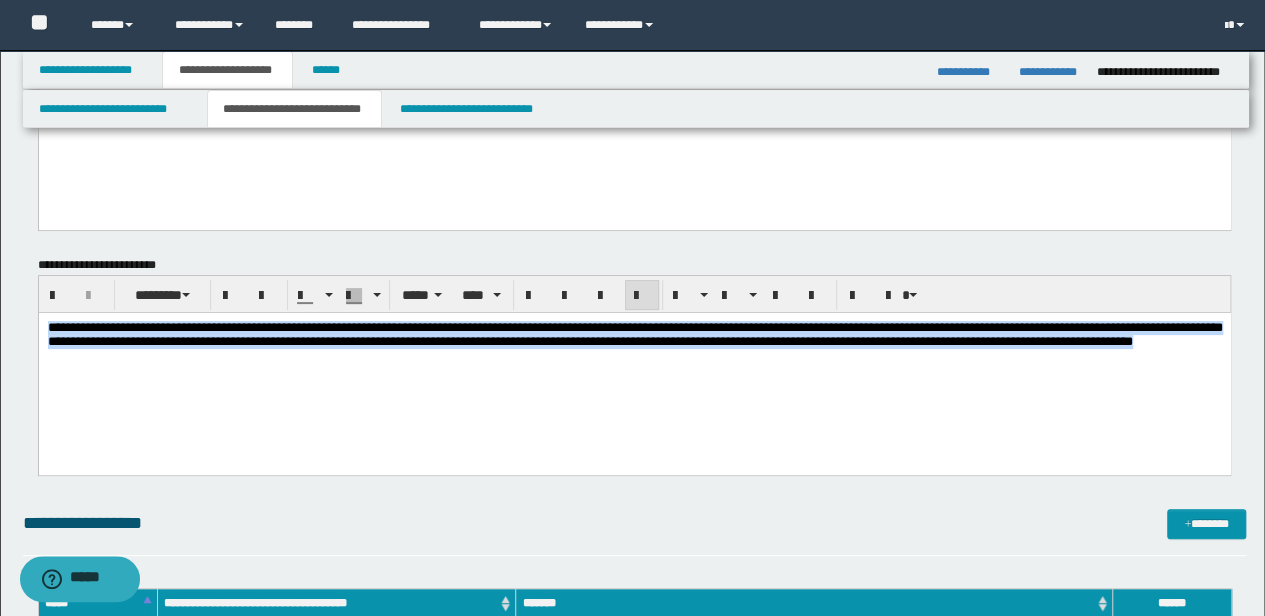drag, startPoint x: 543, startPoint y: 369, endPoint x: -3, endPoint y: 271, distance: 554.72516 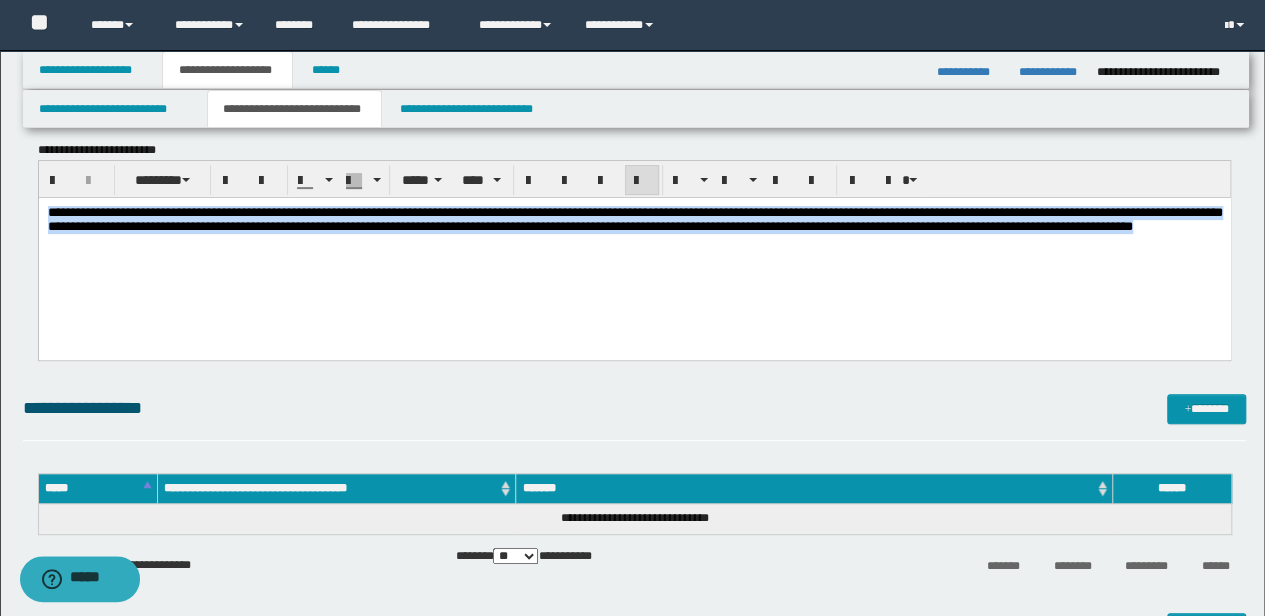scroll, scrollTop: 133, scrollLeft: 0, axis: vertical 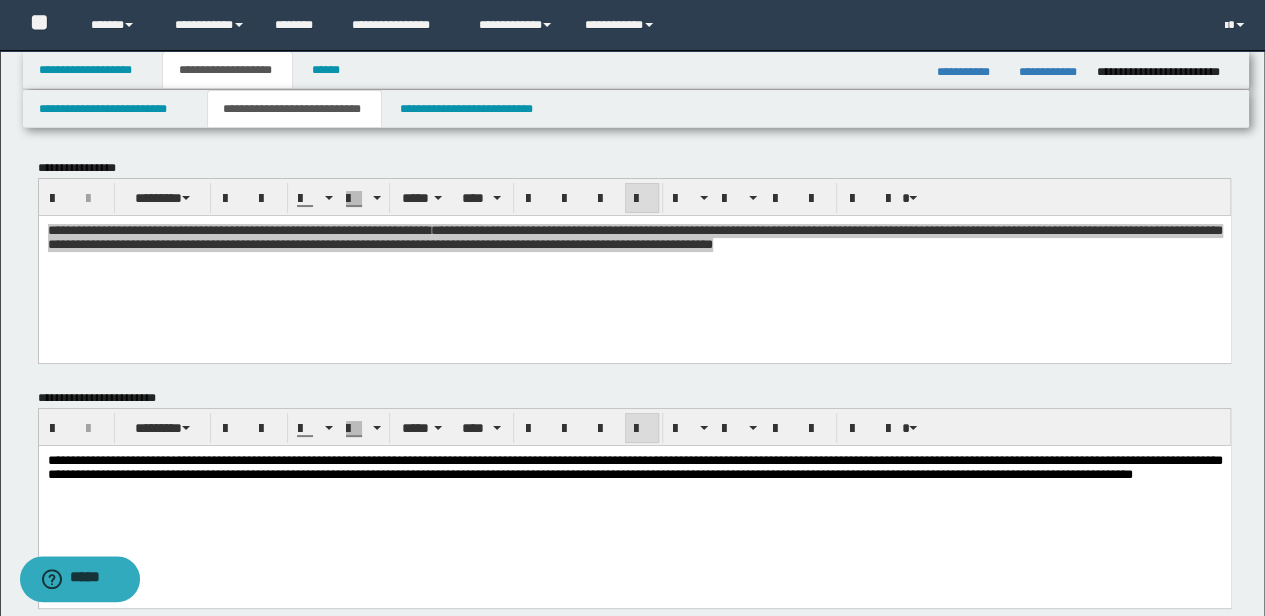 drag, startPoint x: 579, startPoint y: 561, endPoint x: 585, endPoint y: 548, distance: 14.3178215 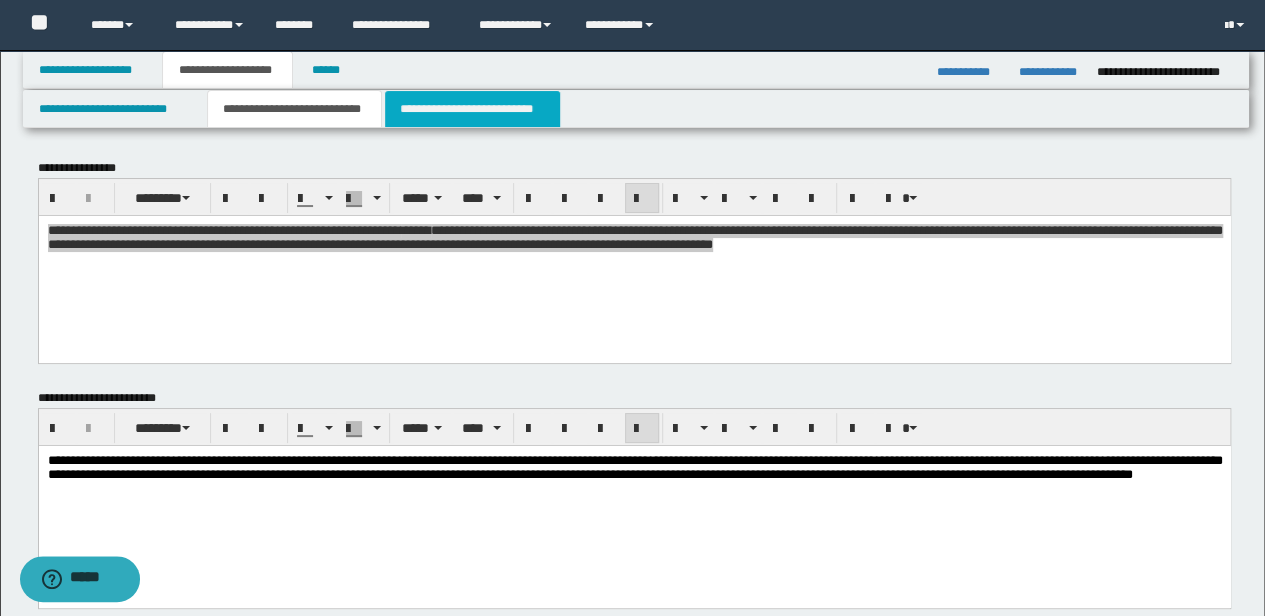 click on "**********" at bounding box center (472, 109) 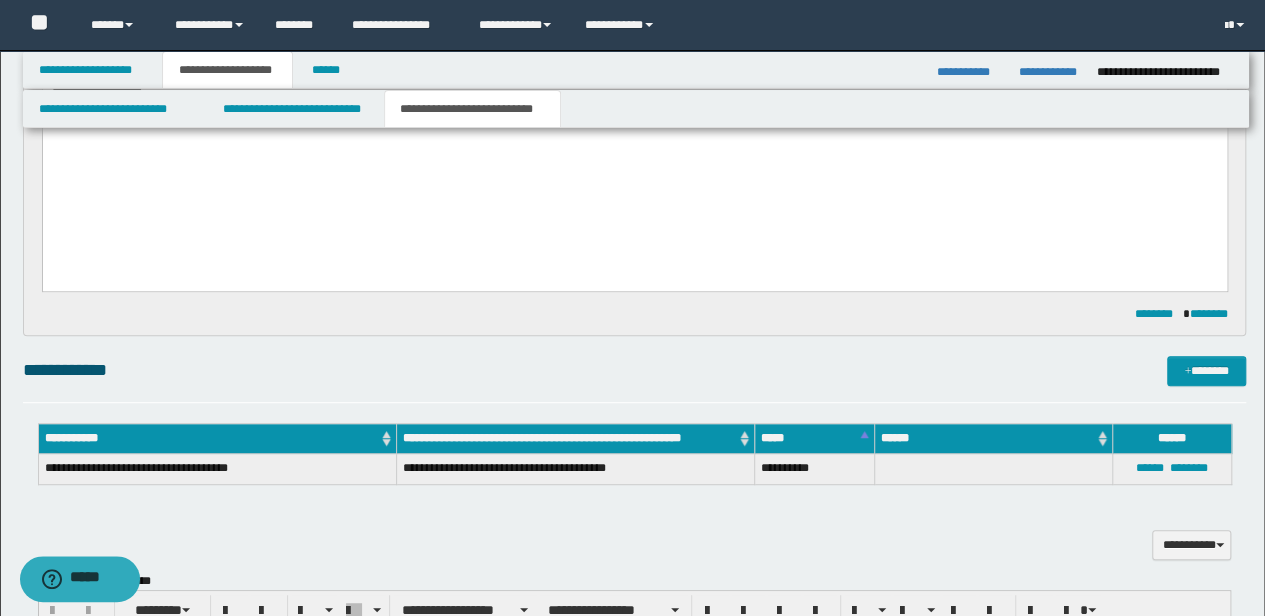 scroll, scrollTop: 533, scrollLeft: 0, axis: vertical 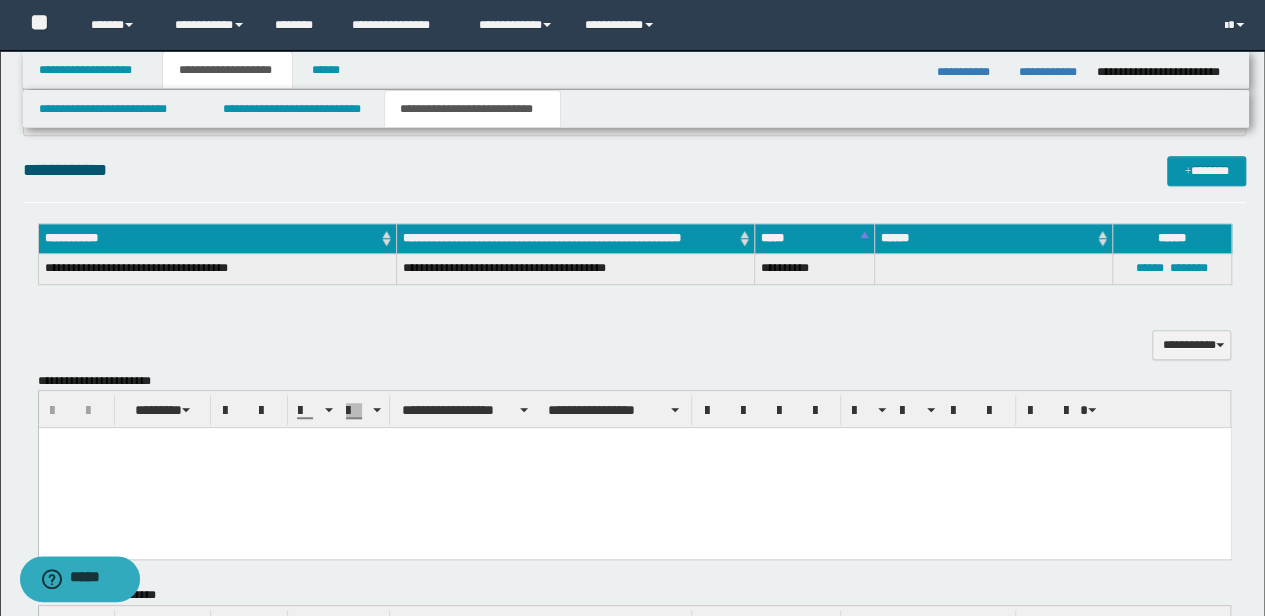 click on "**********" at bounding box center (635, 334) 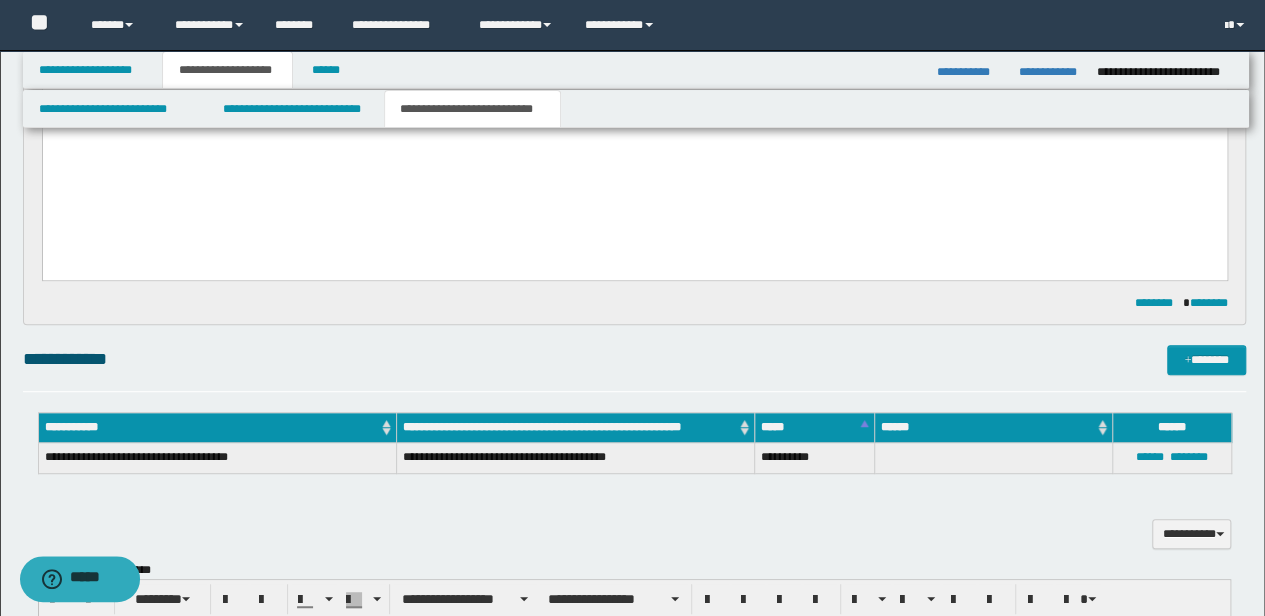 scroll, scrollTop: 133, scrollLeft: 0, axis: vertical 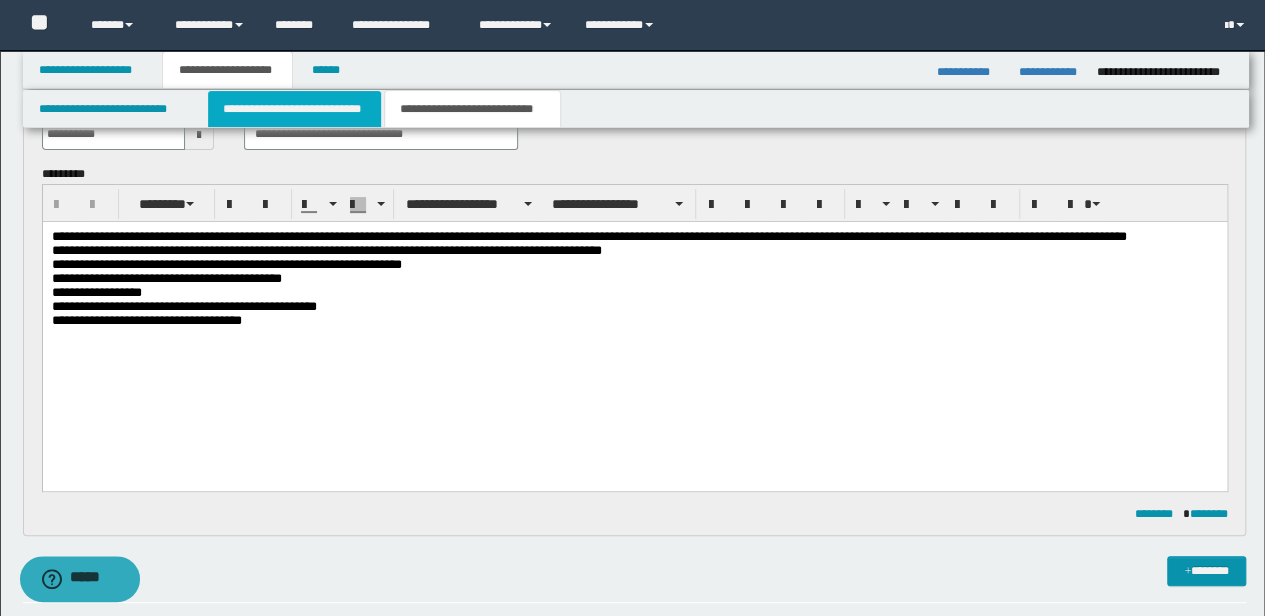 click on "**********" at bounding box center [294, 109] 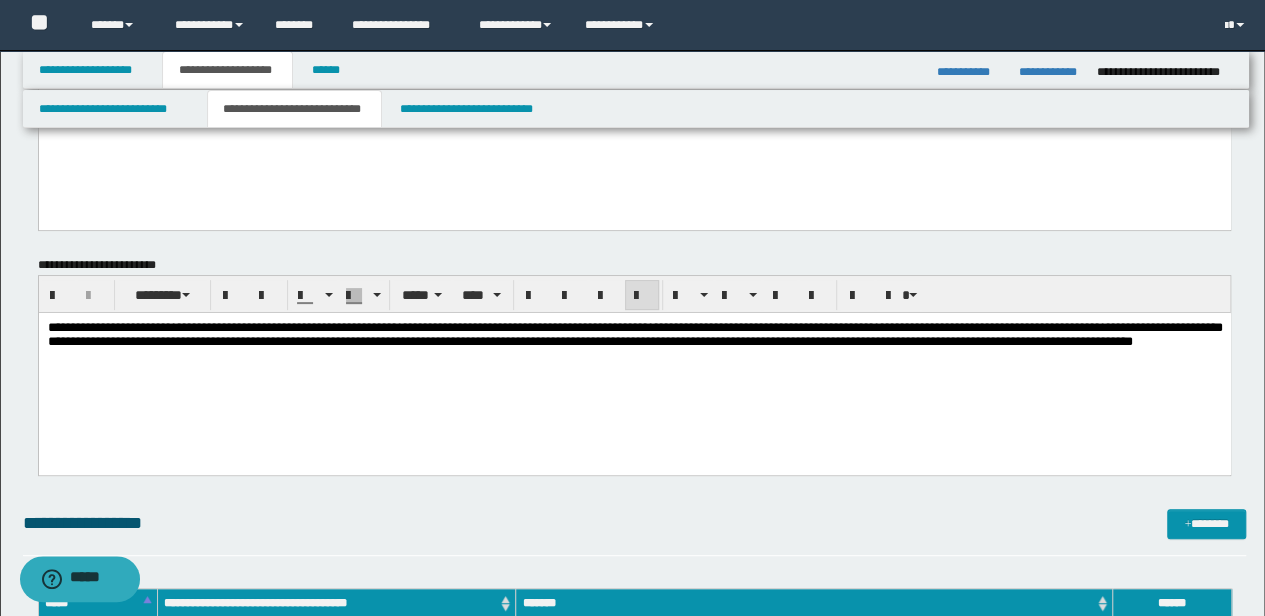 click on "**********" at bounding box center [634, 369] 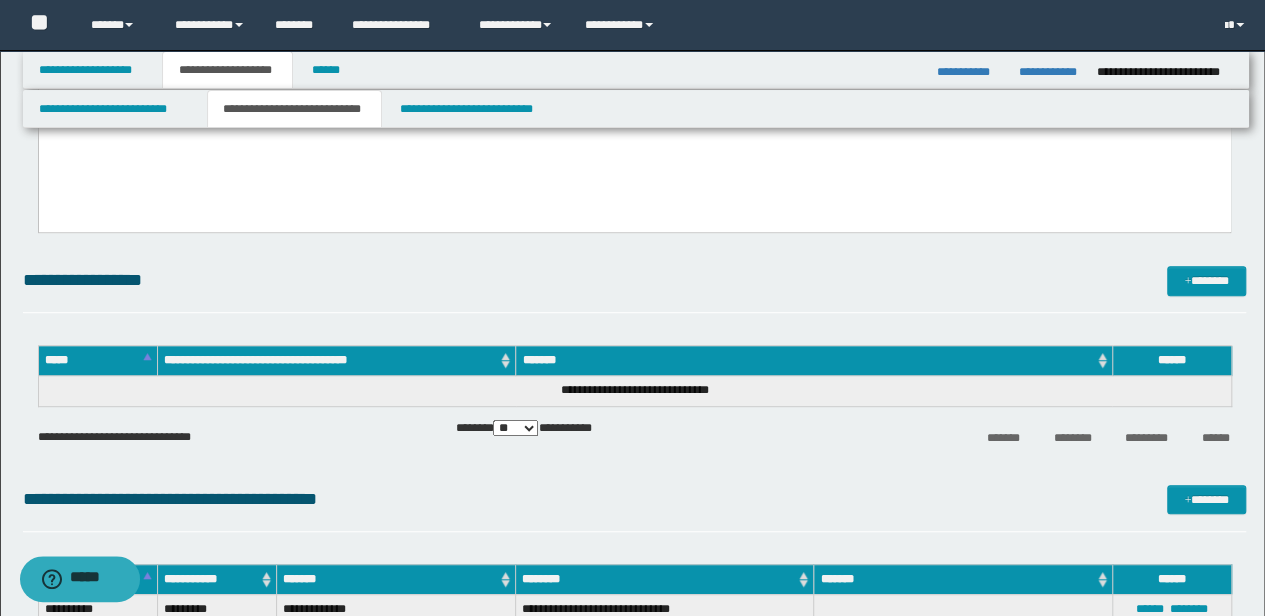 scroll, scrollTop: 400, scrollLeft: 0, axis: vertical 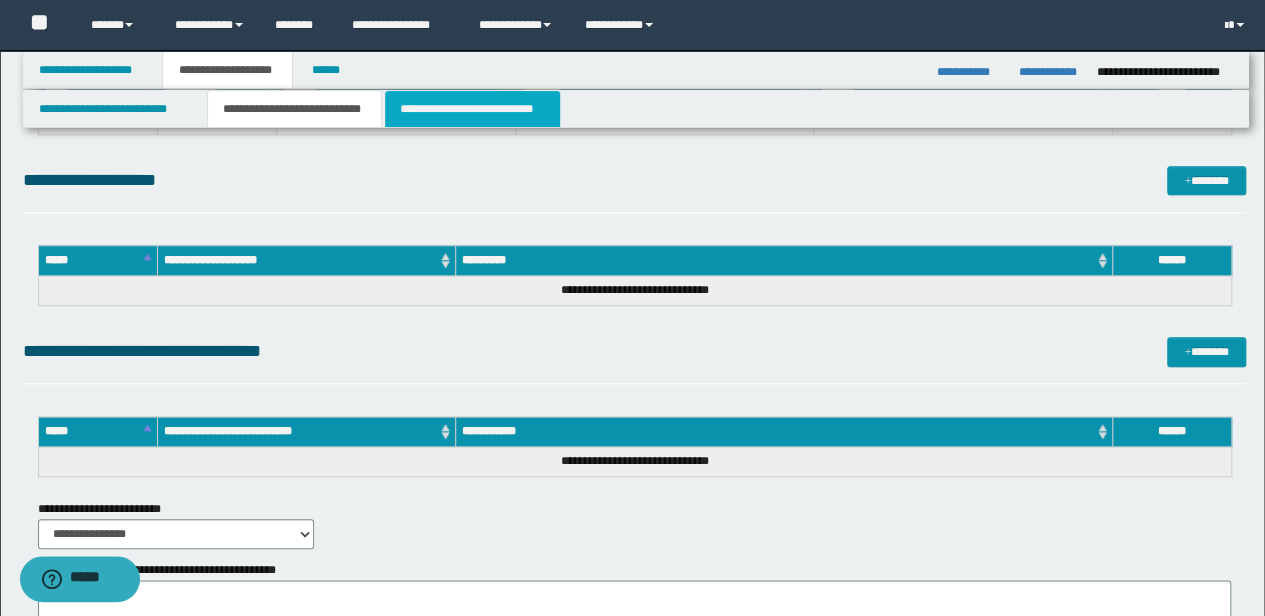 click on "**********" at bounding box center [472, 109] 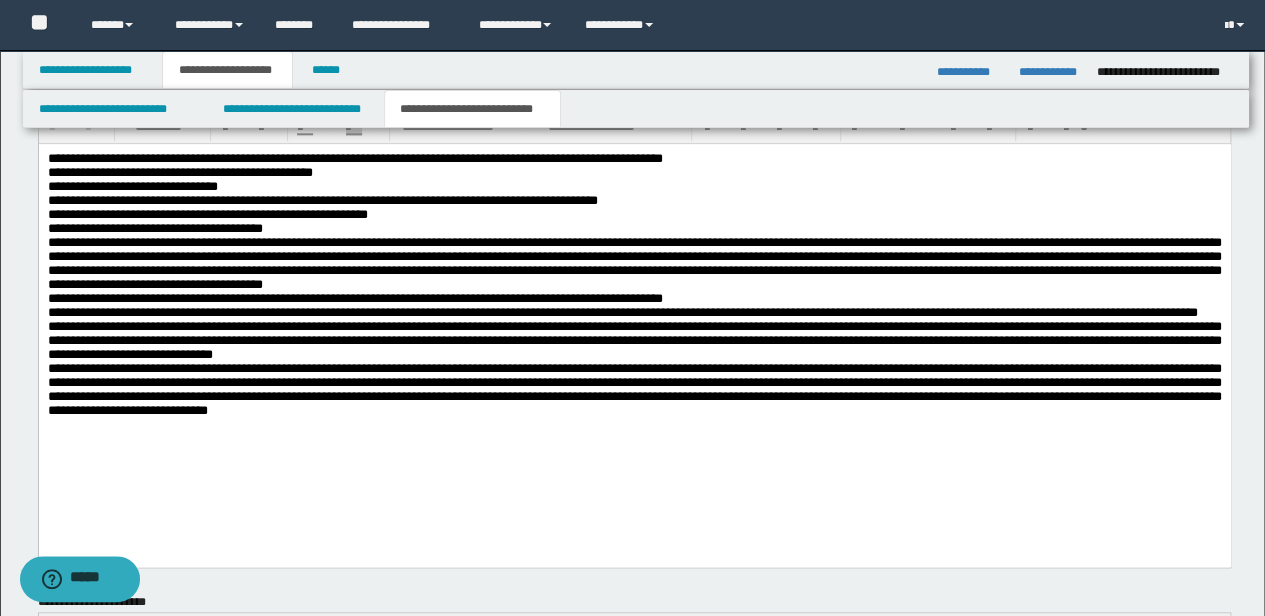 scroll, scrollTop: 1000, scrollLeft: 0, axis: vertical 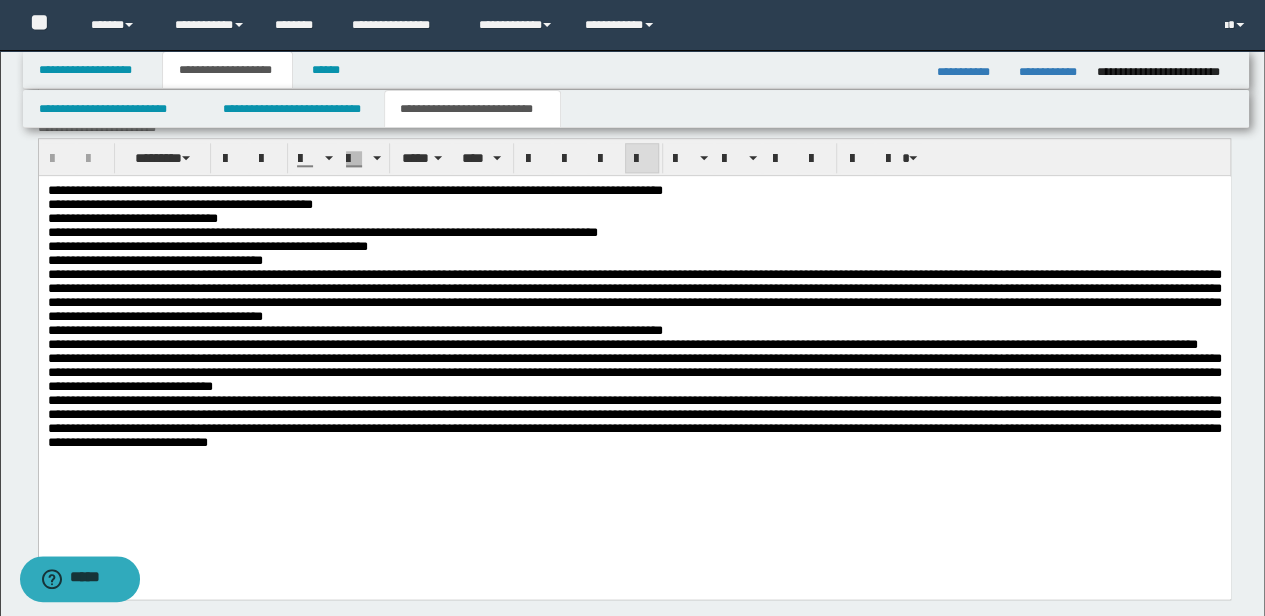 click on "**********" at bounding box center [622, 343] 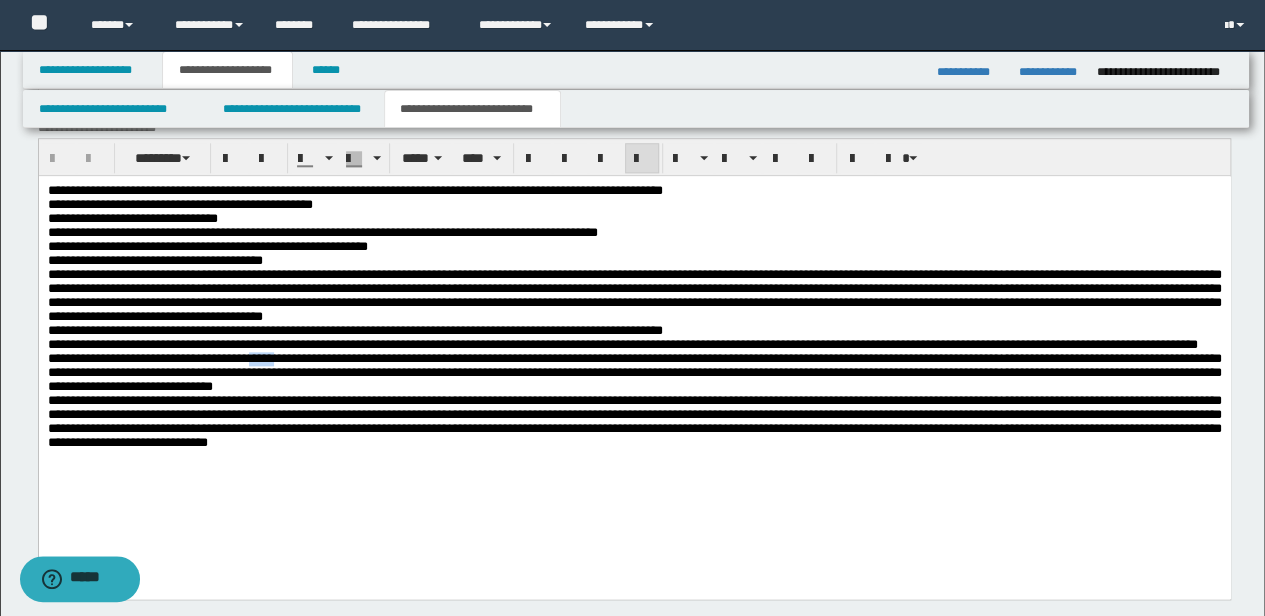 type 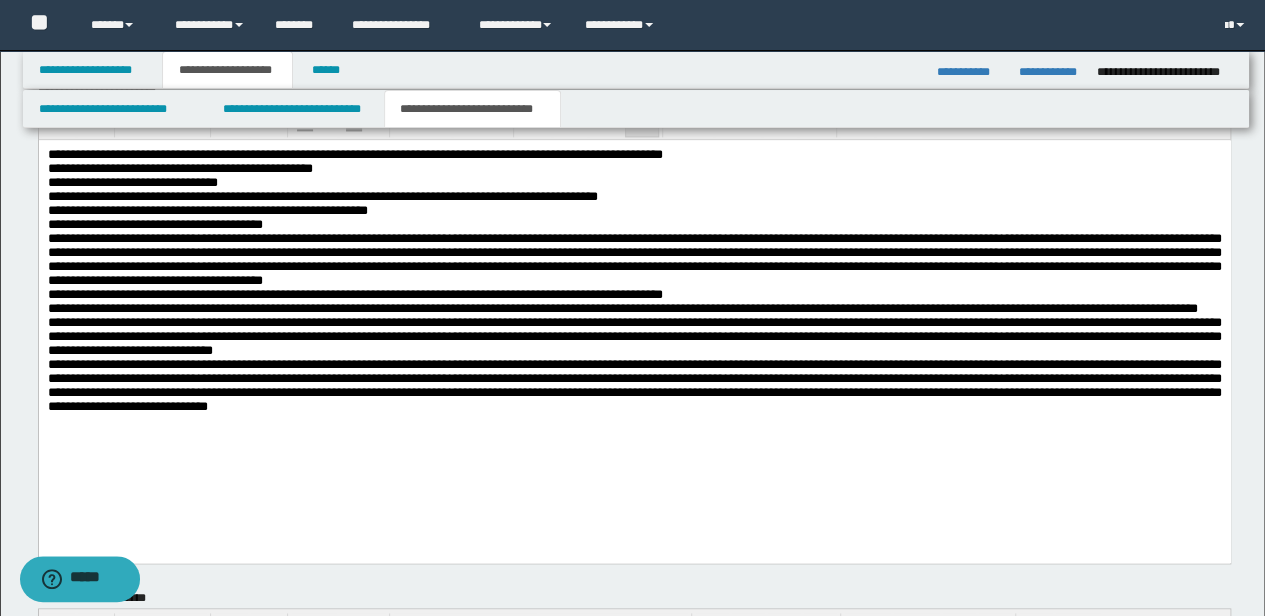 scroll, scrollTop: 1066, scrollLeft: 0, axis: vertical 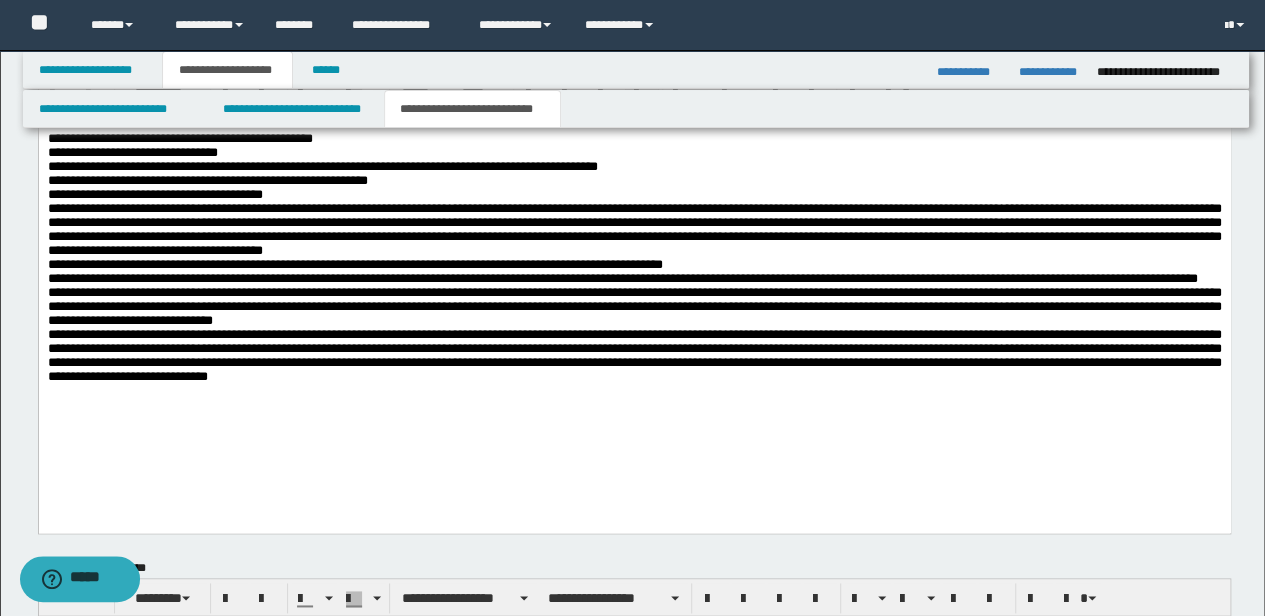 click on "**********" at bounding box center [634, 228] 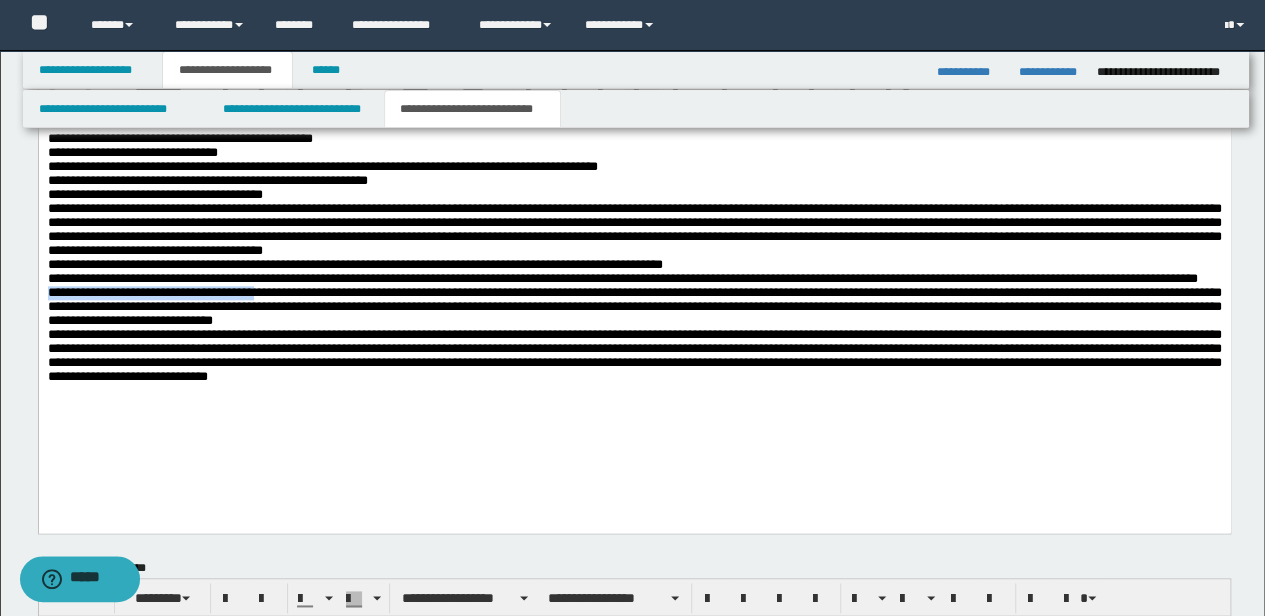 click on "**********" at bounding box center (634, 275) 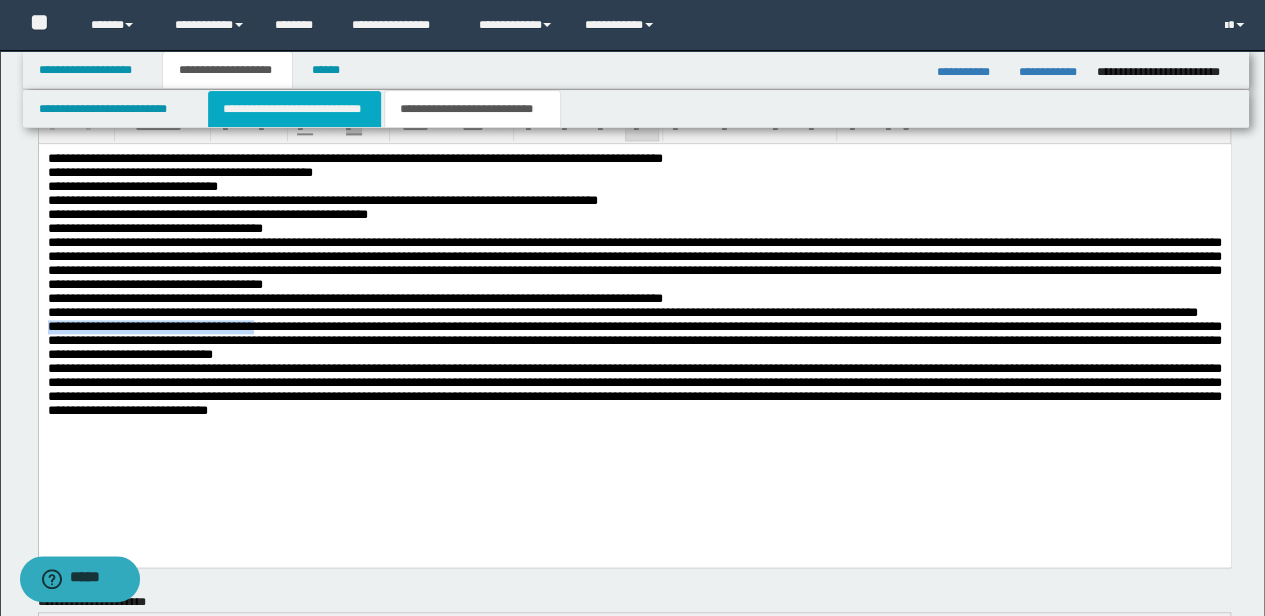 scroll, scrollTop: 1000, scrollLeft: 0, axis: vertical 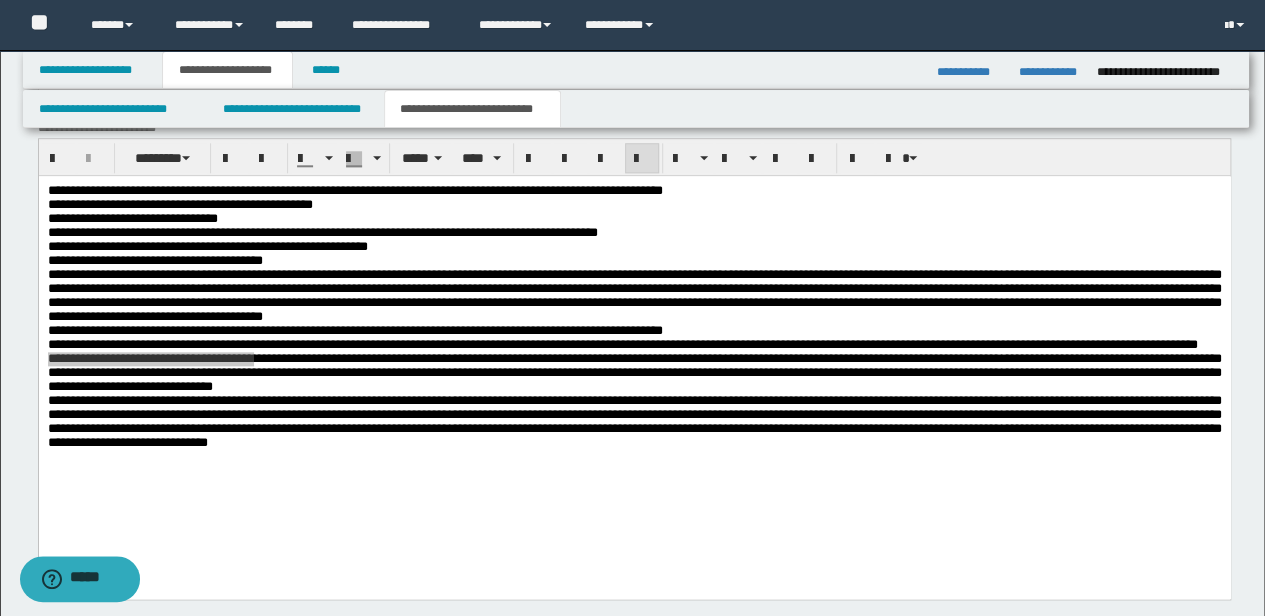 click on "**********" at bounding box center (472, 109) 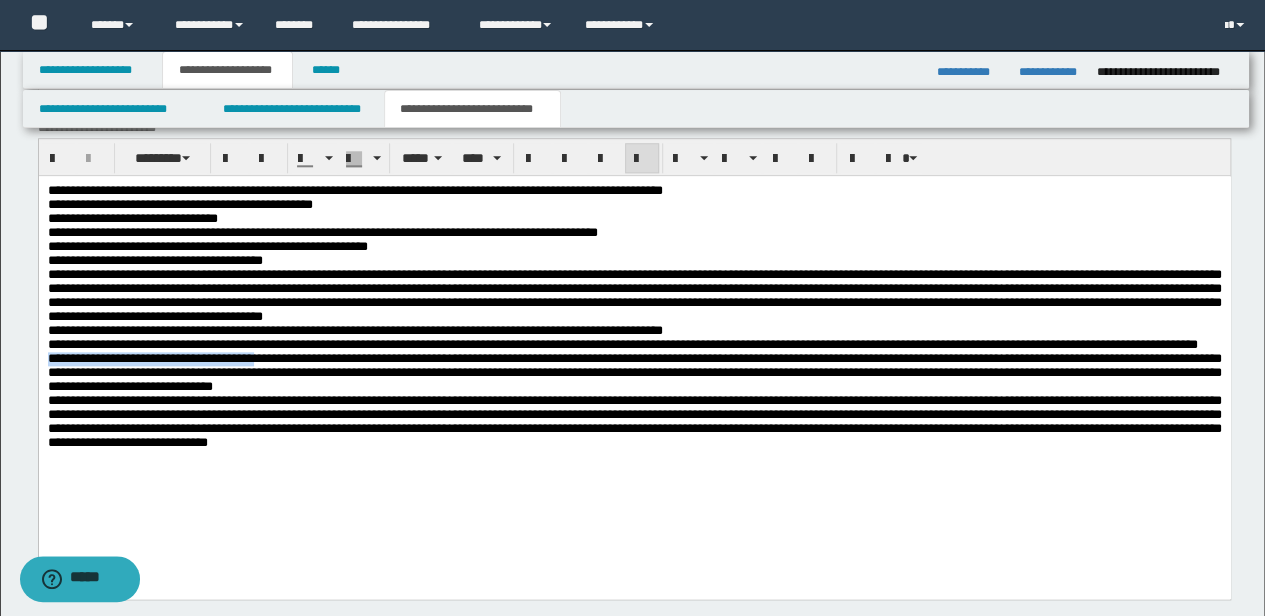 click on "**********" at bounding box center [634, 371] 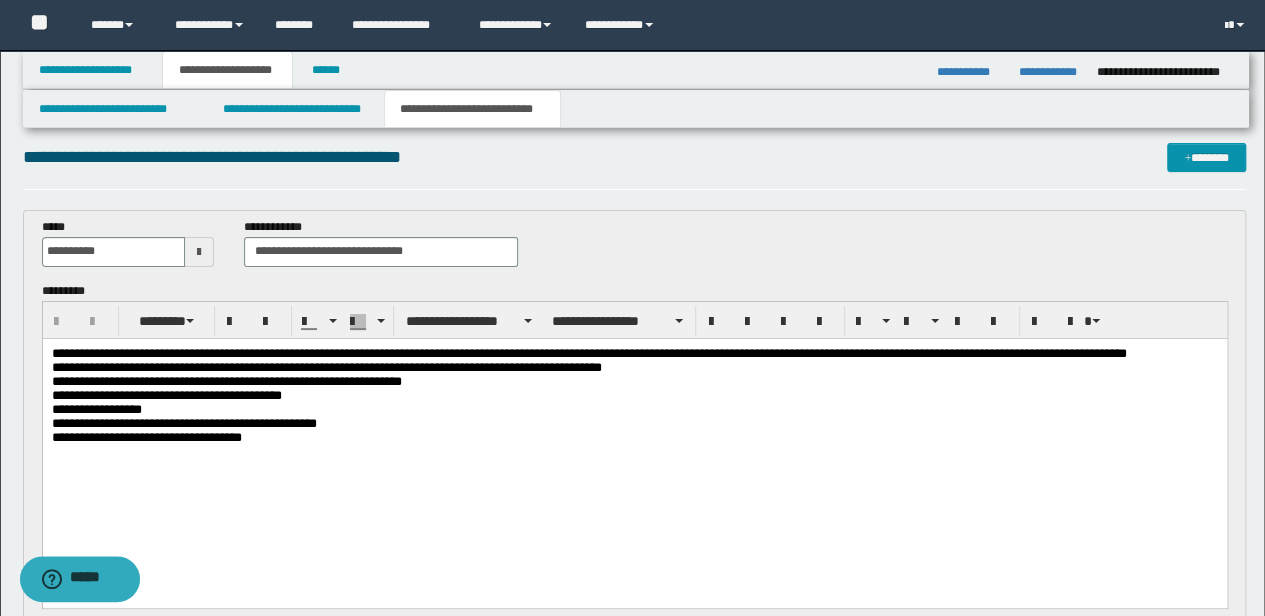 click on "**********" at bounding box center [634, 437] 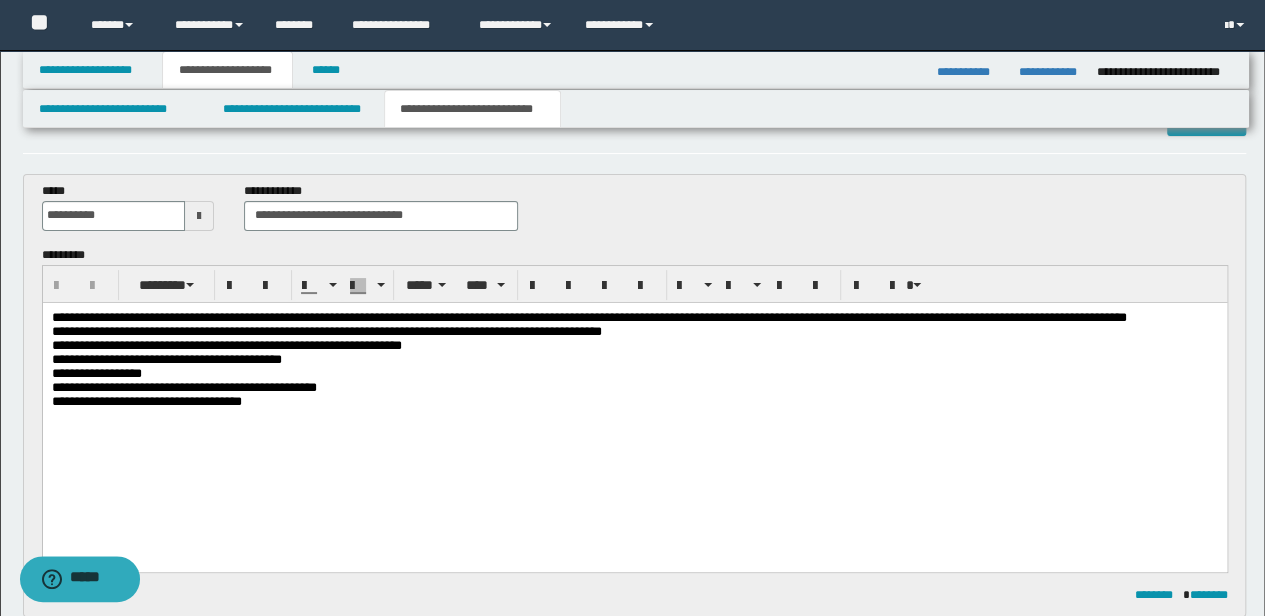 scroll, scrollTop: 82, scrollLeft: 0, axis: vertical 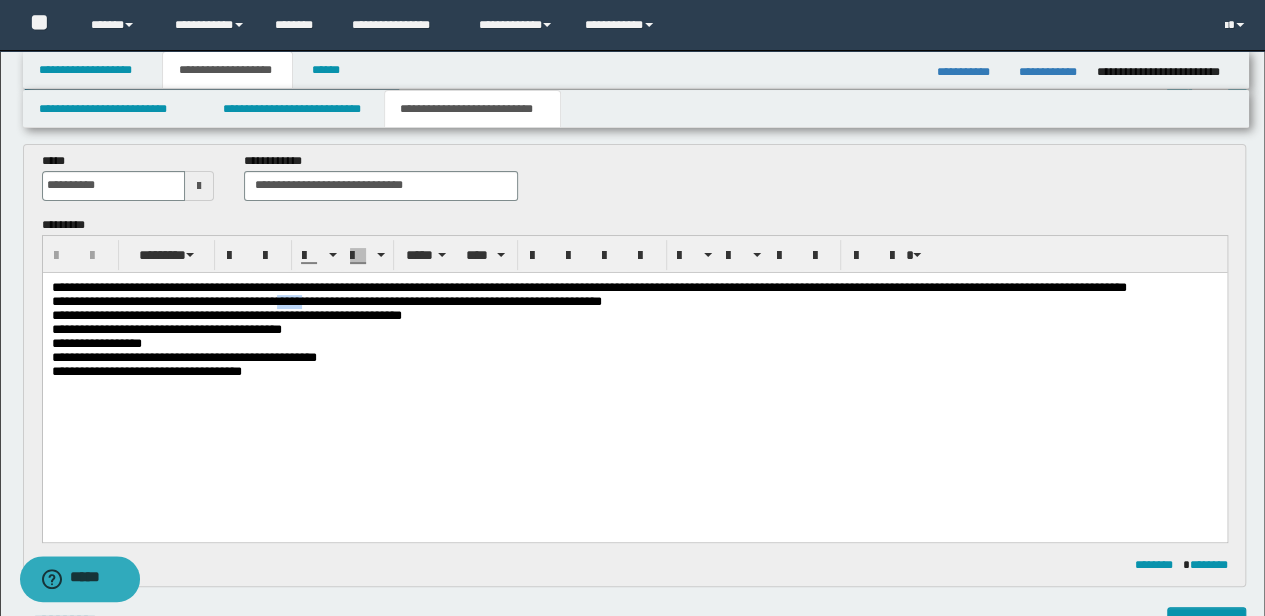 type 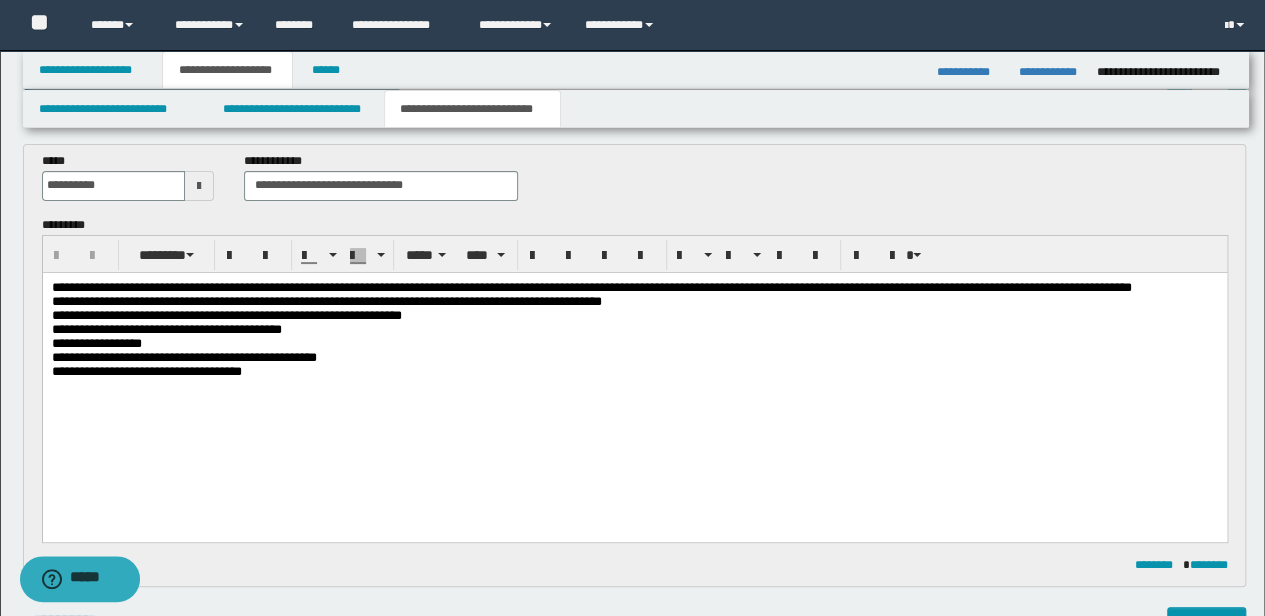 click on "**********" at bounding box center (166, 328) 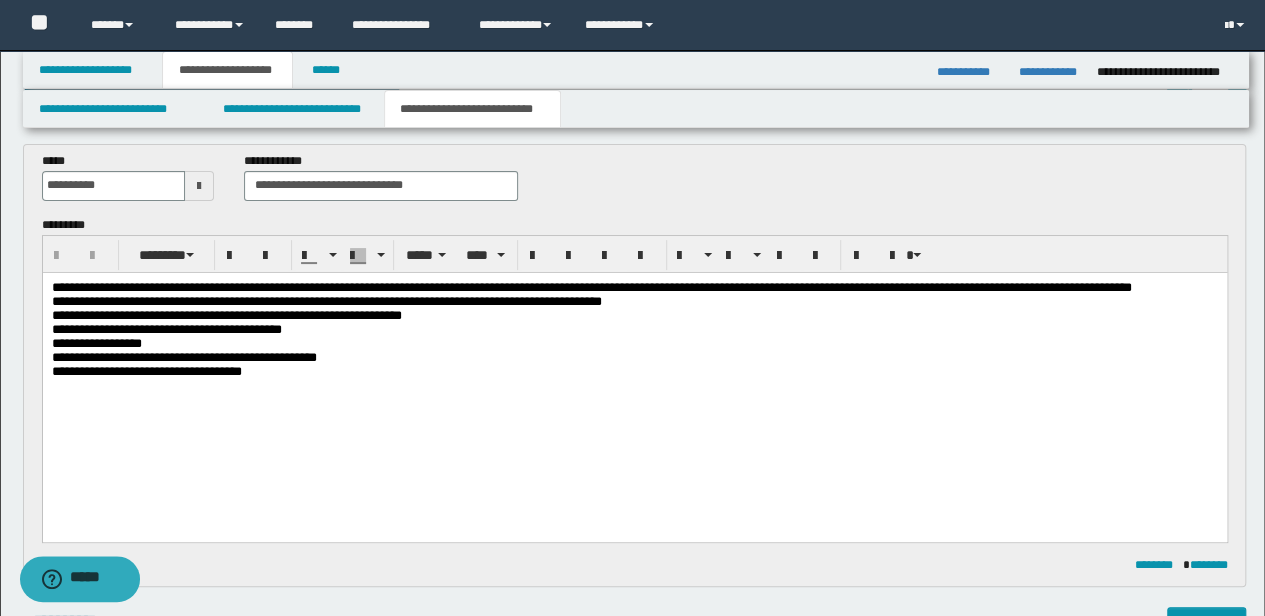 click on "**********" at bounding box center (183, 356) 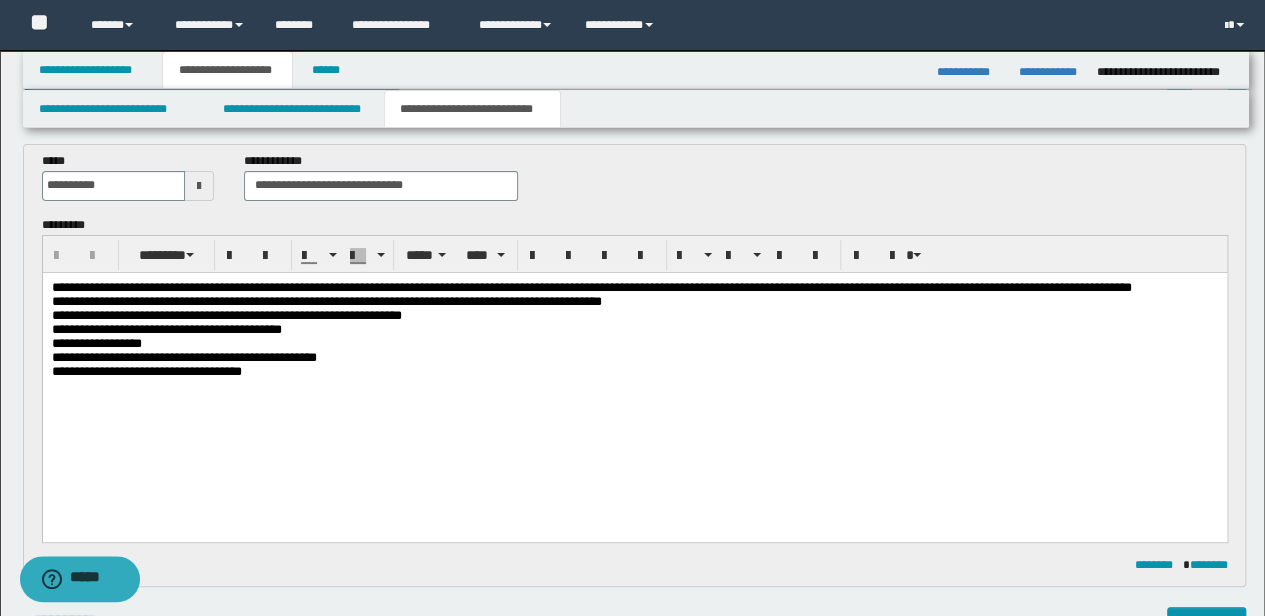 click at bounding box center (634, 385) 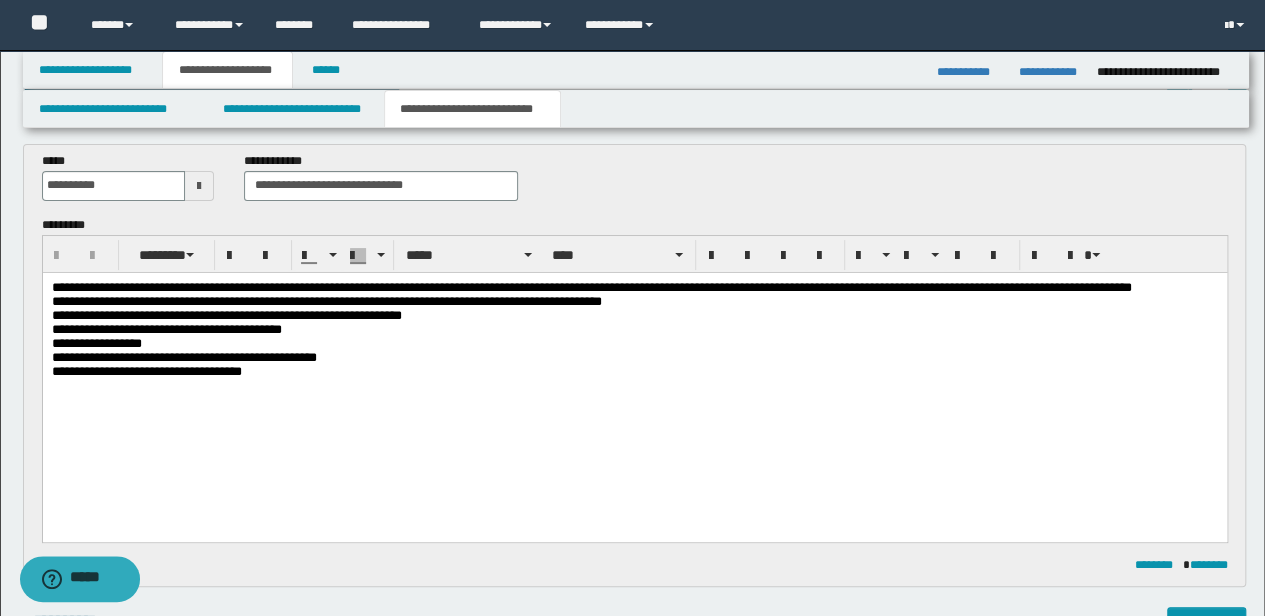 click on "**********" at bounding box center (634, 371) 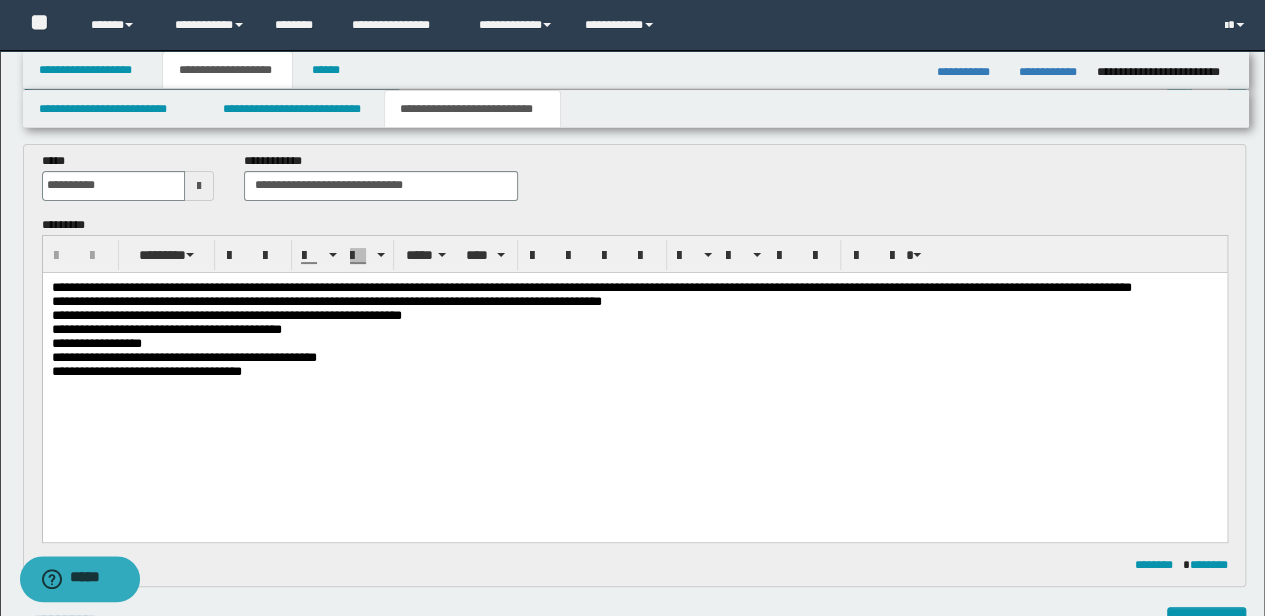 scroll, scrollTop: 282, scrollLeft: 0, axis: vertical 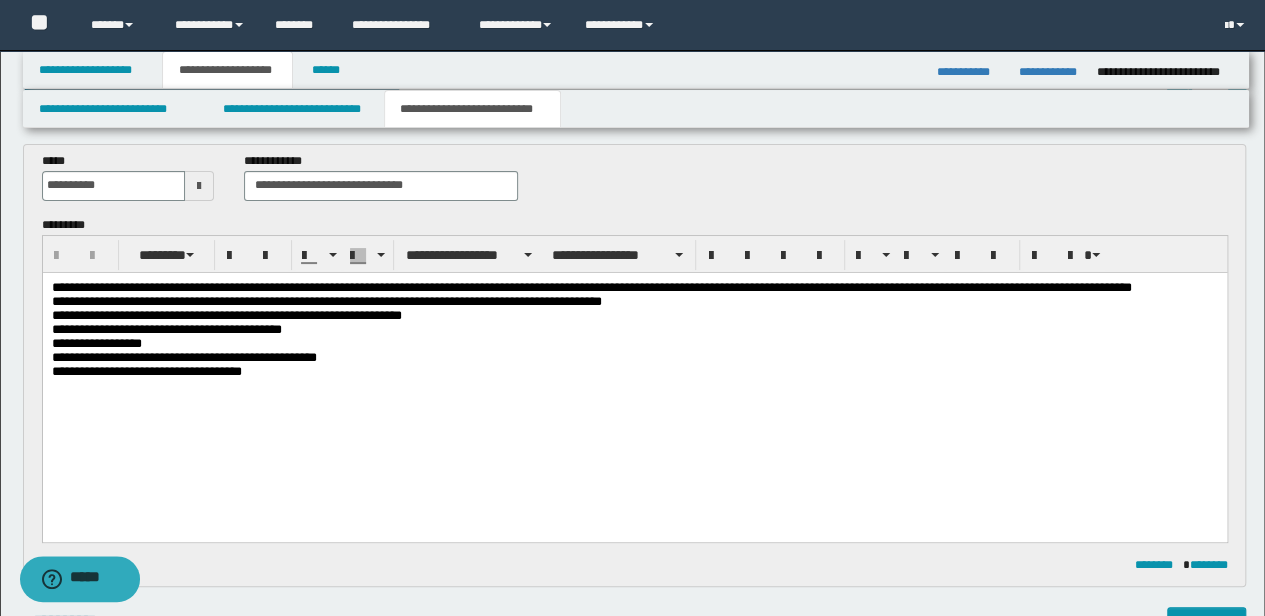click at bounding box center [634, 385] 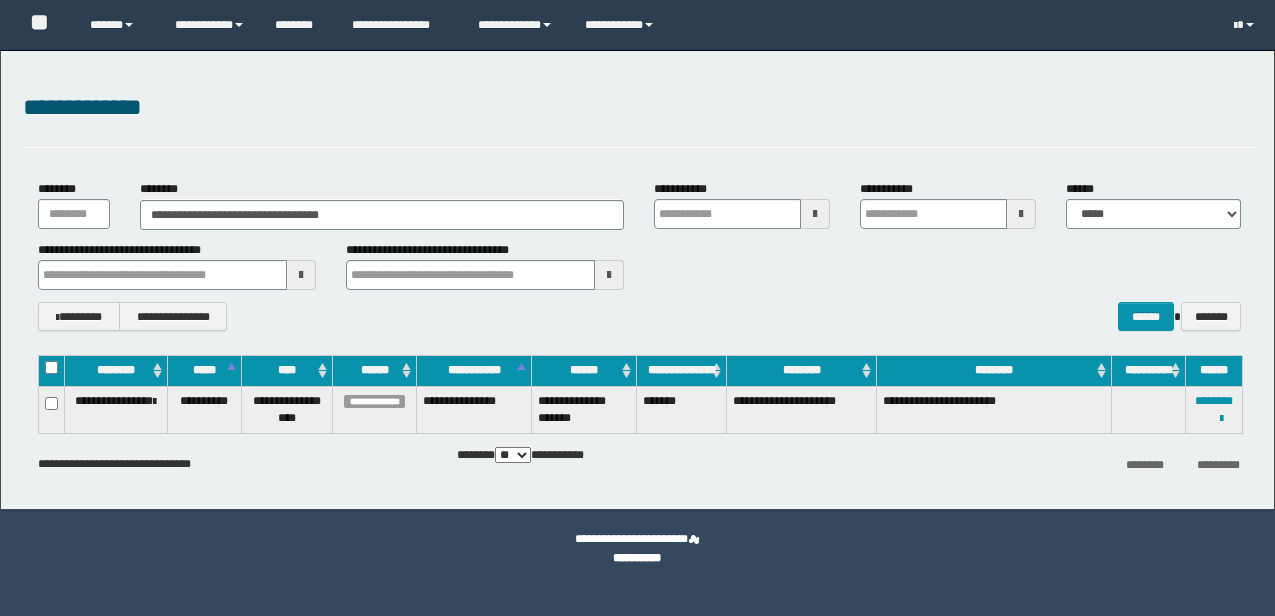 scroll, scrollTop: 0, scrollLeft: 0, axis: both 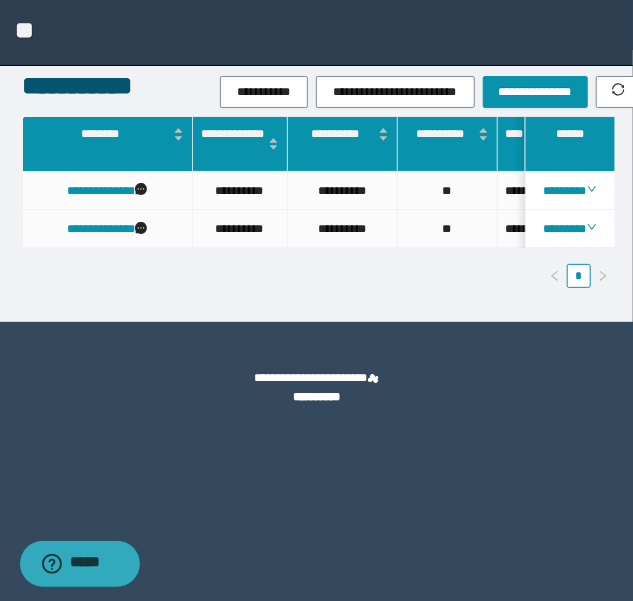 click on "**********" at bounding box center (316, 300) 